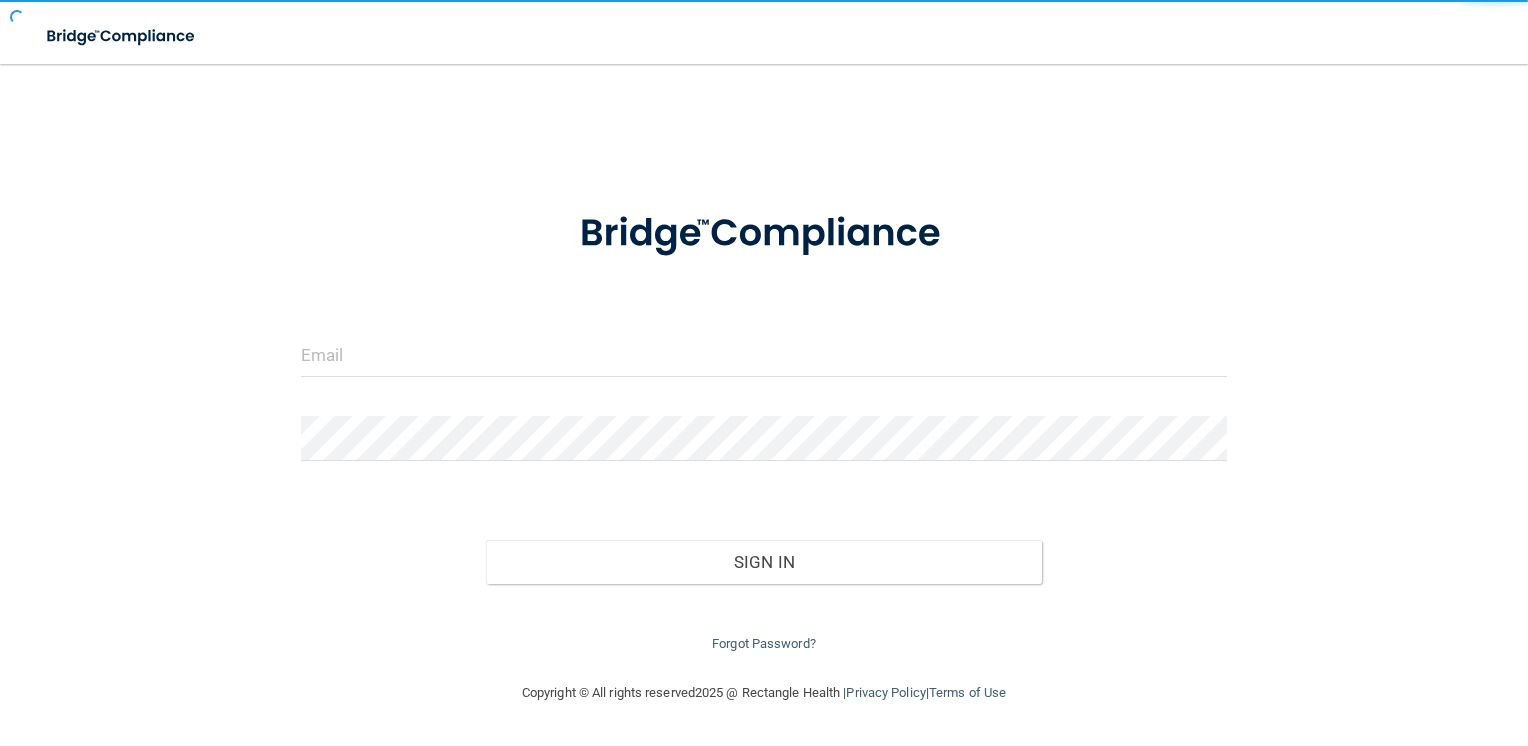 scroll, scrollTop: 0, scrollLeft: 0, axis: both 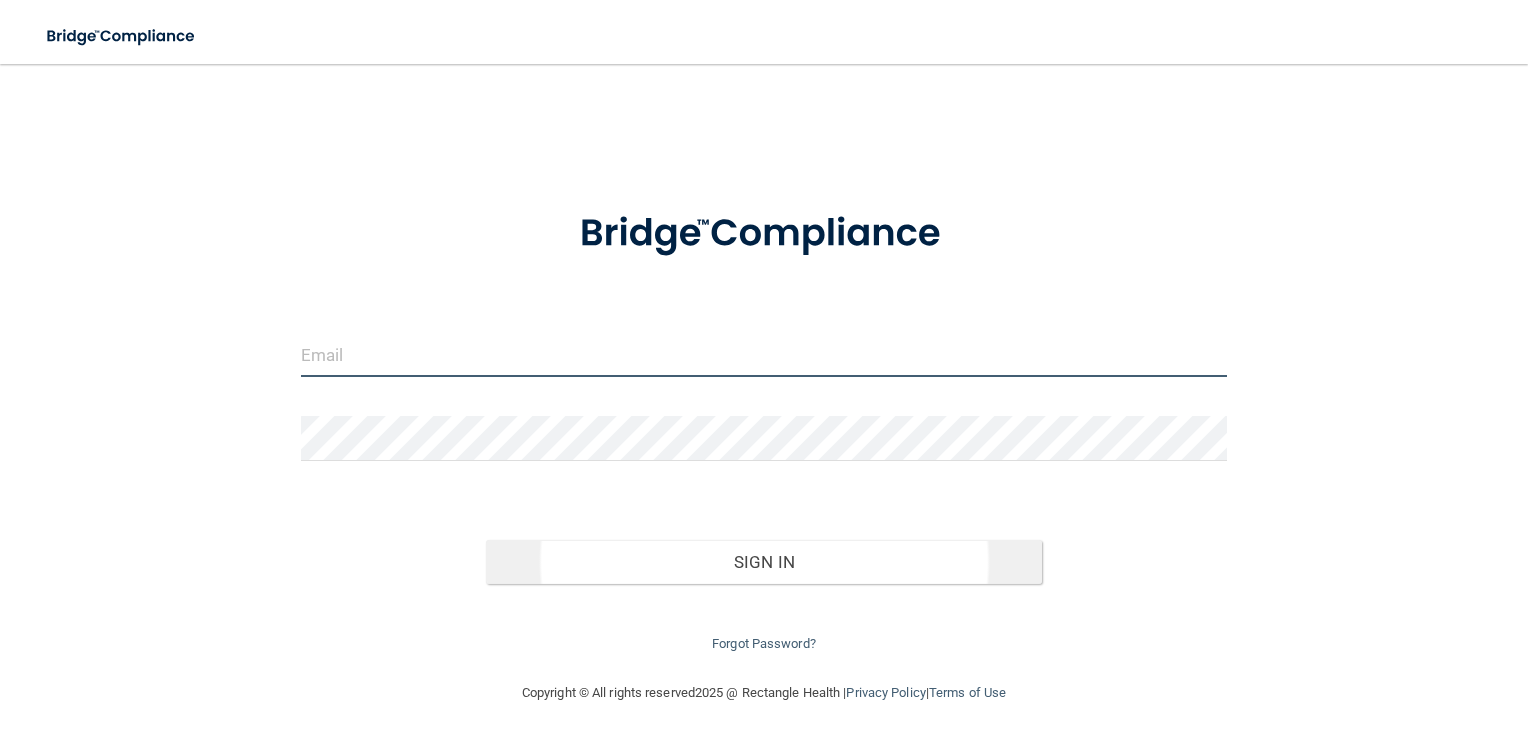 type on "[EMAIL_ADDRESS][DOMAIN_NAME]" 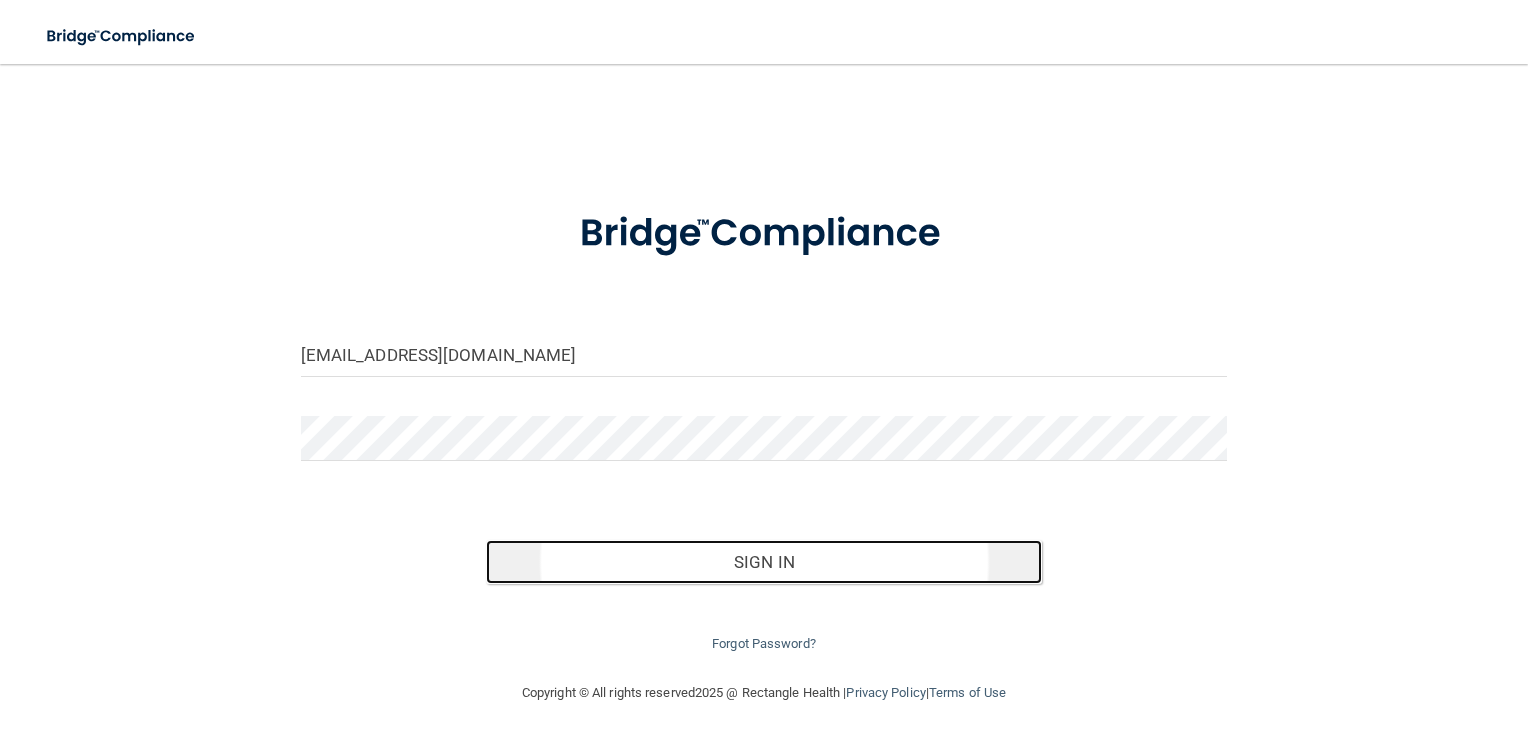 click on "Sign In" at bounding box center (764, 562) 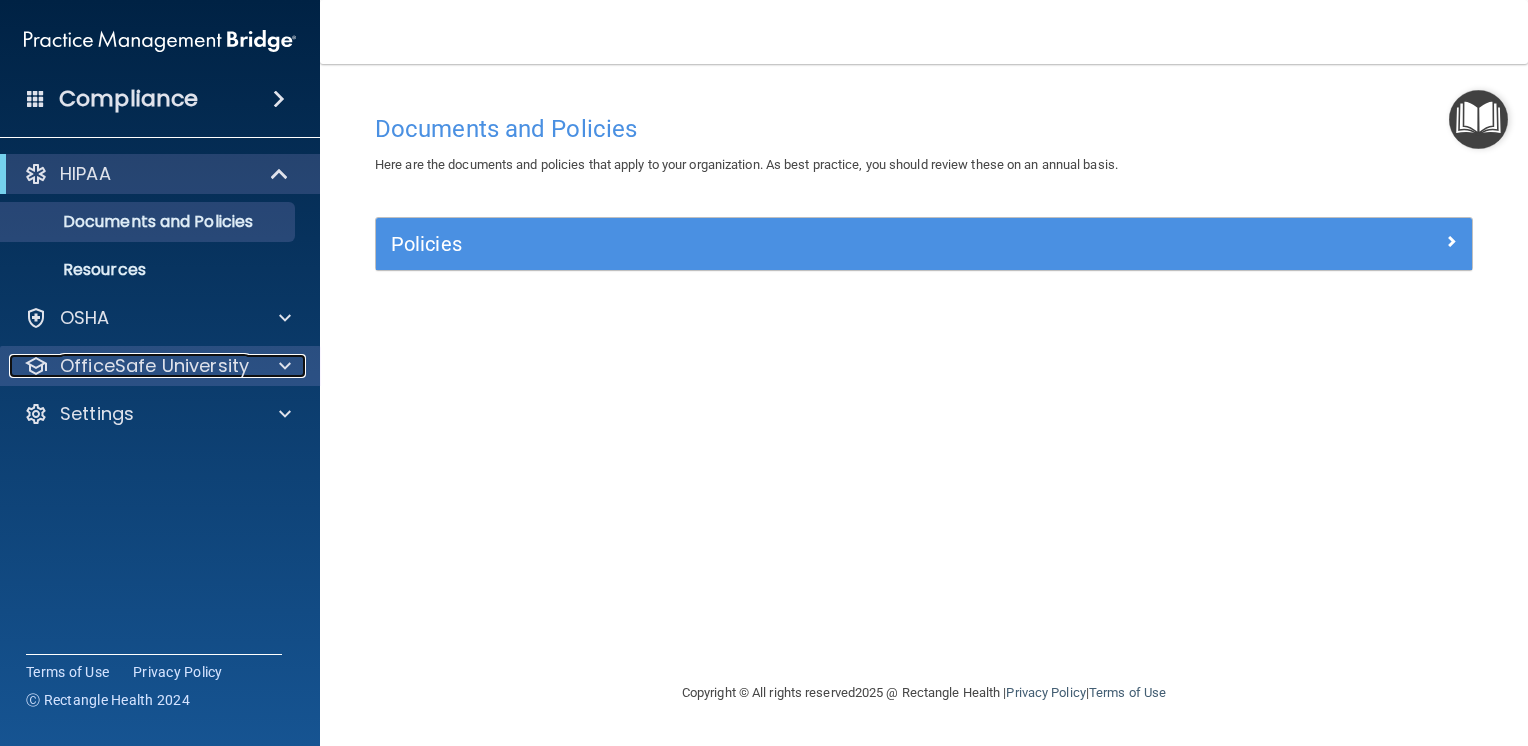 click on "OfficeSafe University" at bounding box center (154, 366) 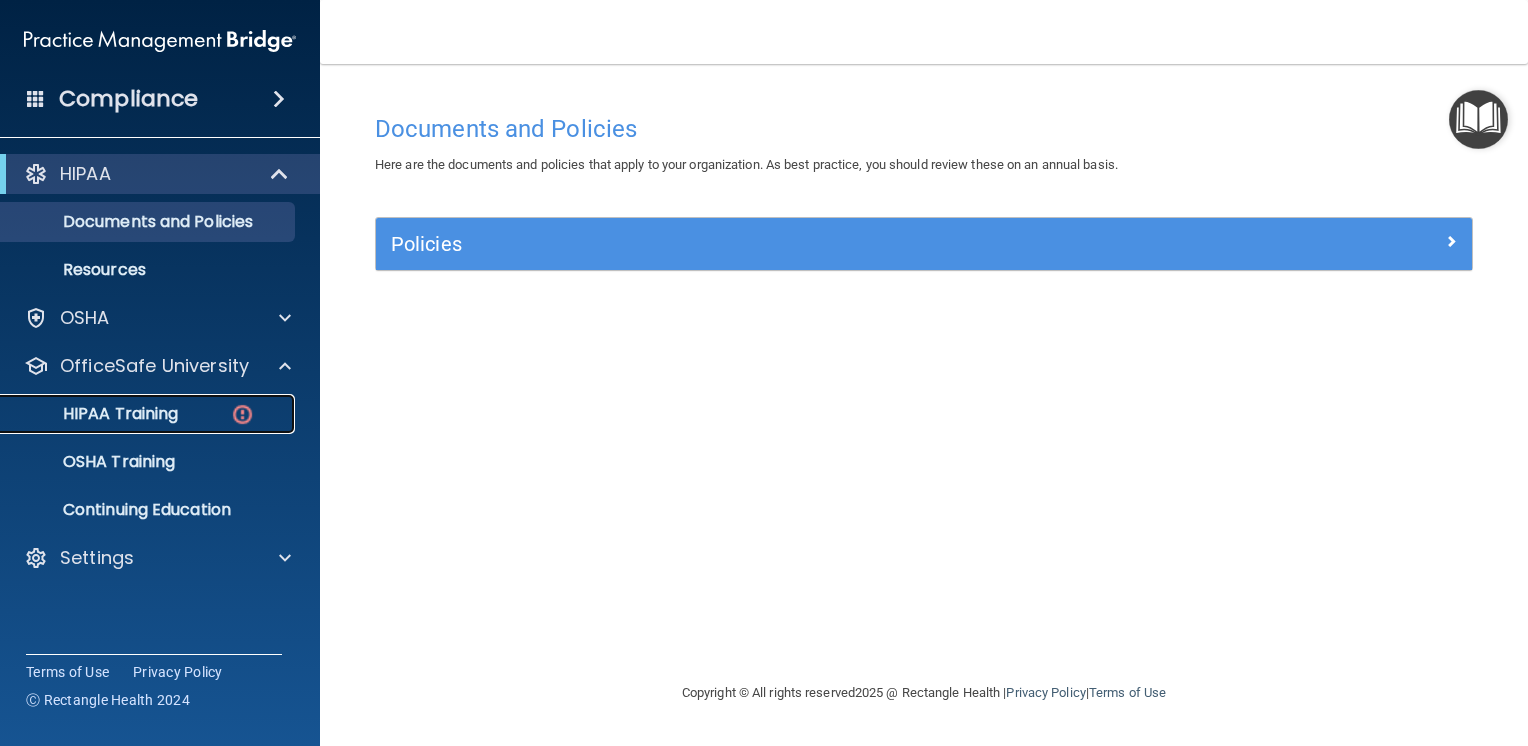 click on "HIPAA Training" at bounding box center [95, 414] 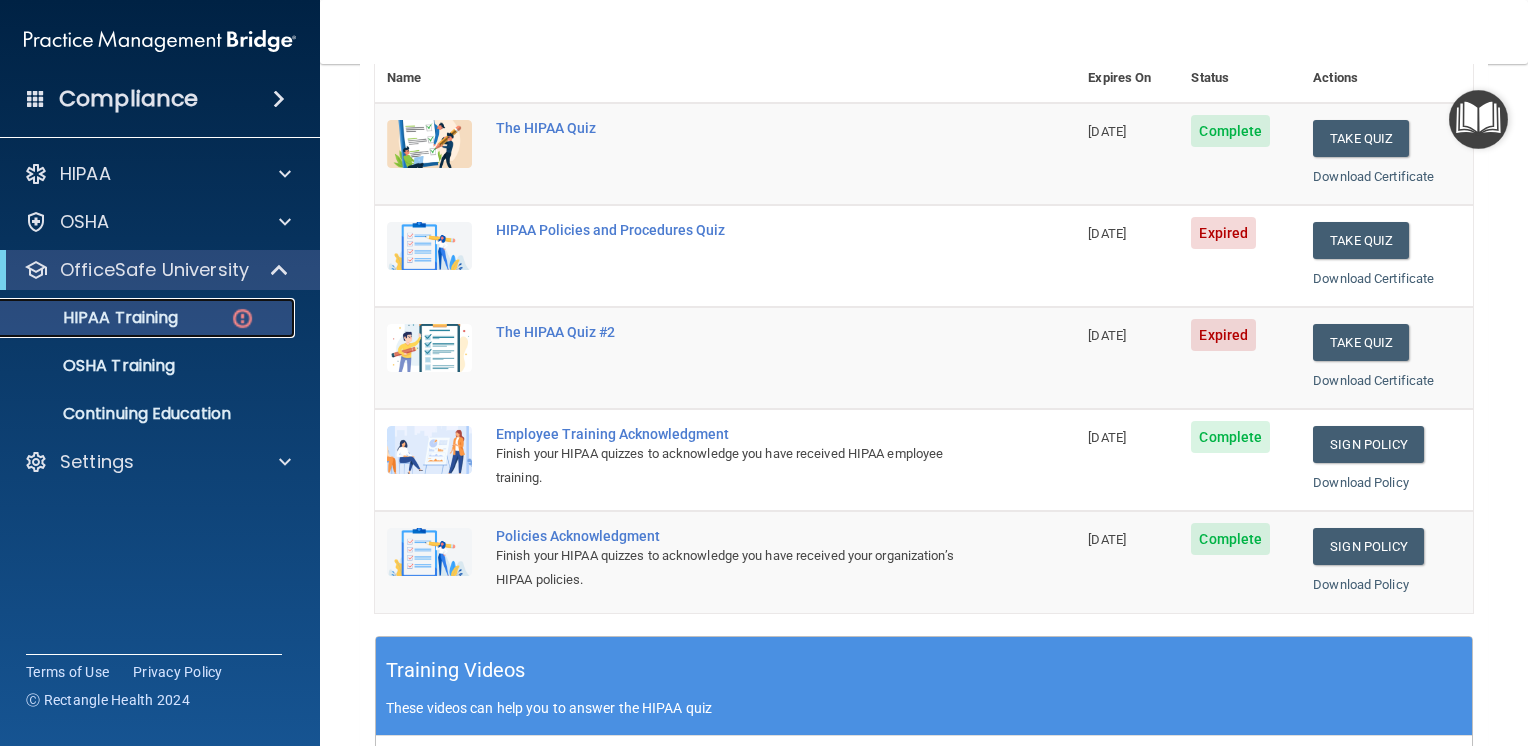 scroll, scrollTop: 200, scrollLeft: 0, axis: vertical 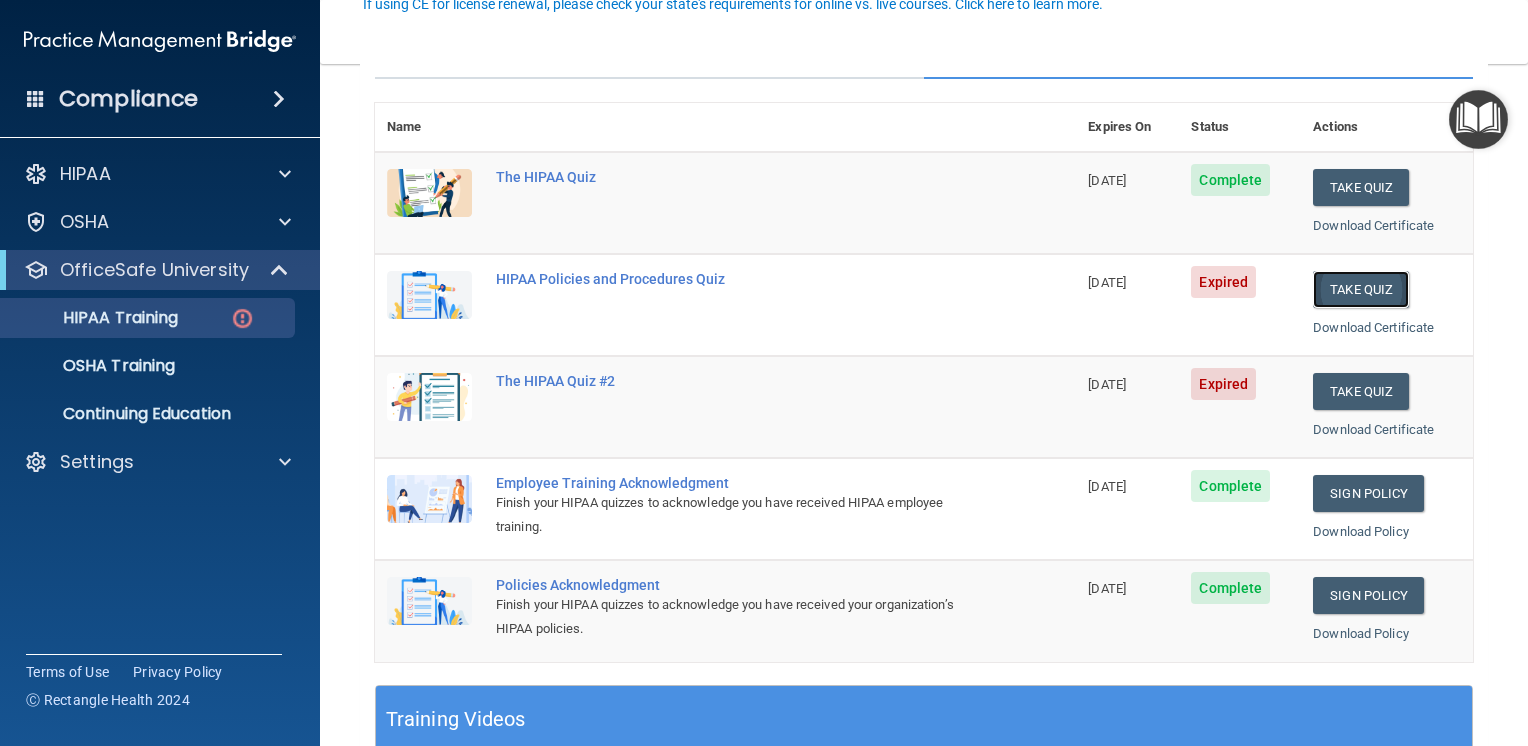 click on "Take Quiz" at bounding box center (1361, 289) 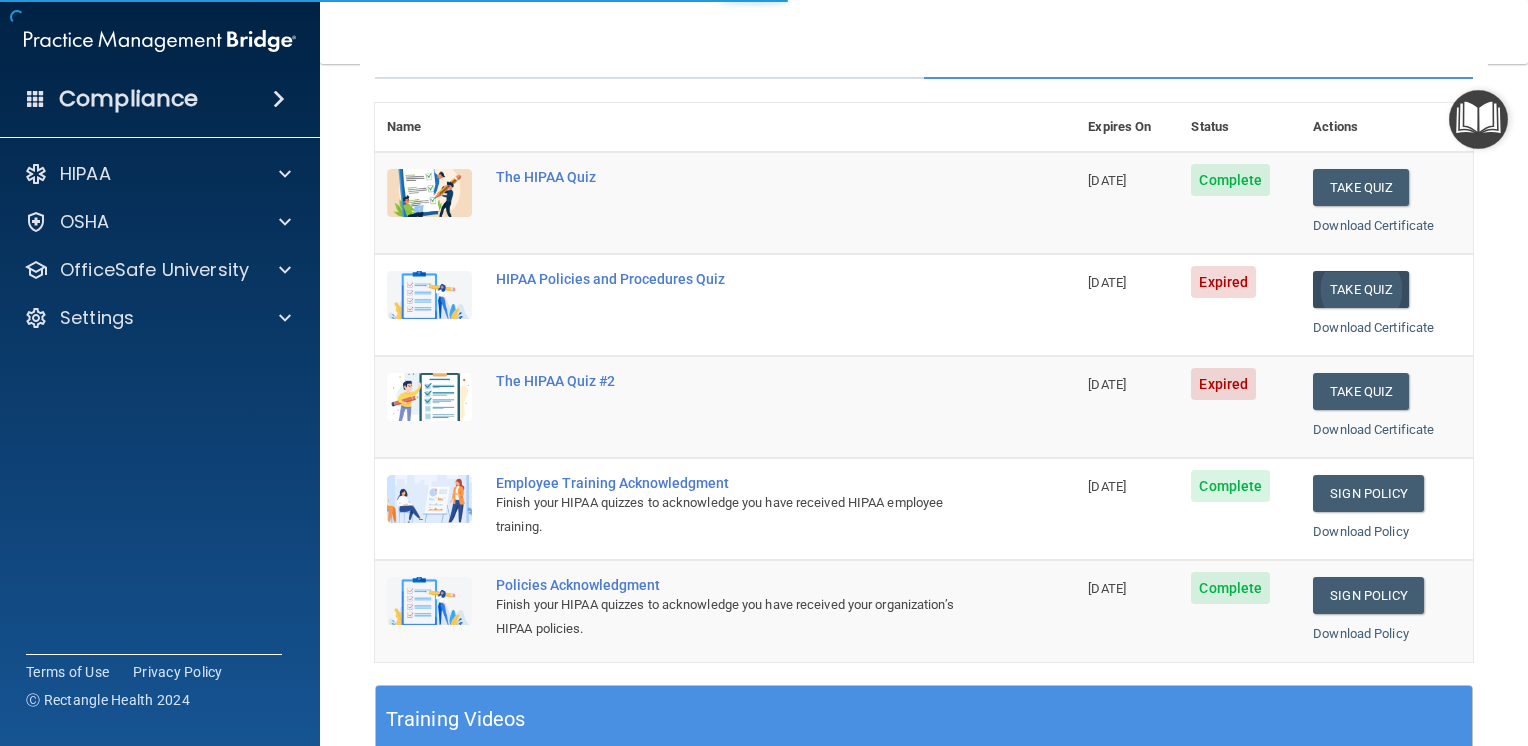 scroll, scrollTop: 0, scrollLeft: 0, axis: both 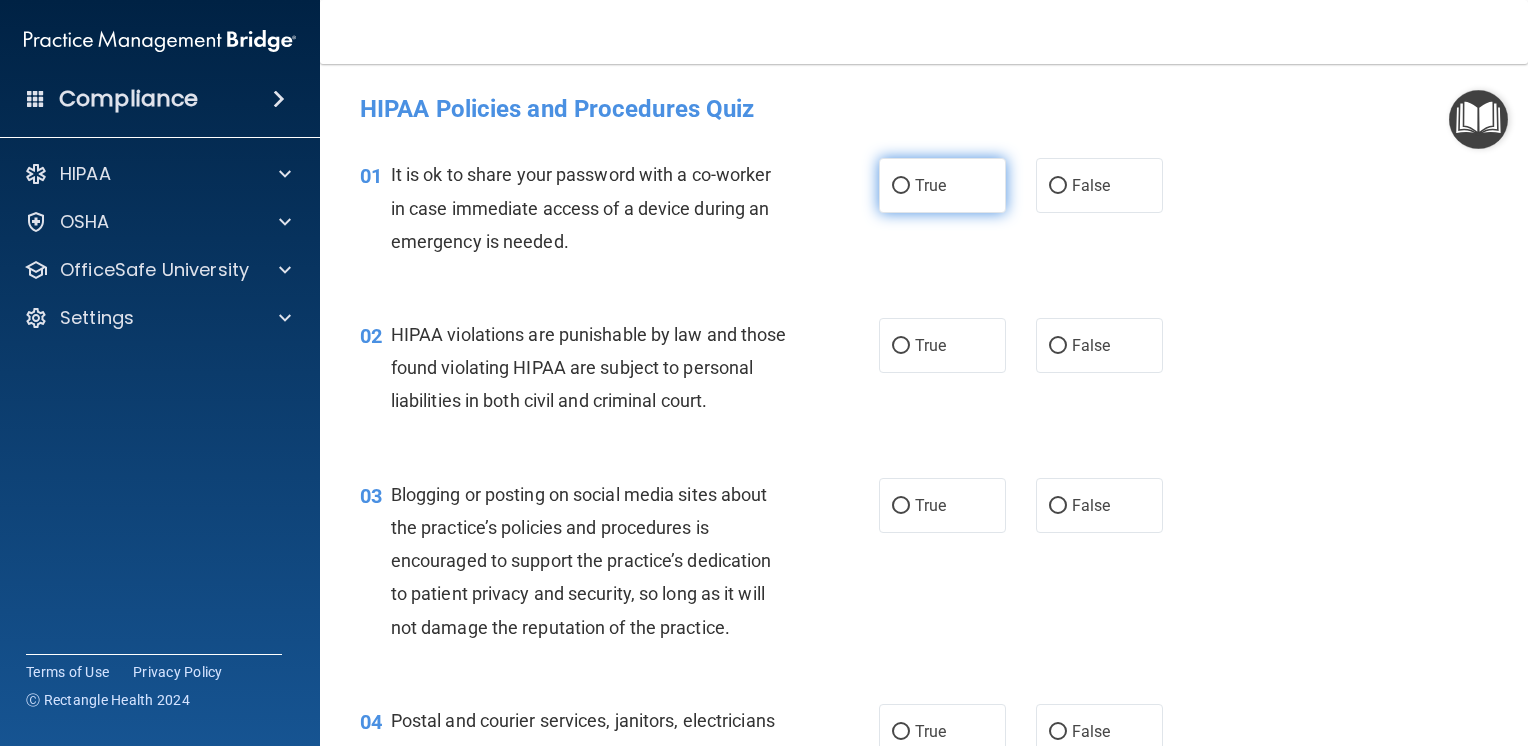 click on "True" at bounding box center (901, 186) 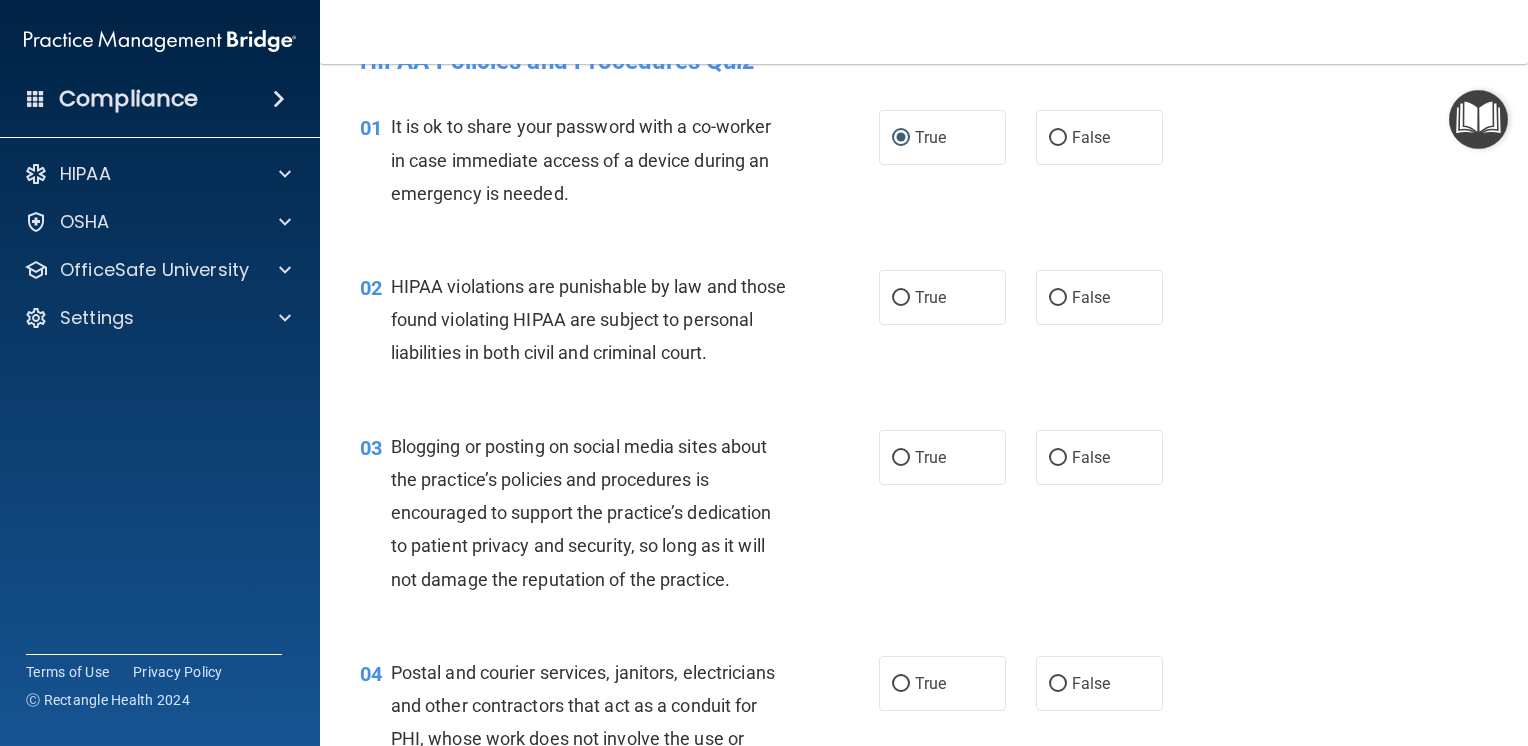 scroll, scrollTop: 0, scrollLeft: 0, axis: both 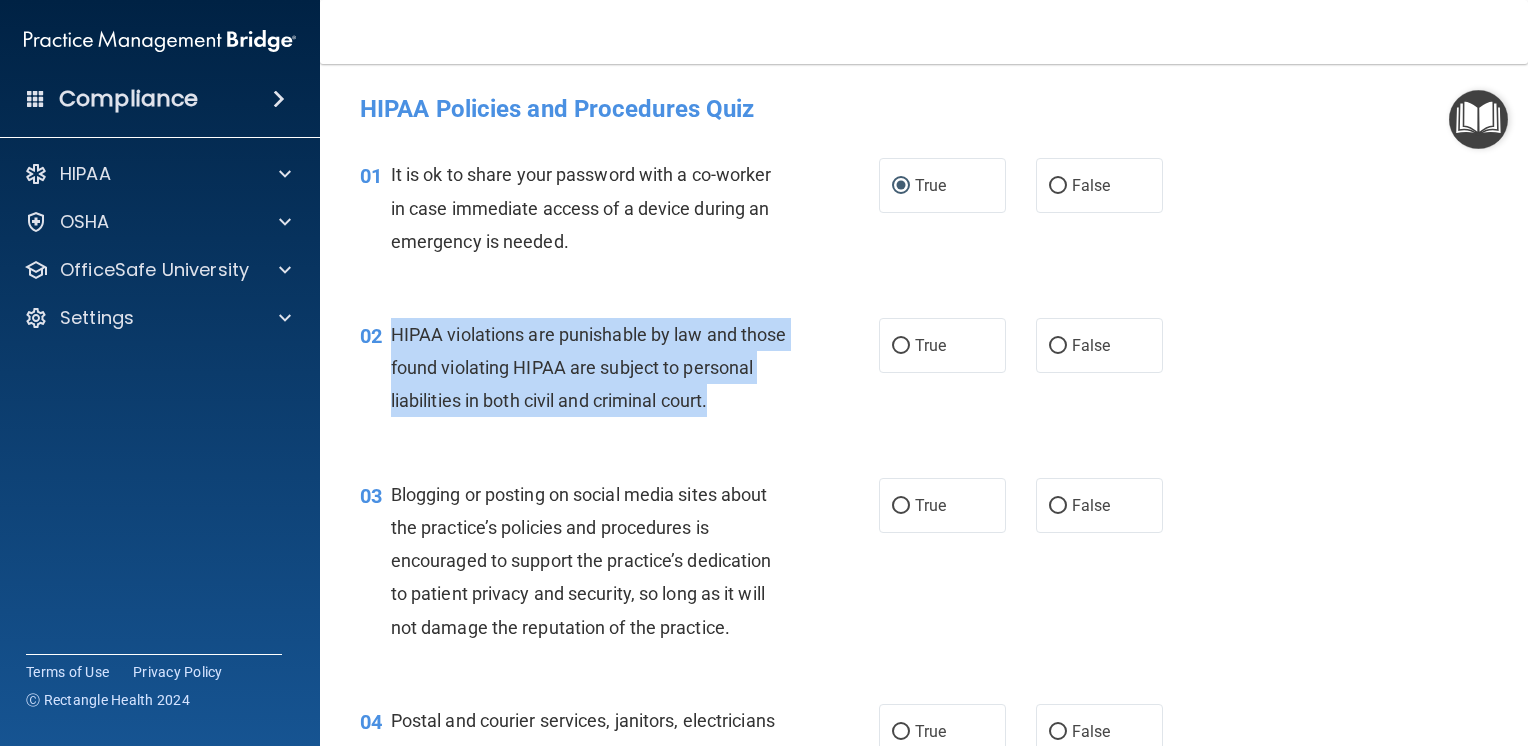 drag, startPoint x: 392, startPoint y: 326, endPoint x: 446, endPoint y: 430, distance: 117.18362 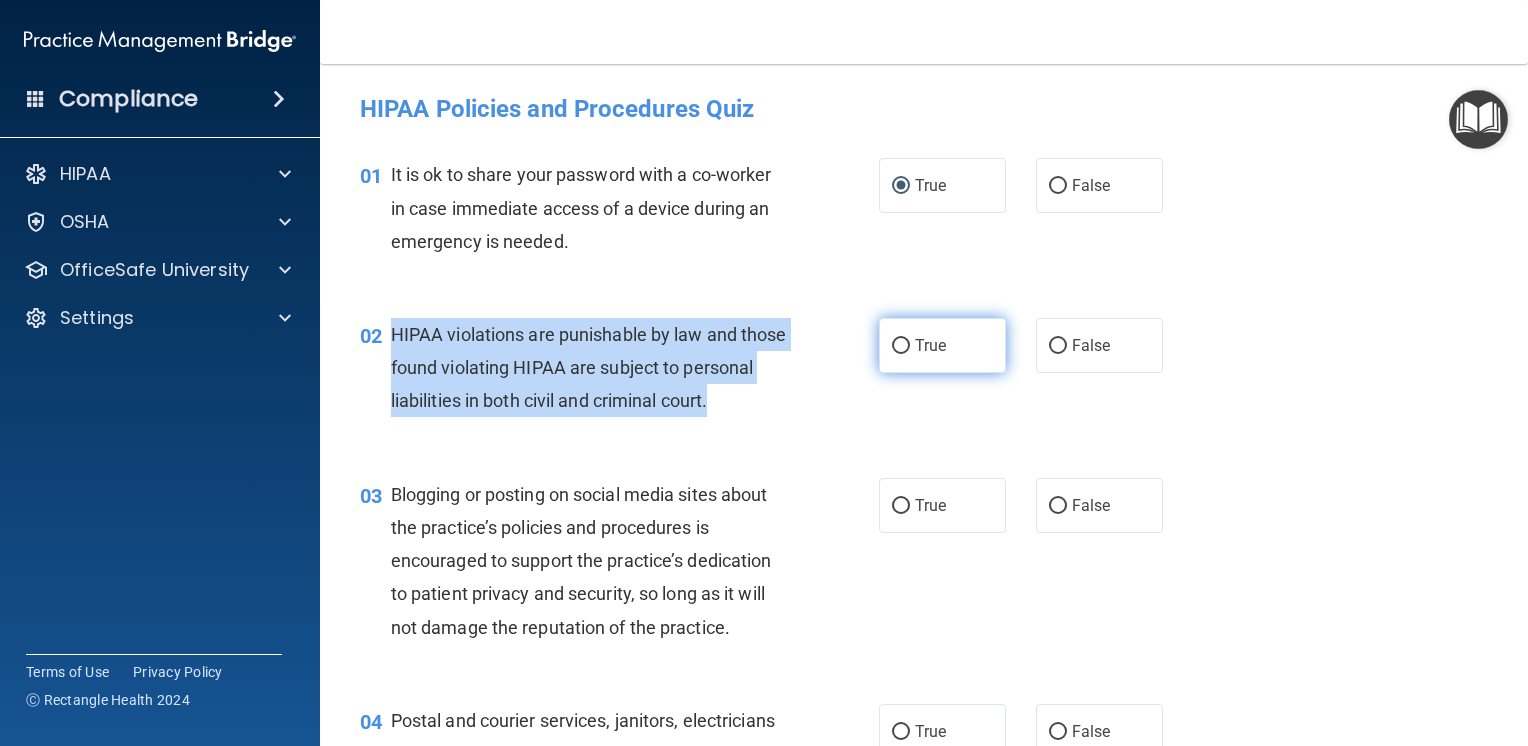 click on "True" at bounding box center (901, 346) 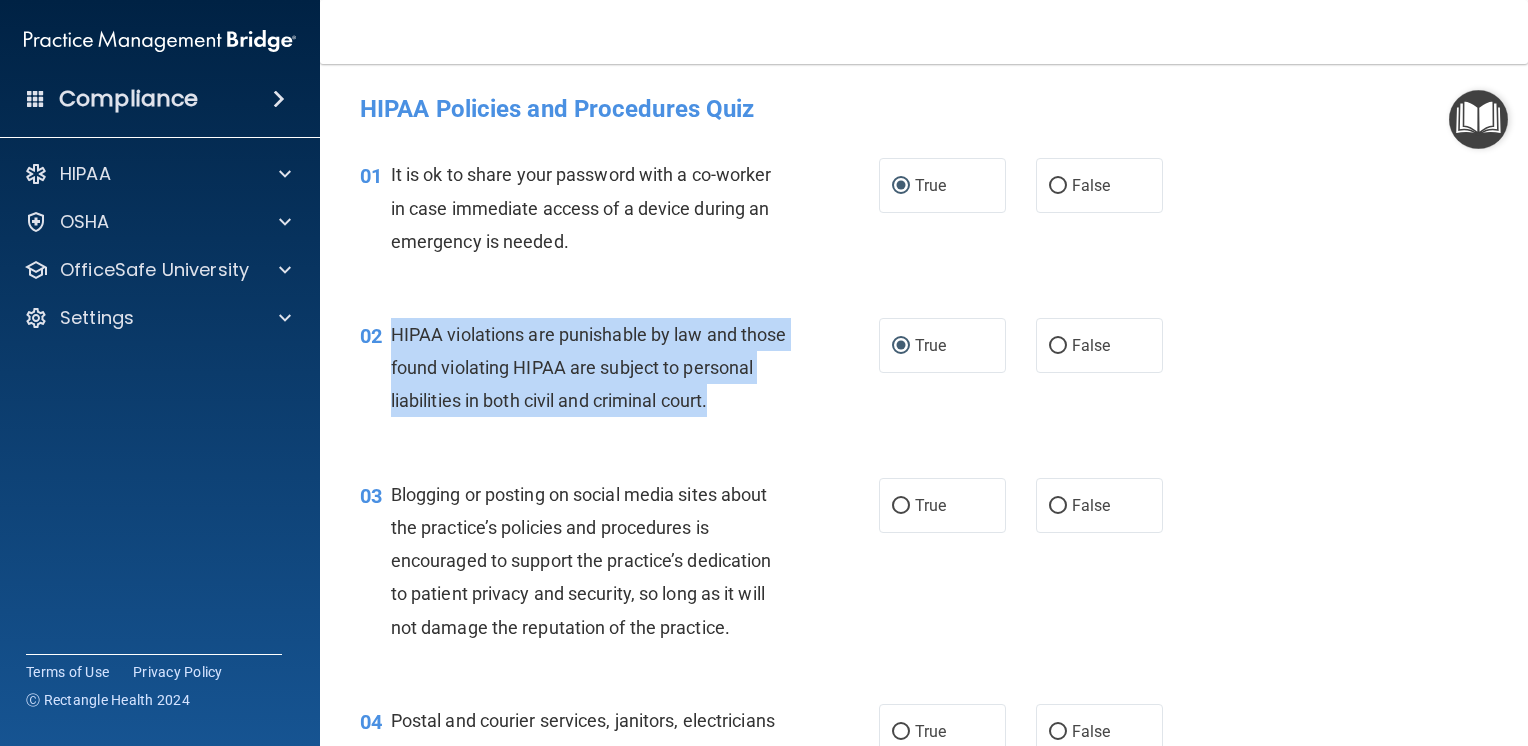 click on "02       HIPAA violations are punishable by law and those found violating HIPAA are subject to personal liabilities in both civil and criminal court.                  True           False" at bounding box center (924, 373) 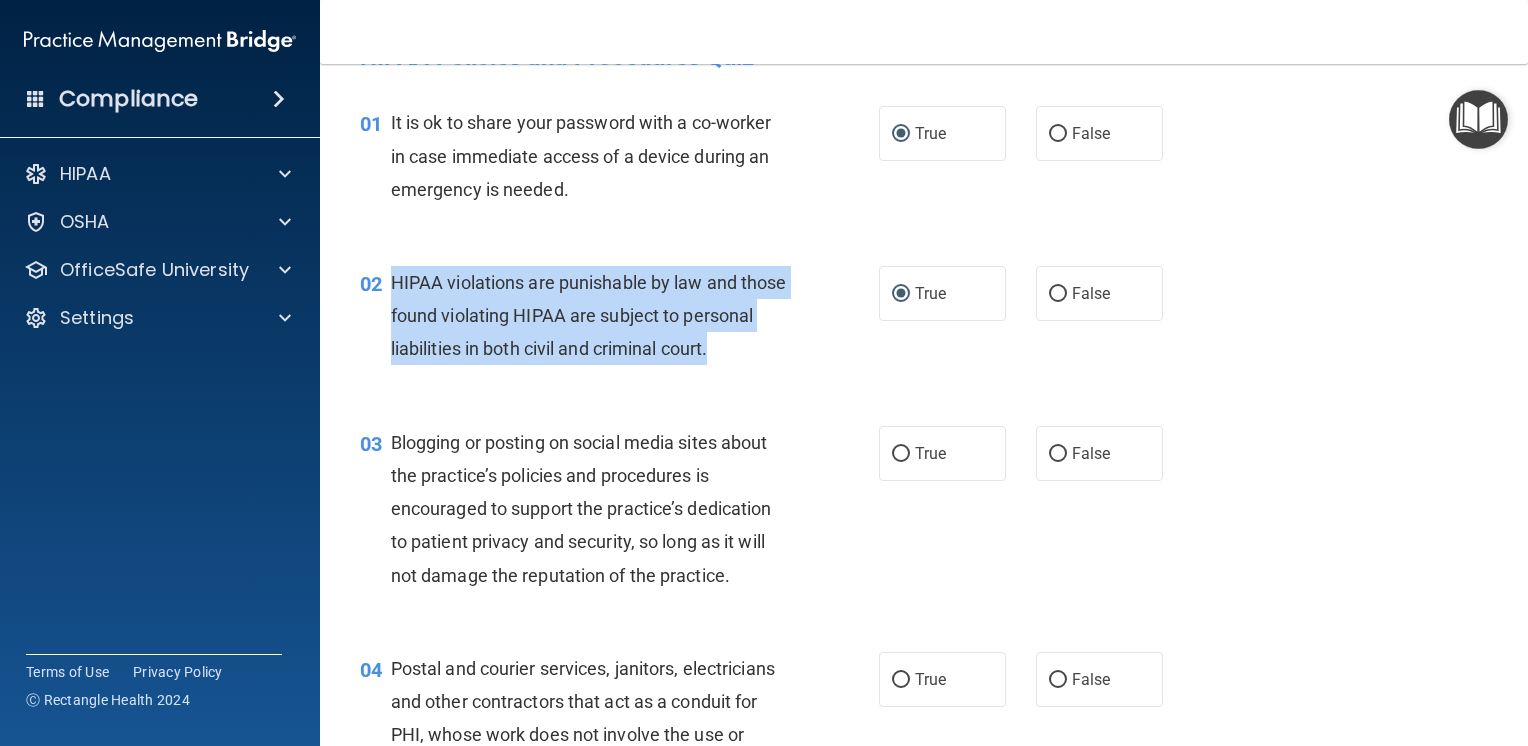 scroll, scrollTop: 100, scrollLeft: 0, axis: vertical 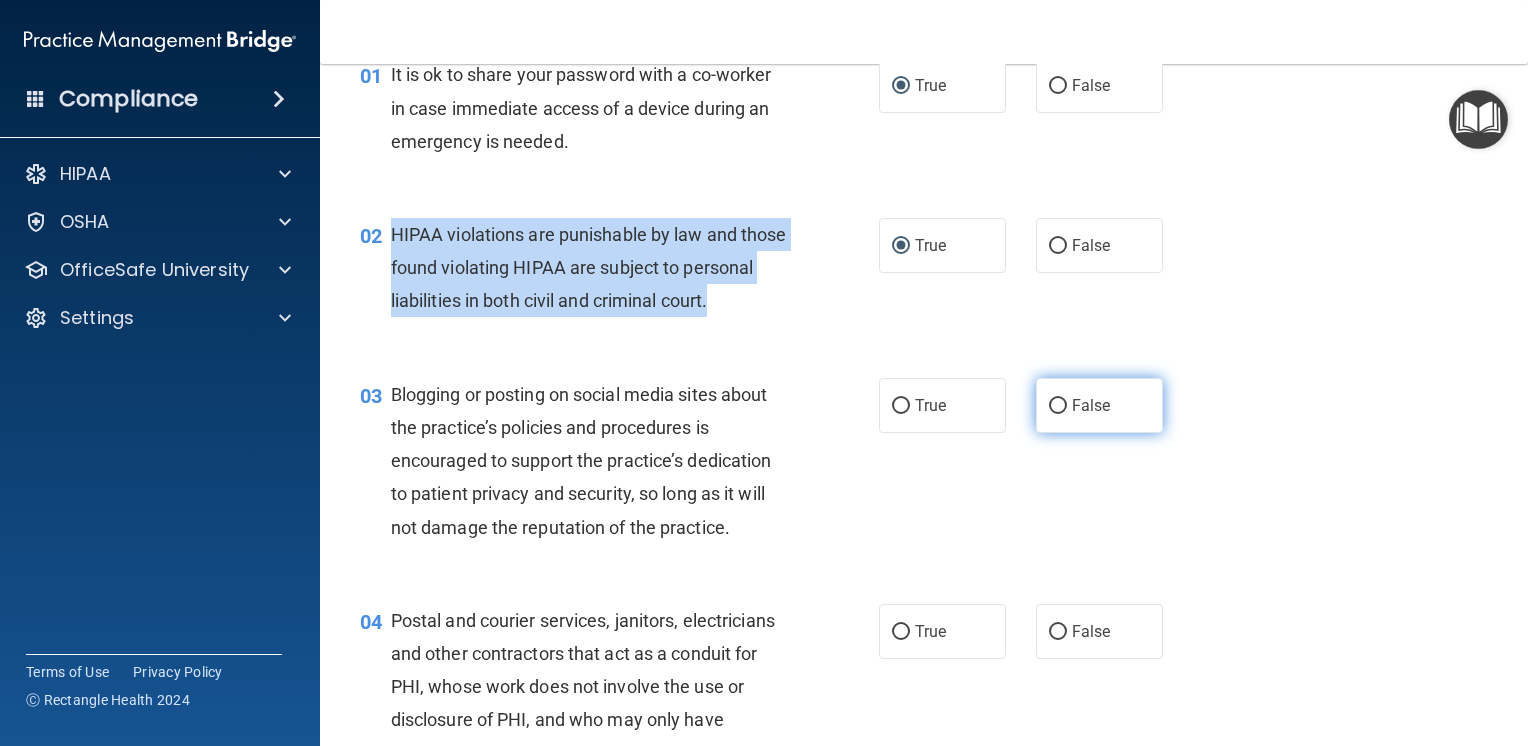 click on "False" at bounding box center (1058, 406) 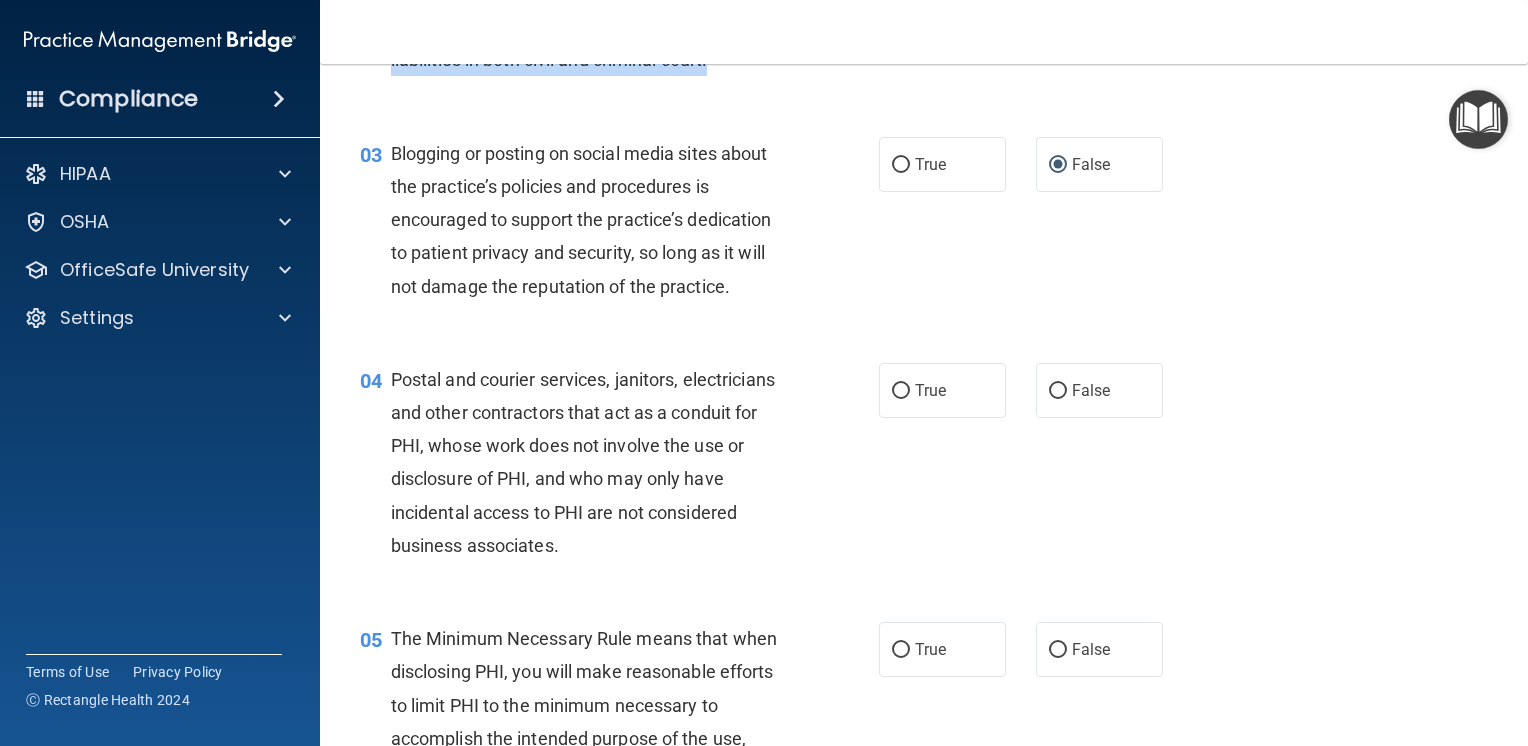 scroll, scrollTop: 400, scrollLeft: 0, axis: vertical 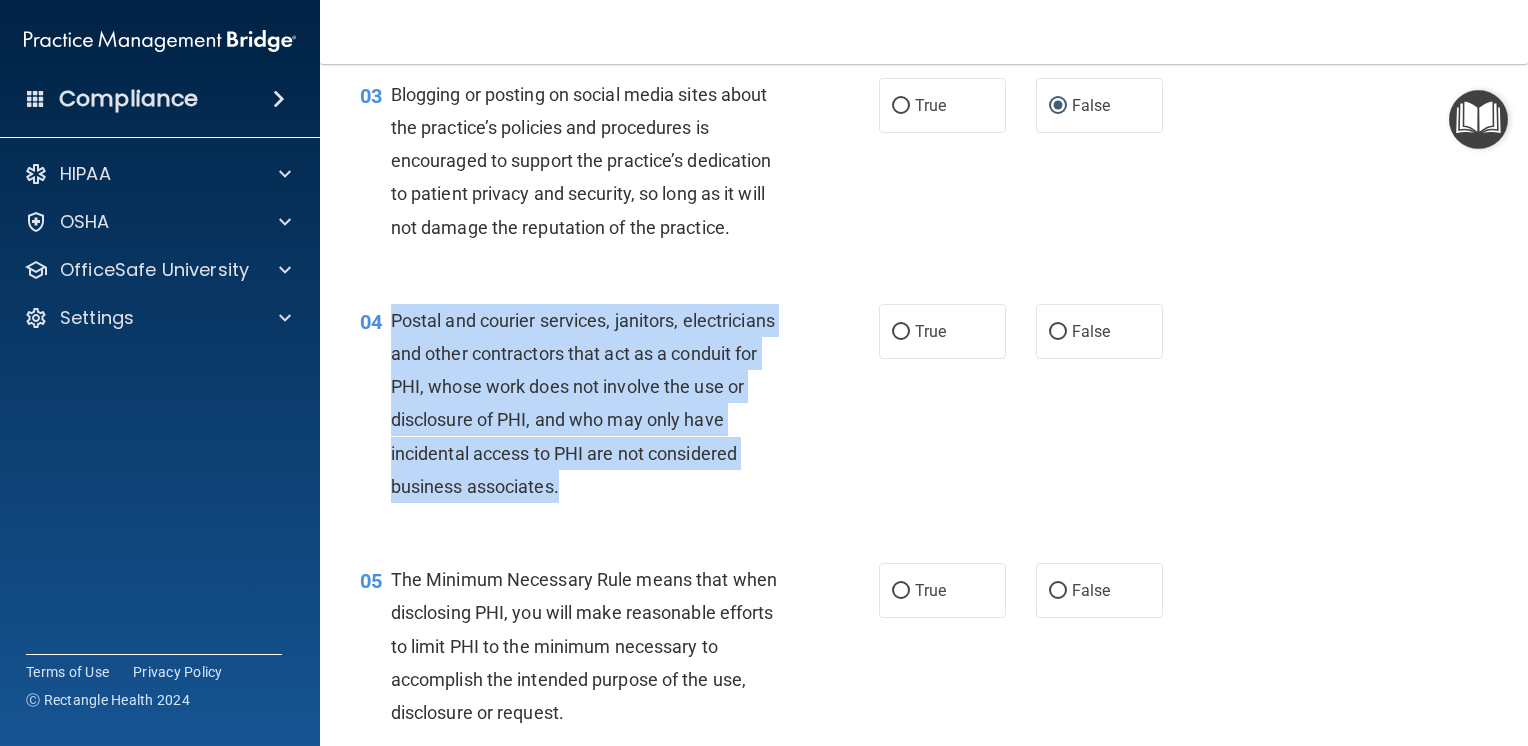 drag, startPoint x: 393, startPoint y: 350, endPoint x: 560, endPoint y: 522, distance: 239.73528 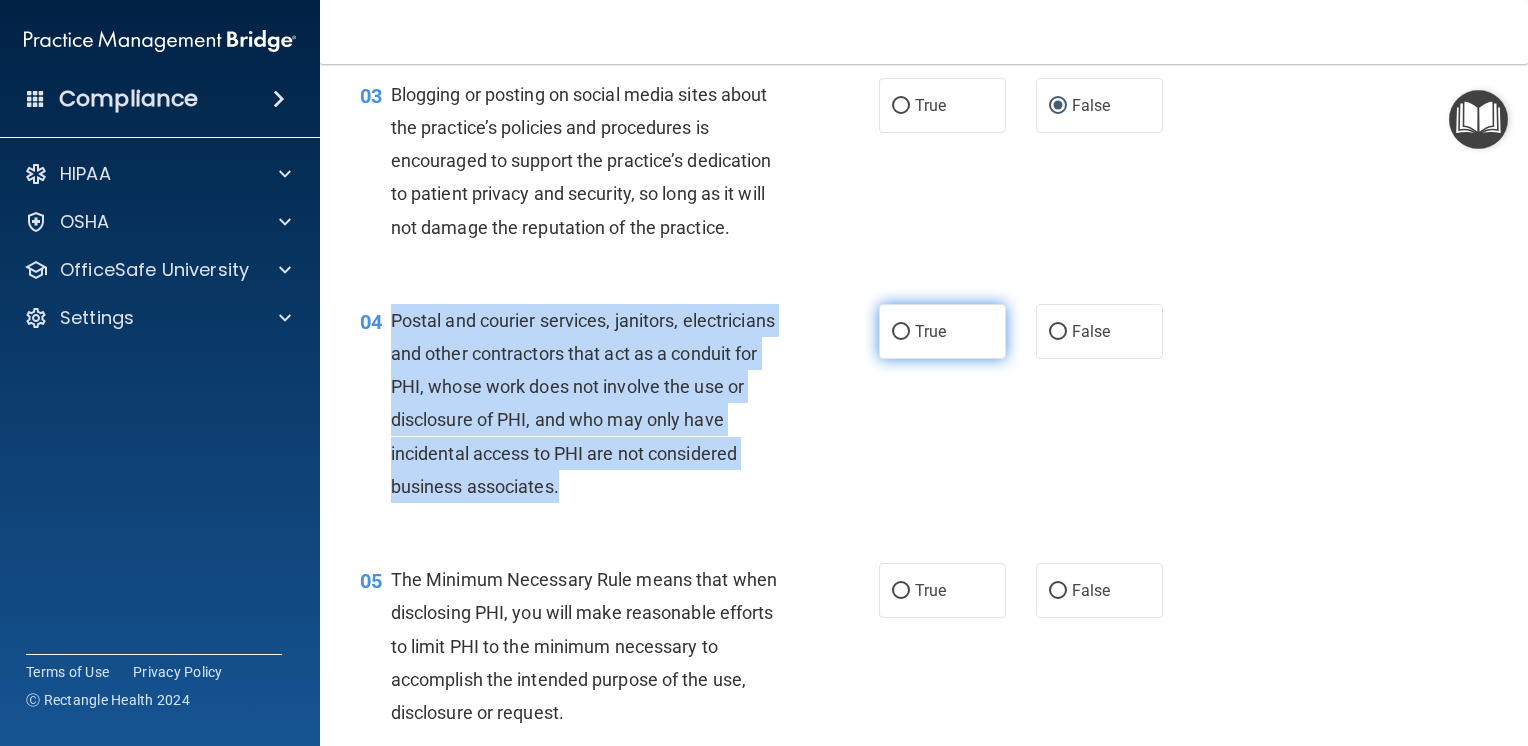 click on "True" at bounding box center [901, 332] 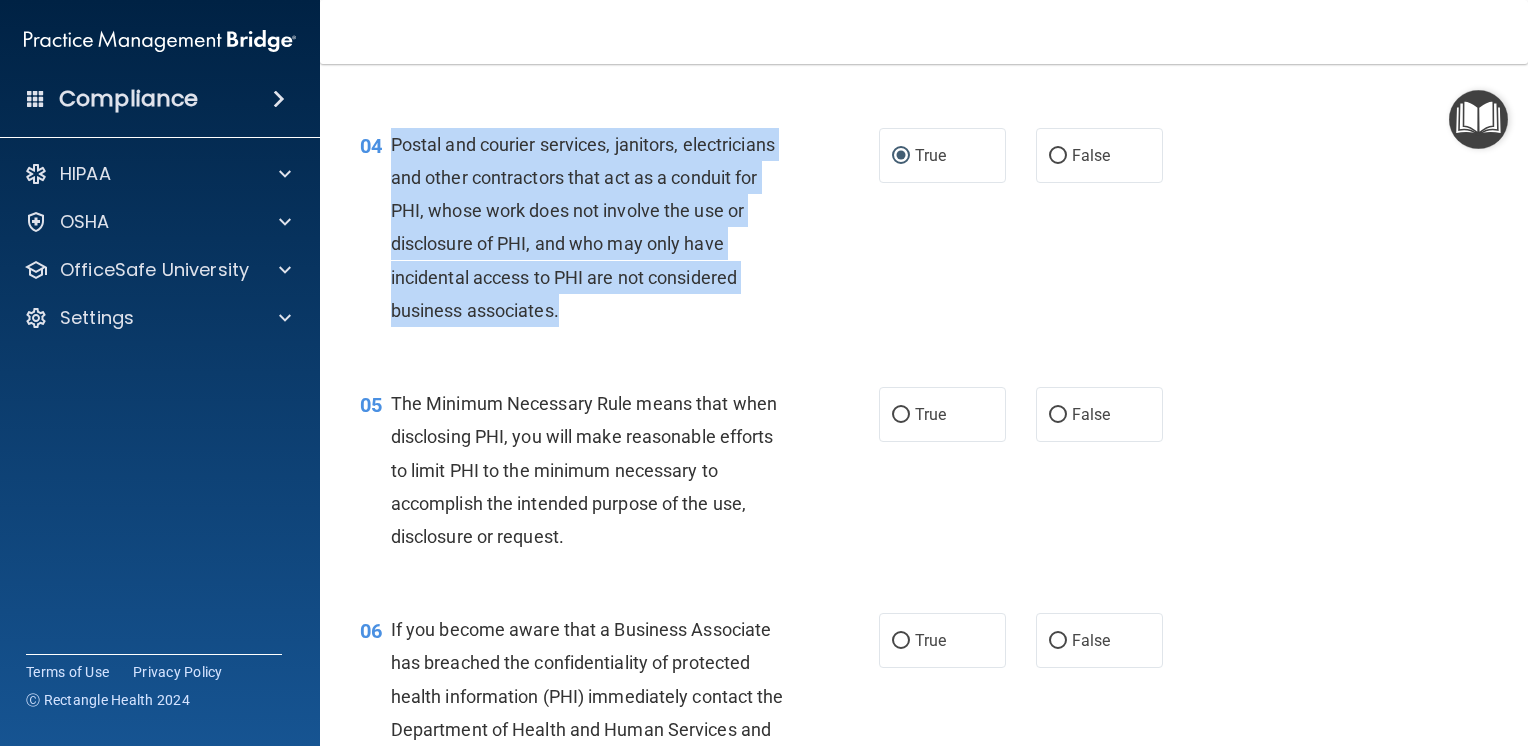 scroll, scrollTop: 700, scrollLeft: 0, axis: vertical 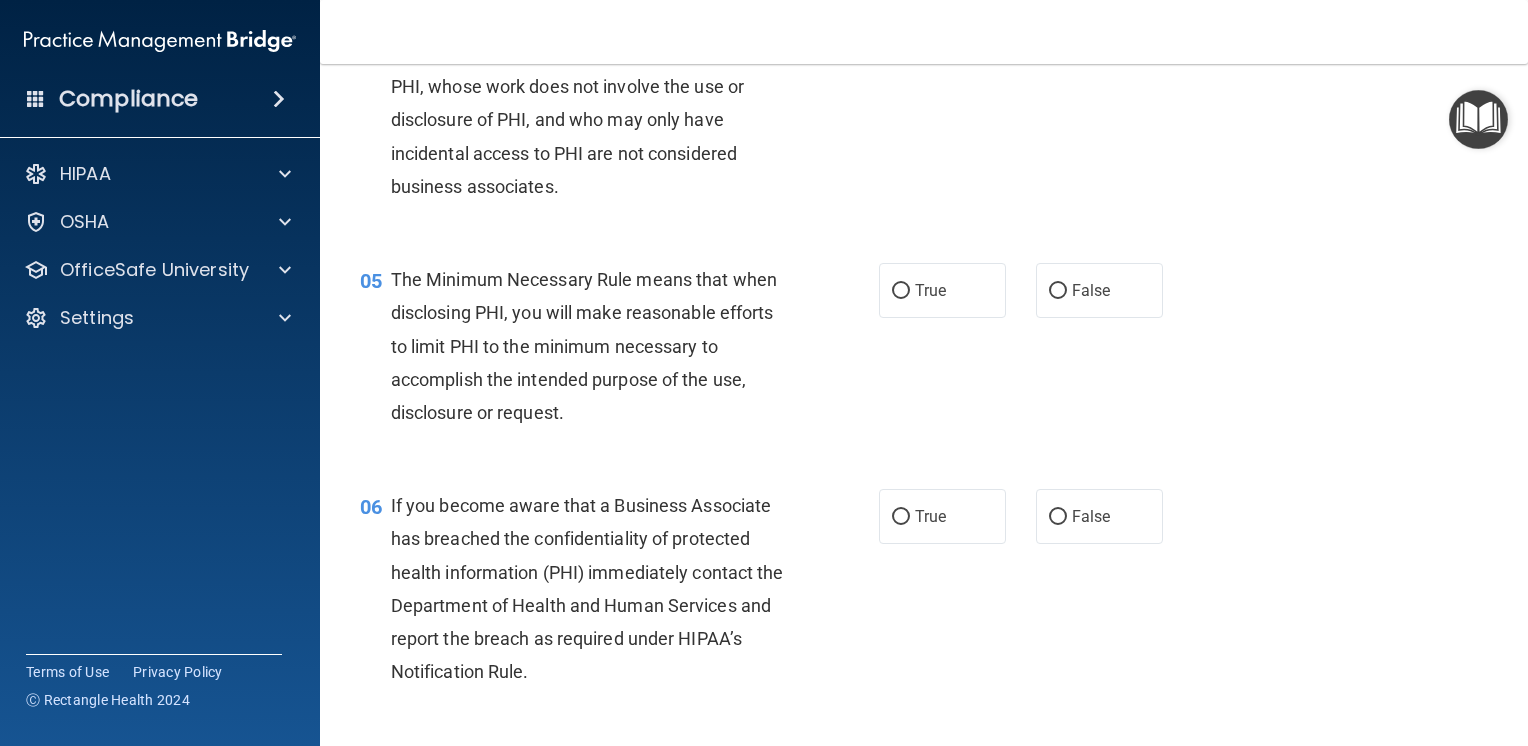 drag, startPoint x: 812, startPoint y: 437, endPoint x: 794, endPoint y: 421, distance: 24.083189 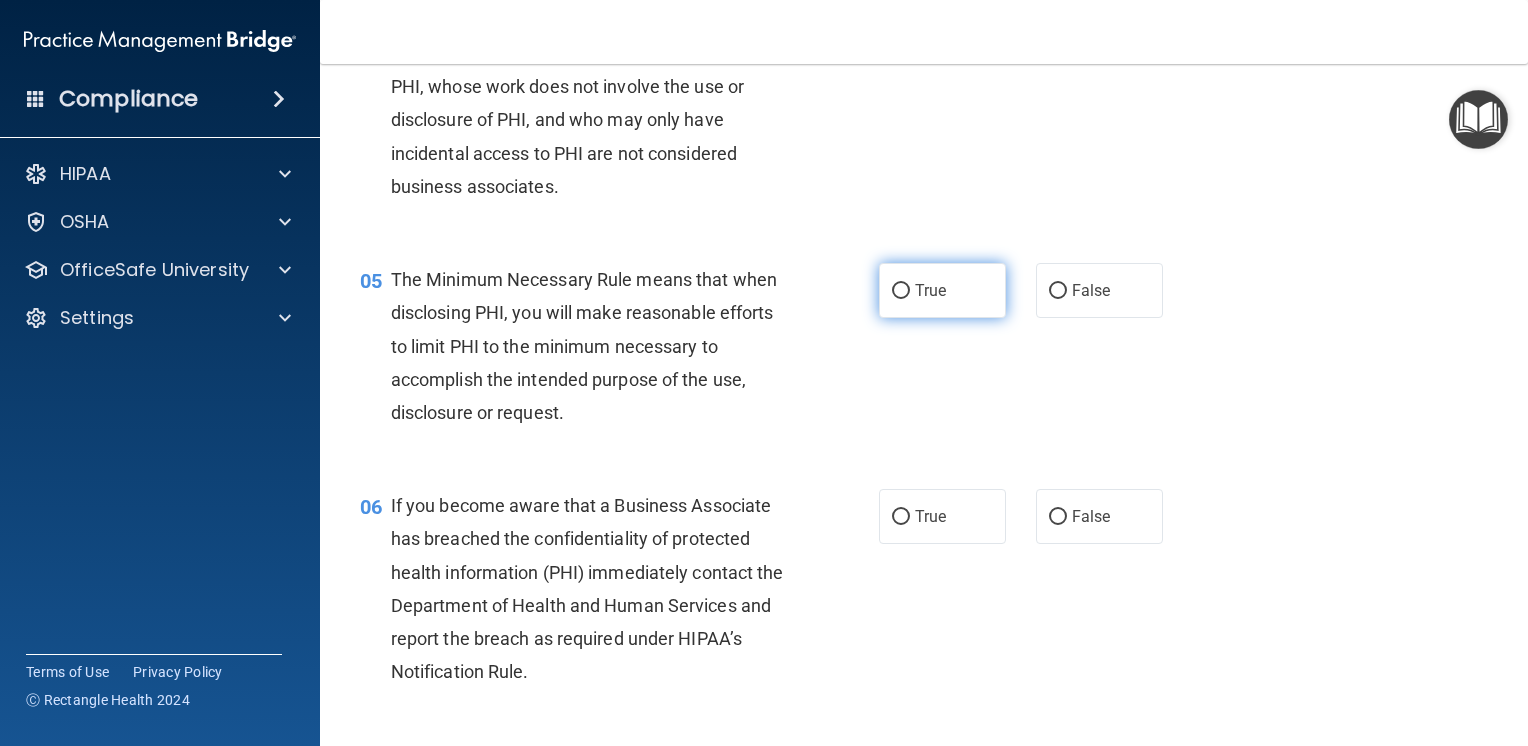 click on "True" at bounding box center [901, 291] 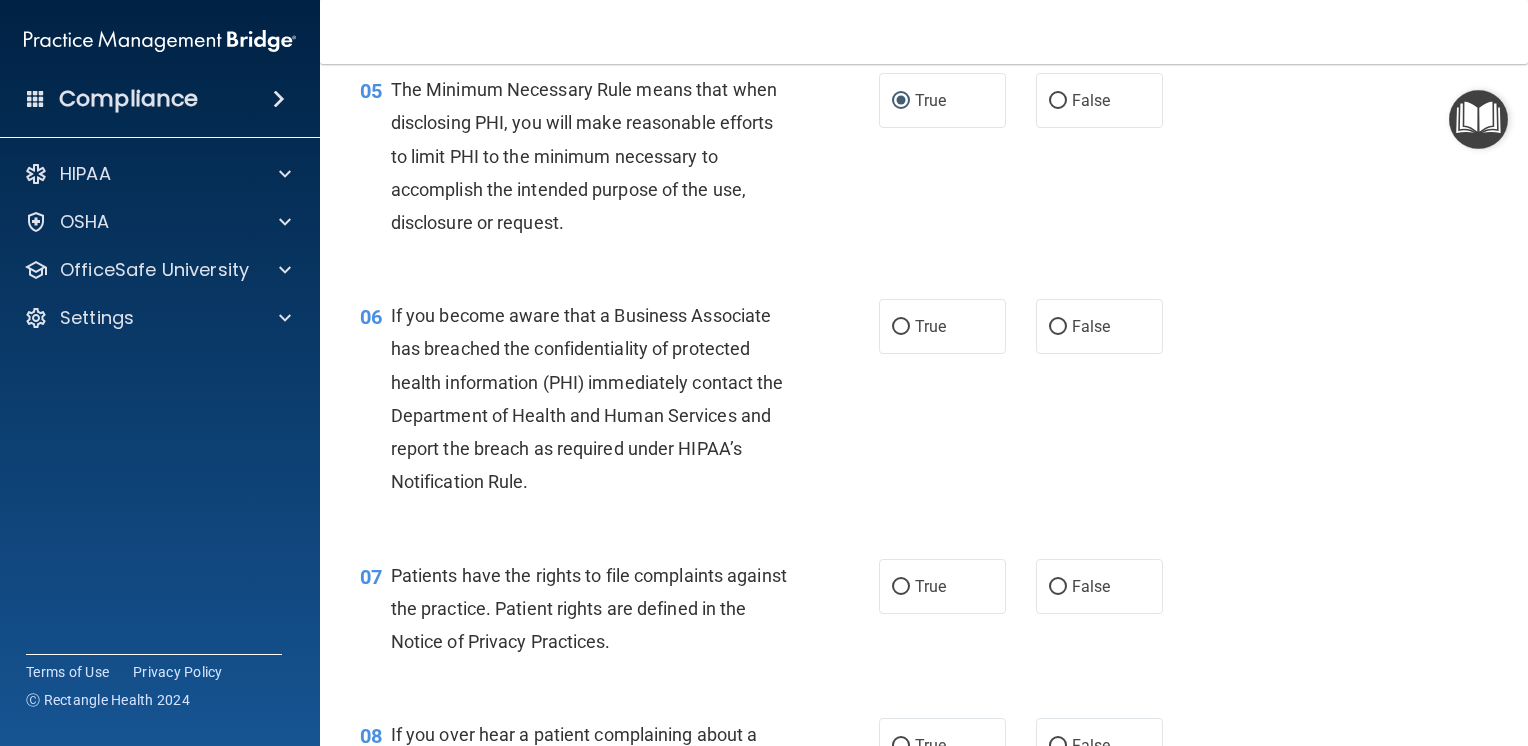 scroll, scrollTop: 900, scrollLeft: 0, axis: vertical 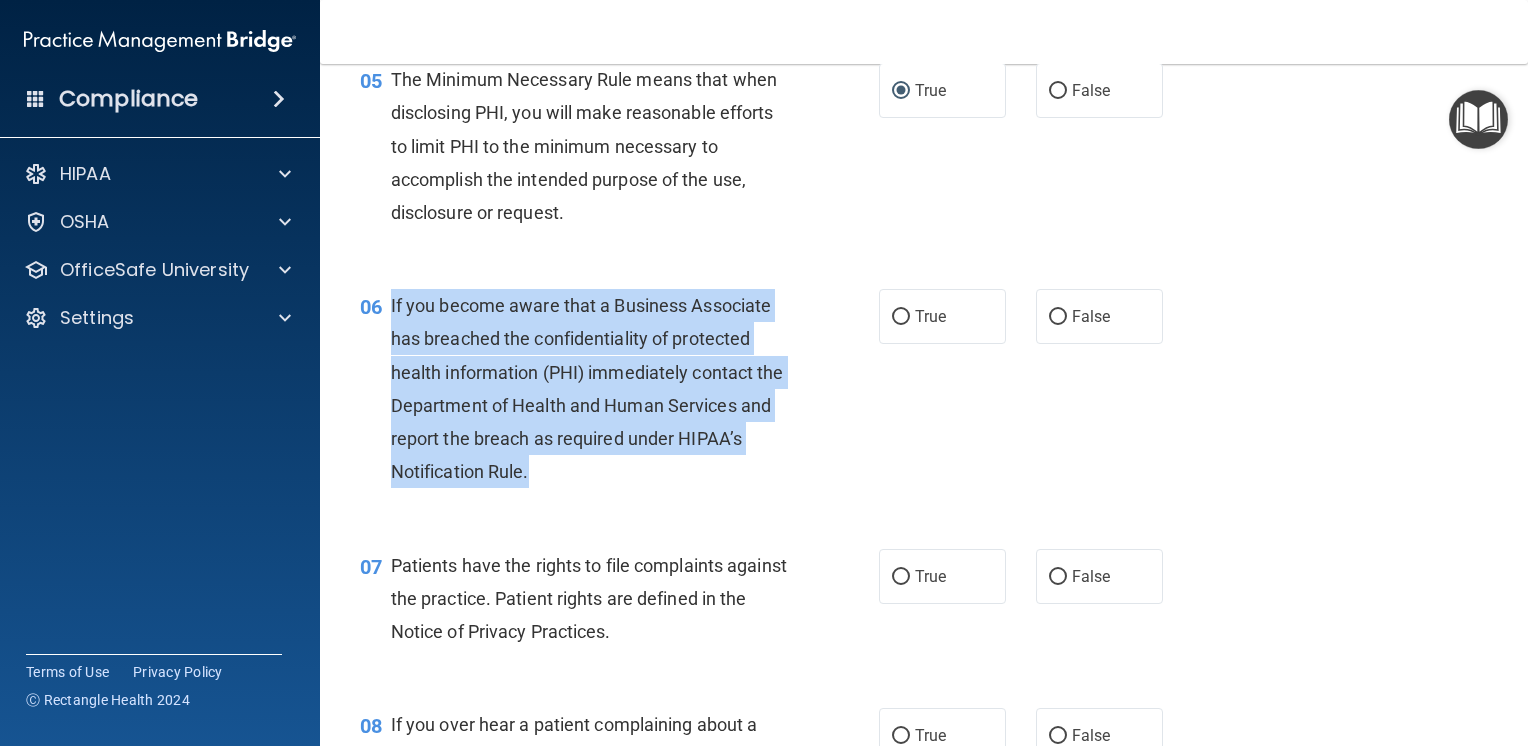 drag, startPoint x: 532, startPoint y: 506, endPoint x: 386, endPoint y: 343, distance: 218.82642 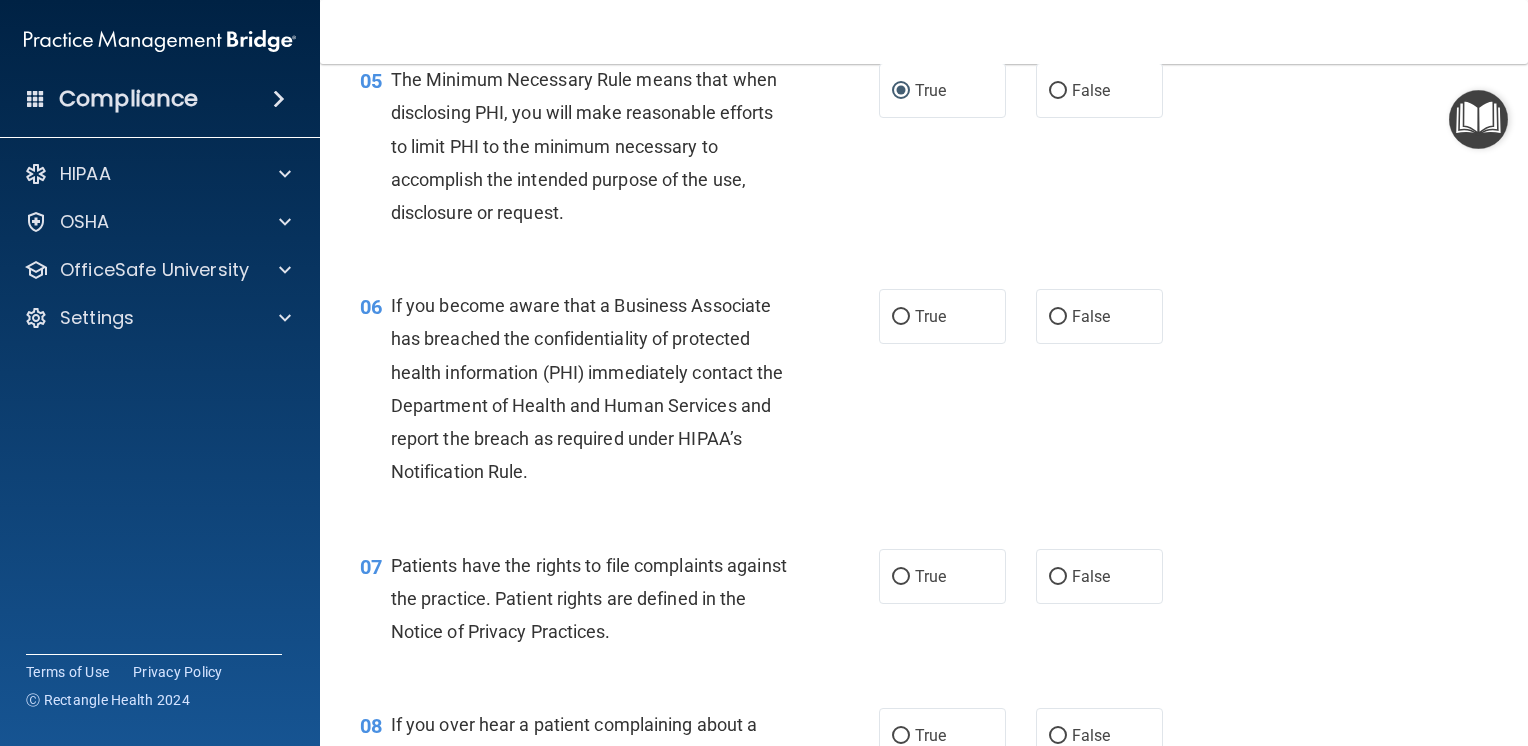 click on "06       If you become aware that a Business Associate has breached the confidentiality of protected health information (PHI) immediately contact the Department of Health and Human Services and report the breach as required under HIPAA’s Notification Rule.                  True           False" at bounding box center [924, 393] 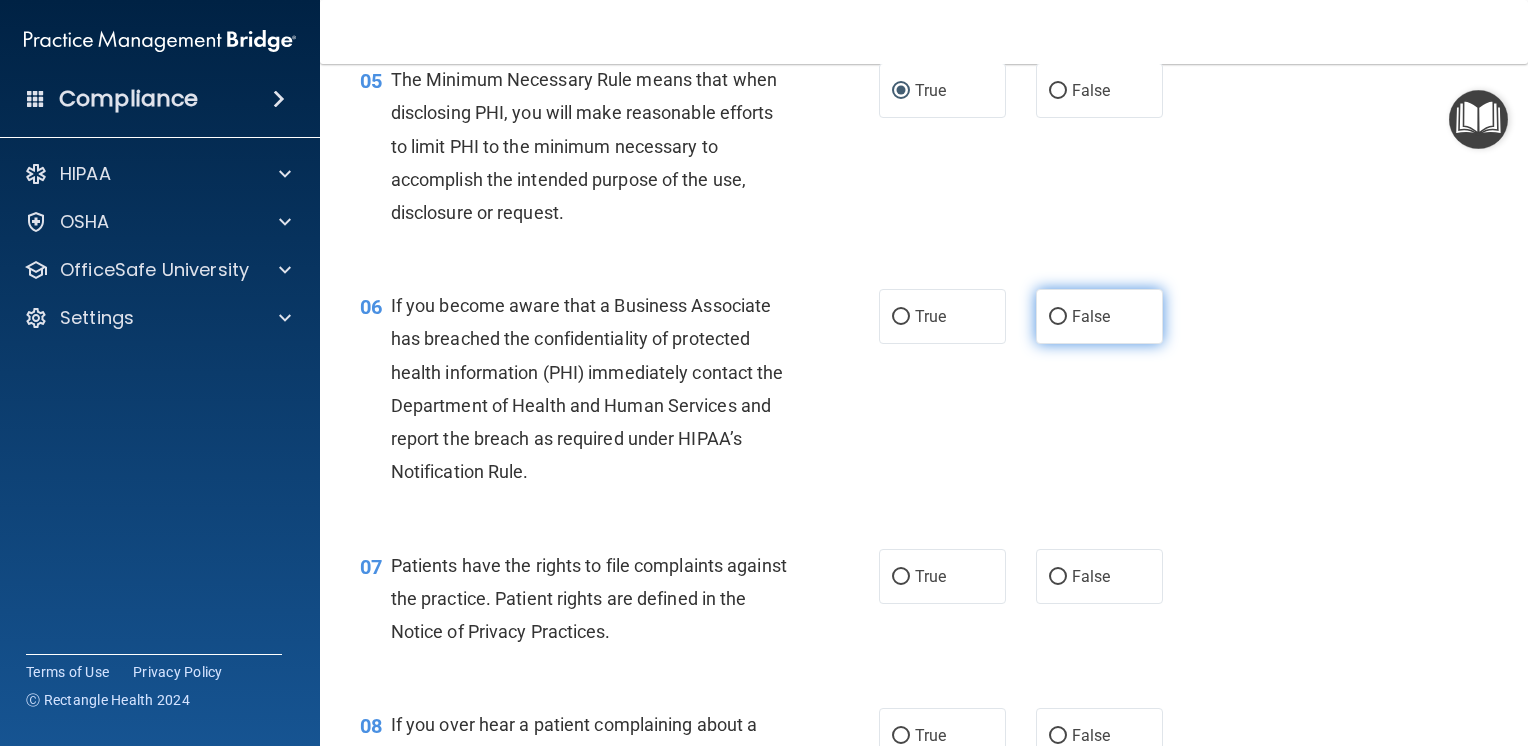 click on "False" at bounding box center (1058, 317) 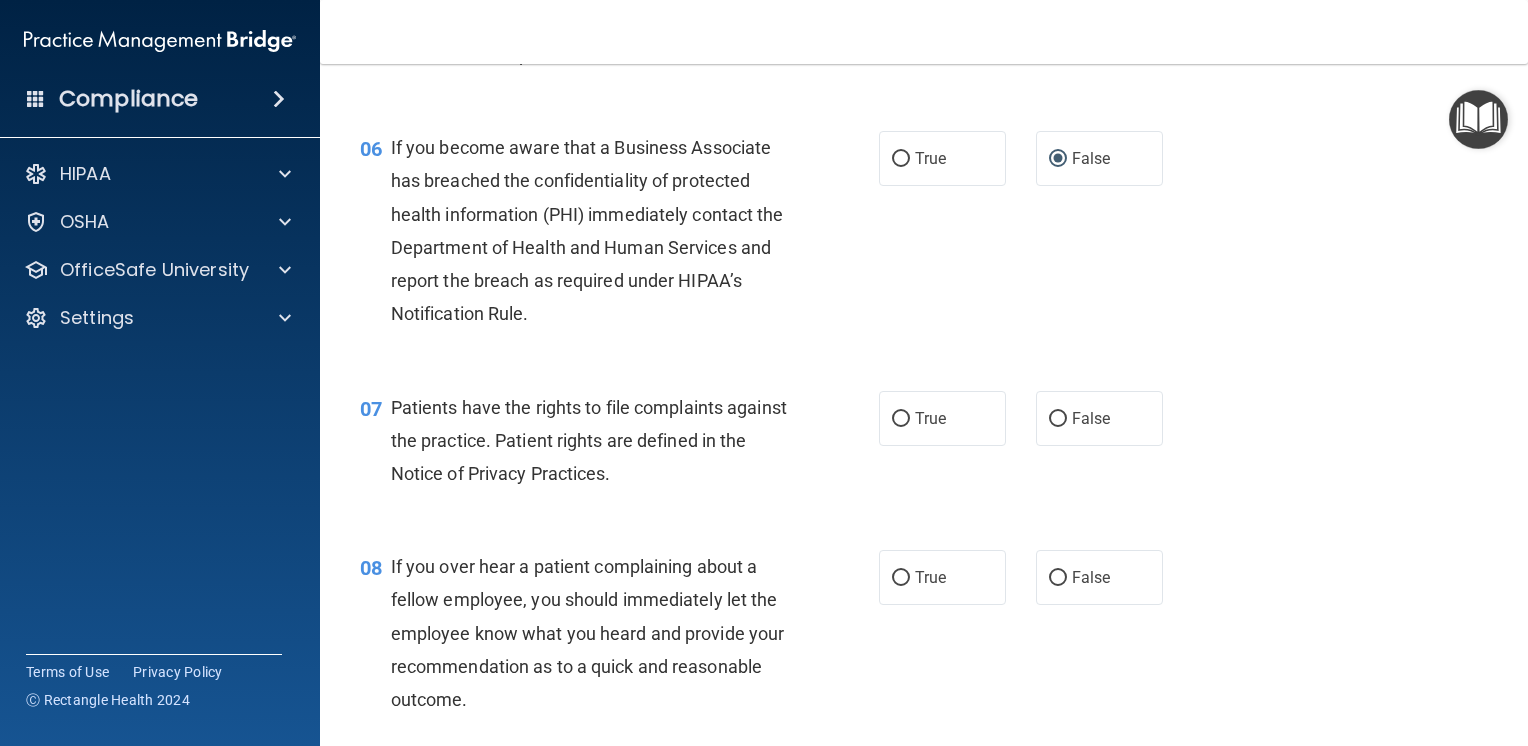 scroll, scrollTop: 1100, scrollLeft: 0, axis: vertical 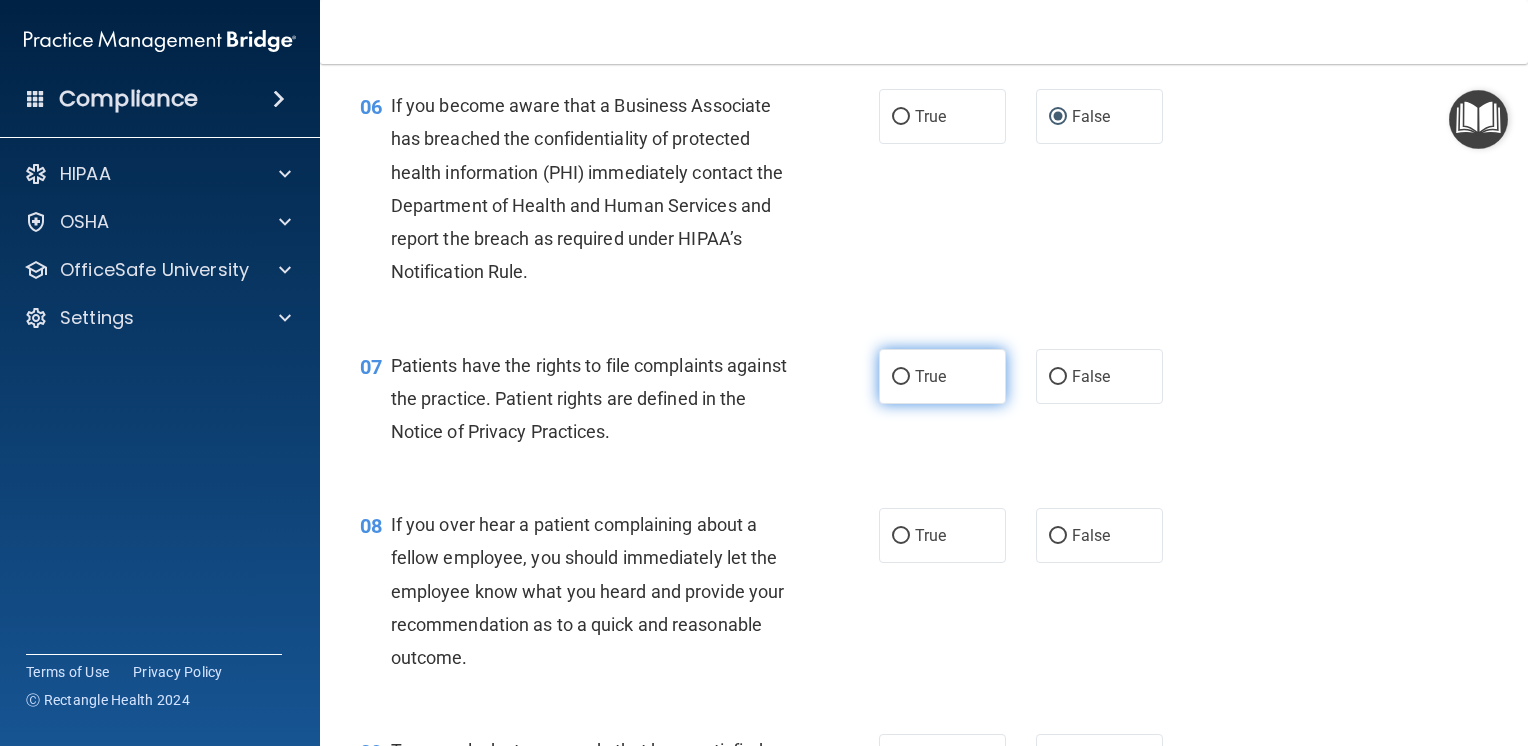 click on "True" at bounding box center (901, 377) 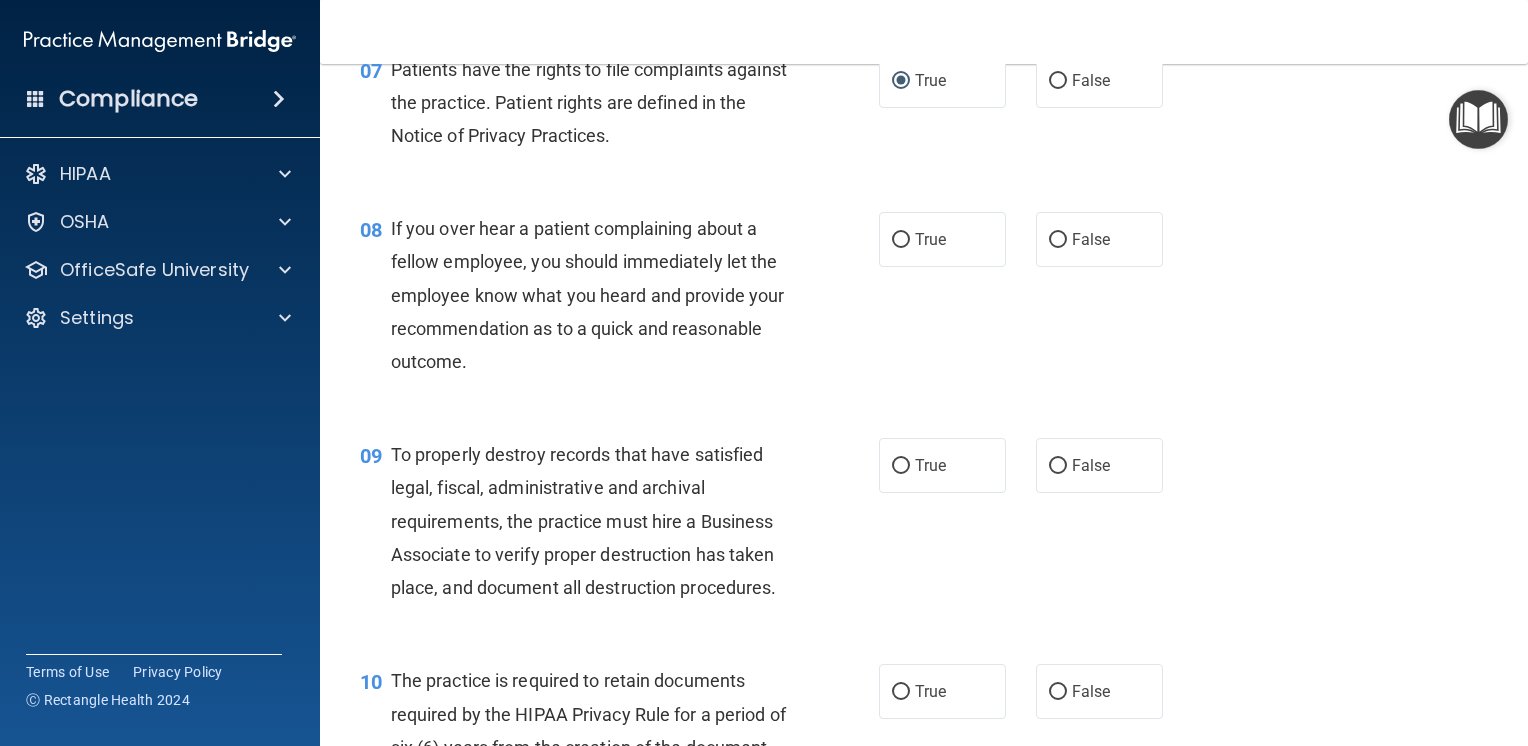 scroll, scrollTop: 1400, scrollLeft: 0, axis: vertical 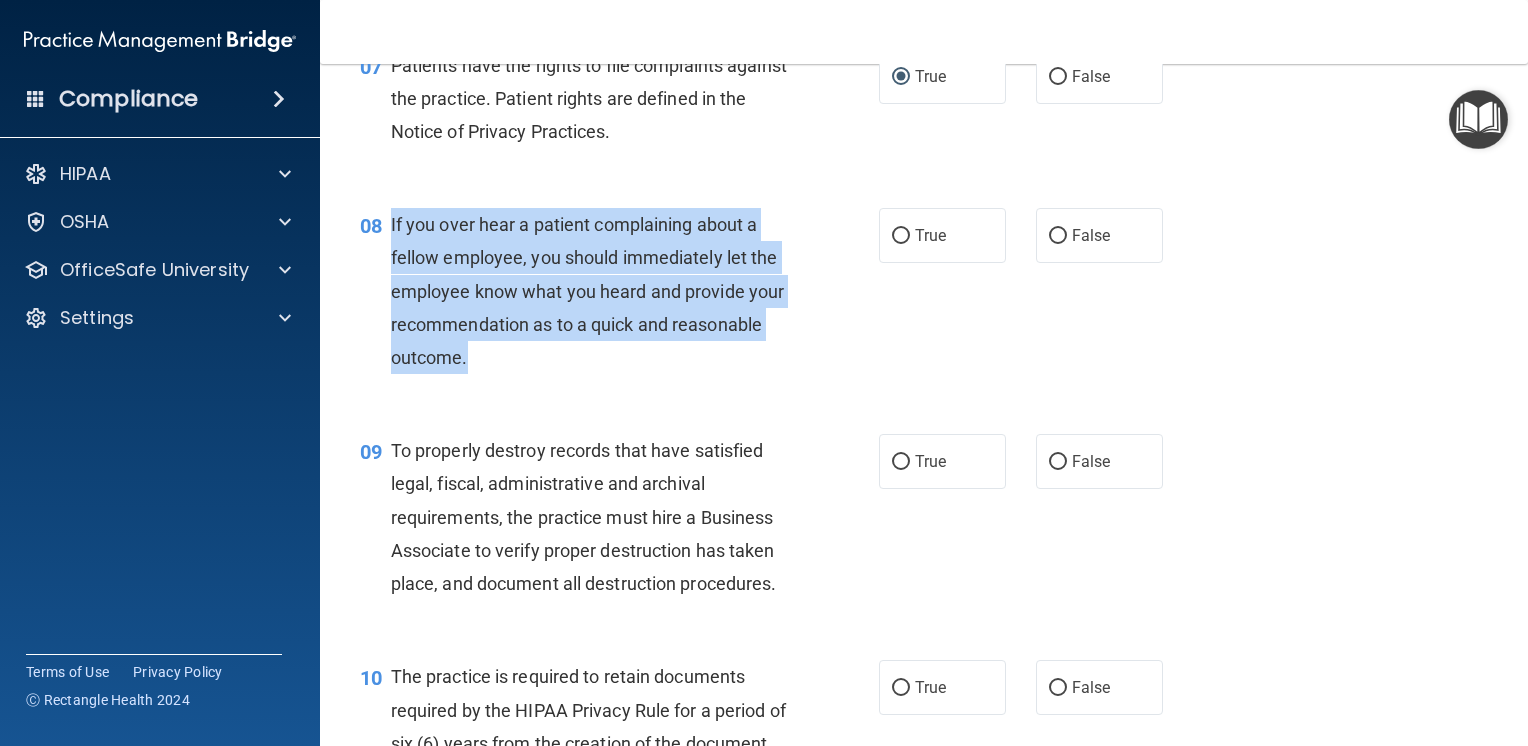 drag, startPoint x: 560, startPoint y: 392, endPoint x: 383, endPoint y: 257, distance: 222.60728 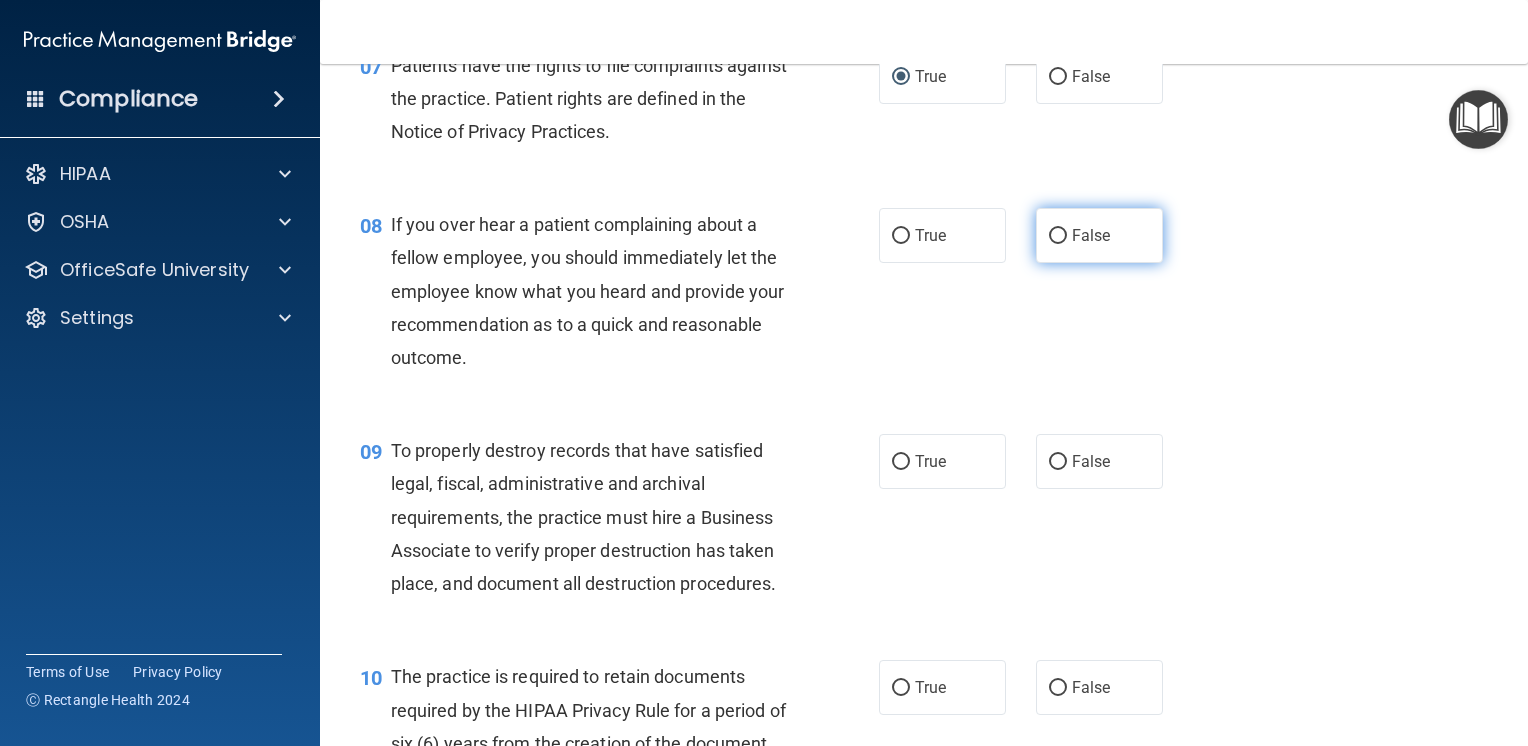 click on "False" at bounding box center (1058, 236) 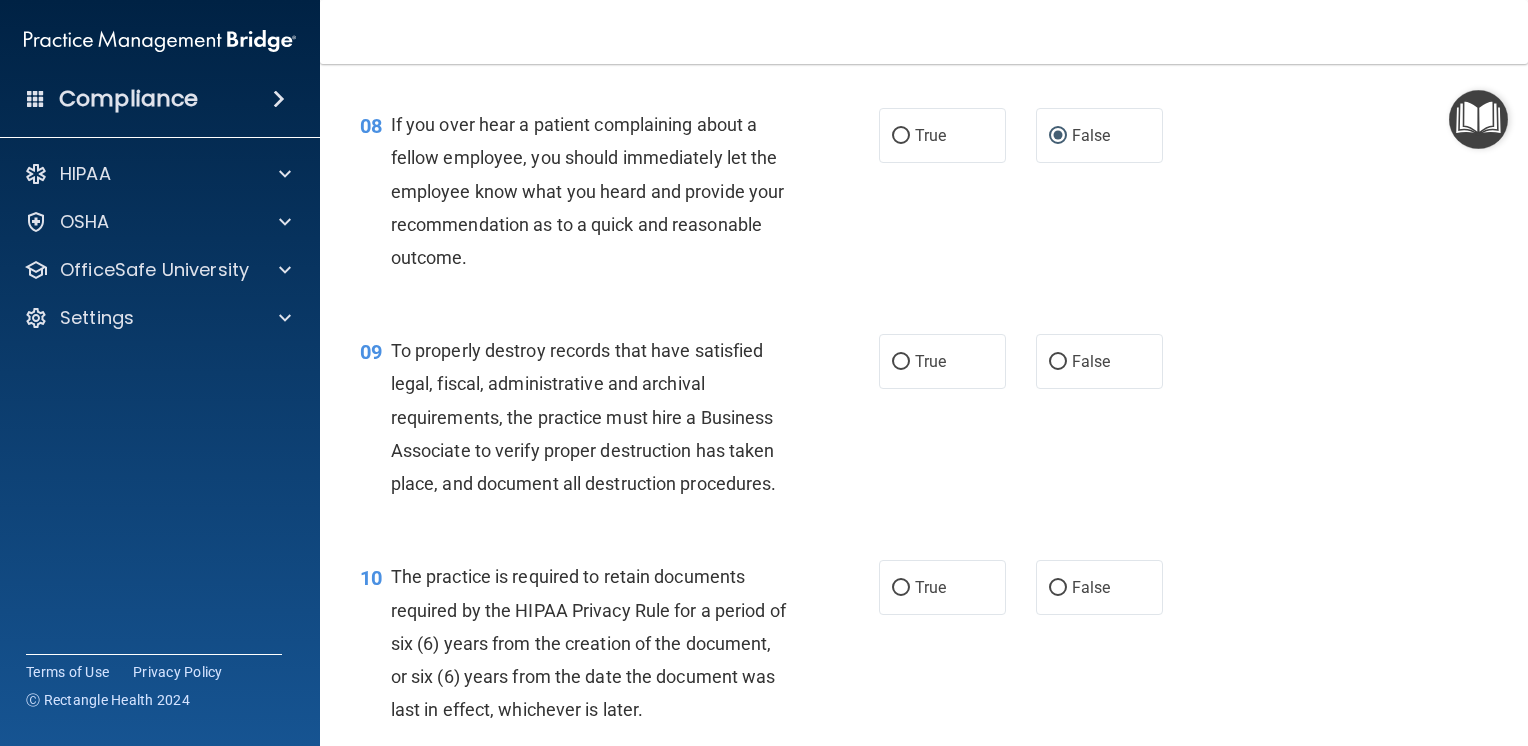 scroll, scrollTop: 1600, scrollLeft: 0, axis: vertical 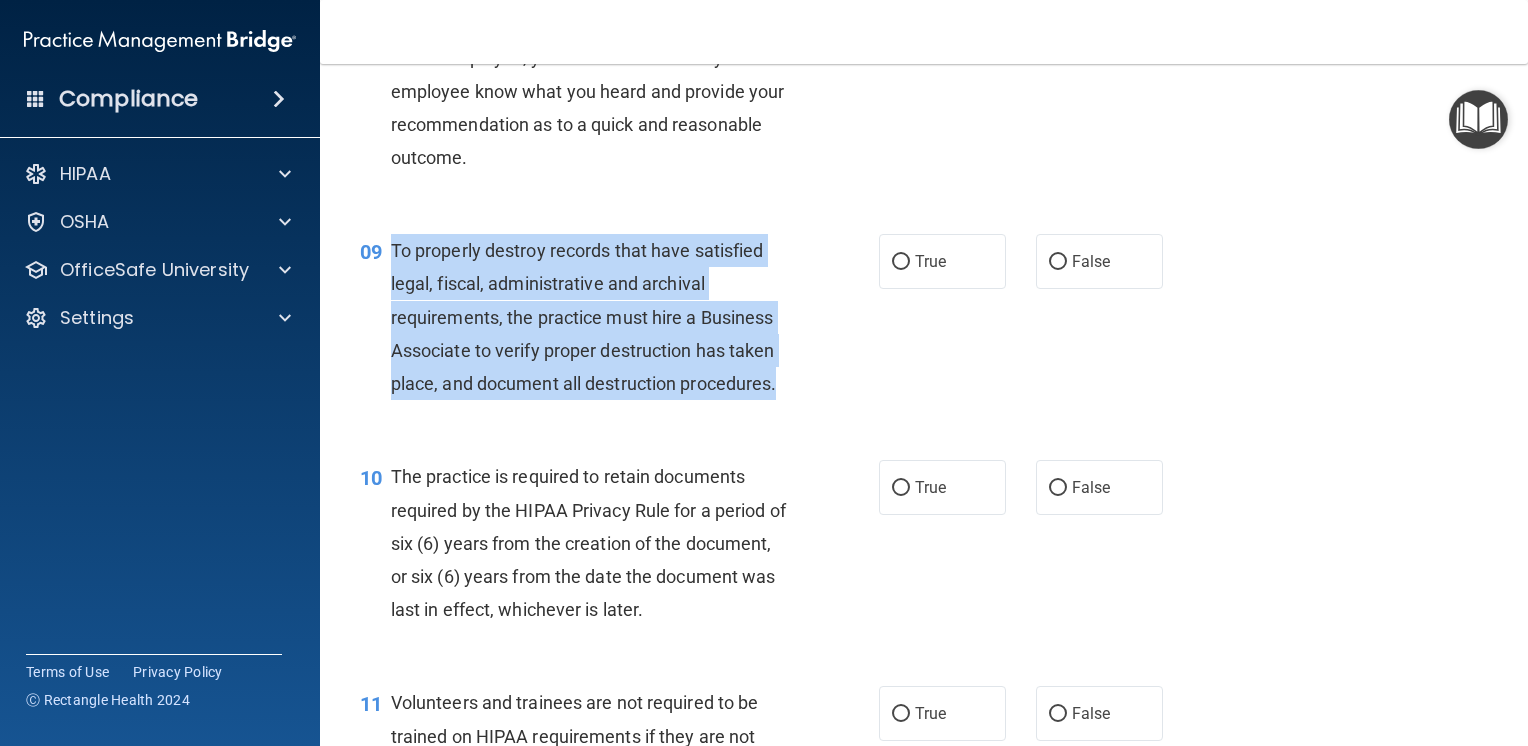 drag, startPoint x: 392, startPoint y: 283, endPoint x: 778, endPoint y: 423, distance: 410.60443 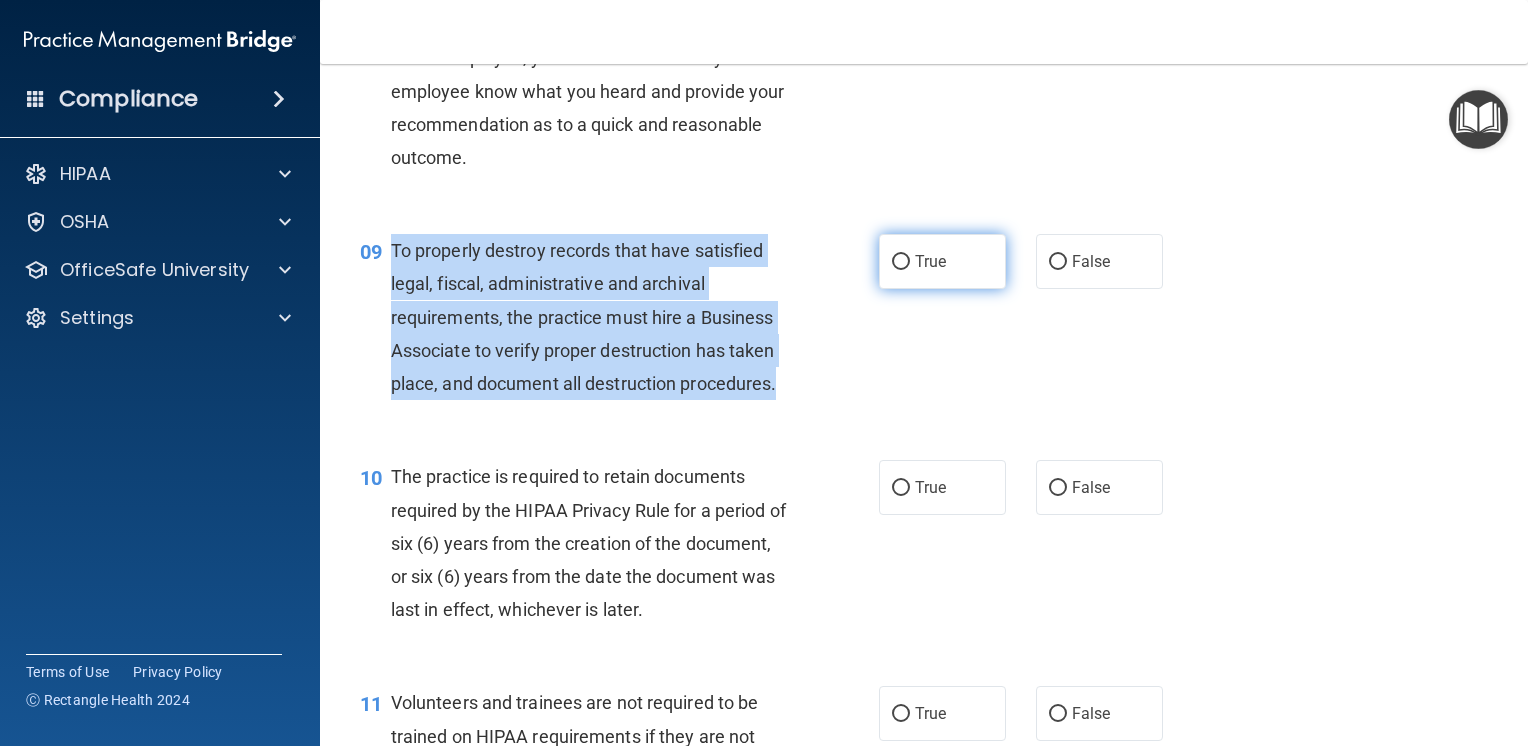 click on "True" at bounding box center (901, 262) 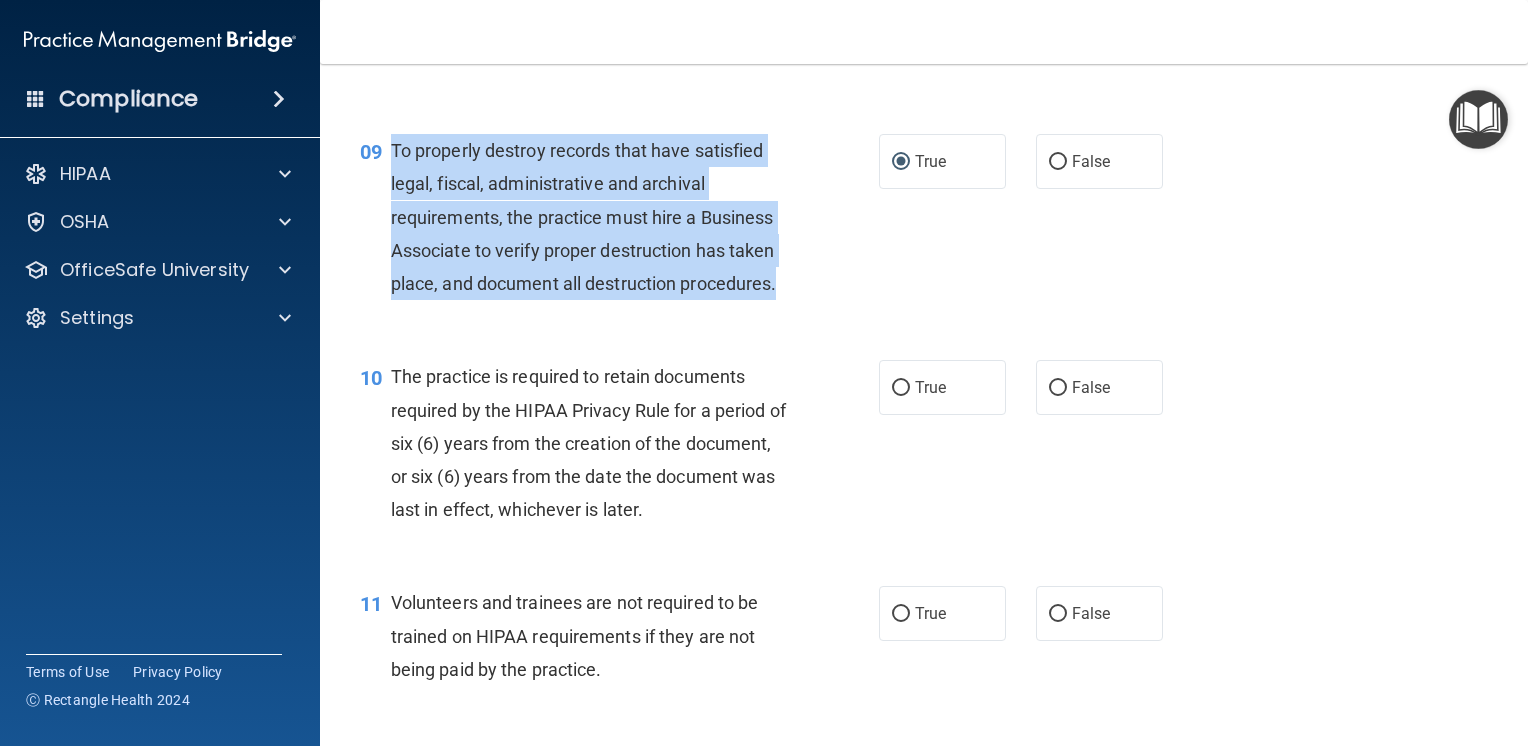 scroll, scrollTop: 1800, scrollLeft: 0, axis: vertical 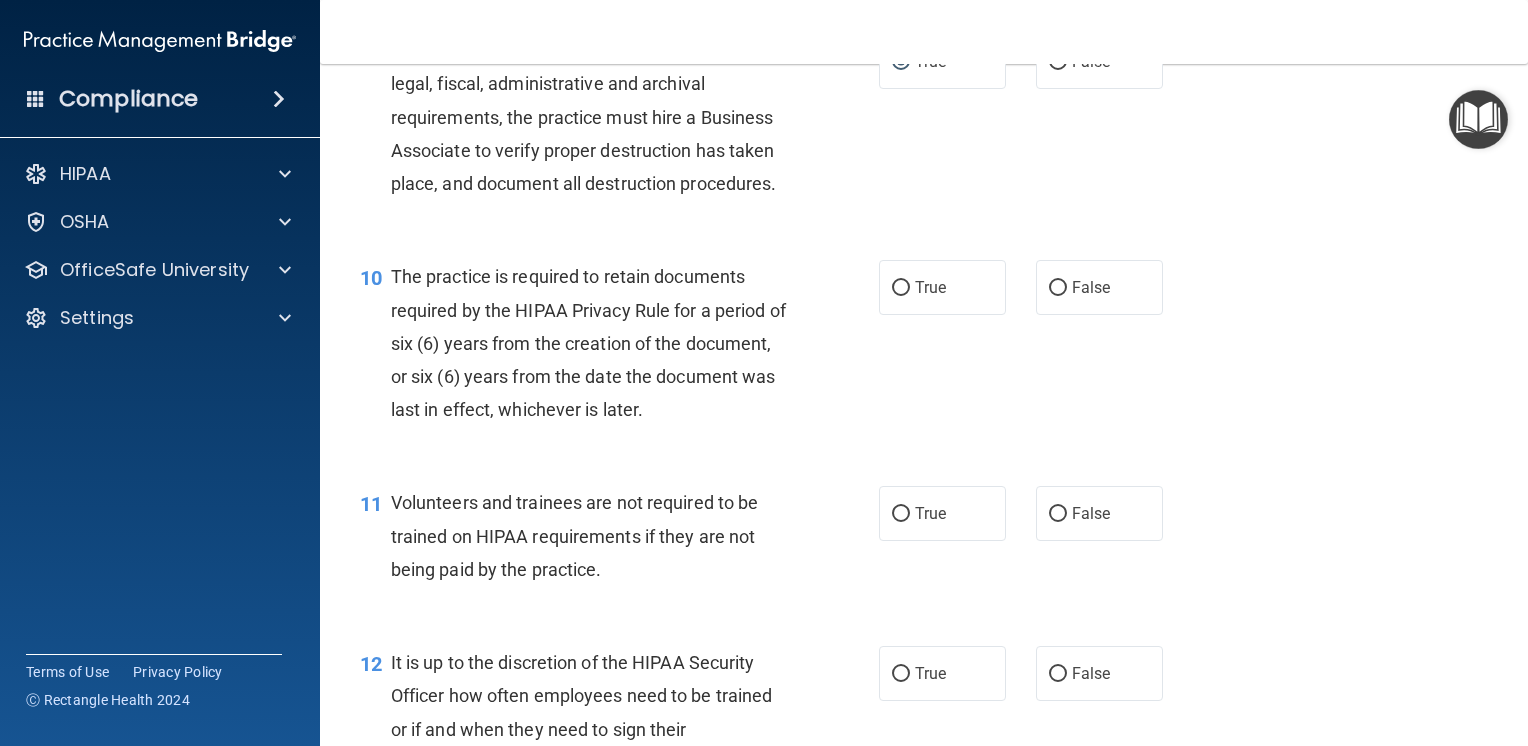 click on "The practice is required to retain documents required by the HIPAA Privacy Rule for a period of six (6) years from the creation of the document, or six (6) years from the date the document was last in effect, whichever is later." at bounding box center [588, 343] 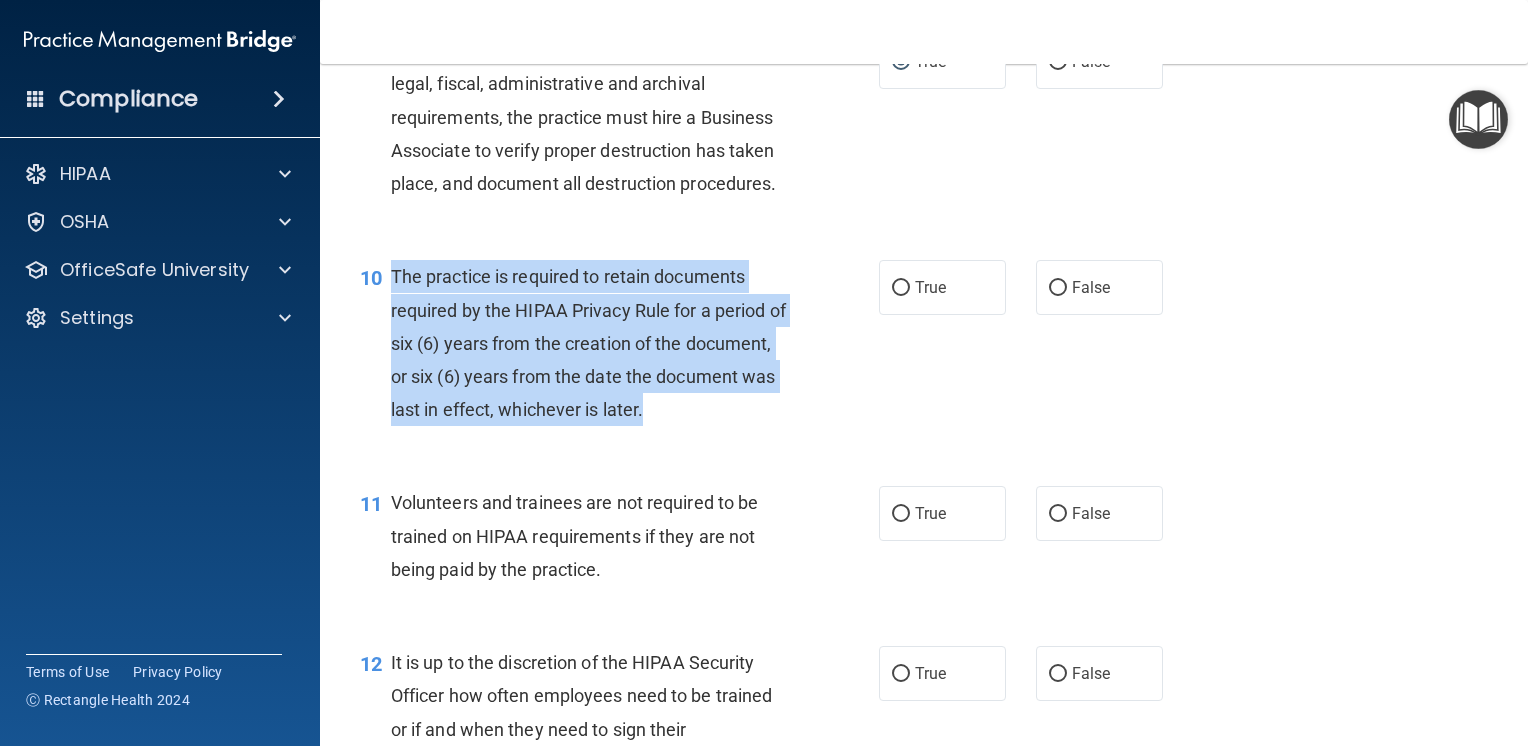 drag, startPoint x: 392, startPoint y: 310, endPoint x: 780, endPoint y: 452, distance: 413.16824 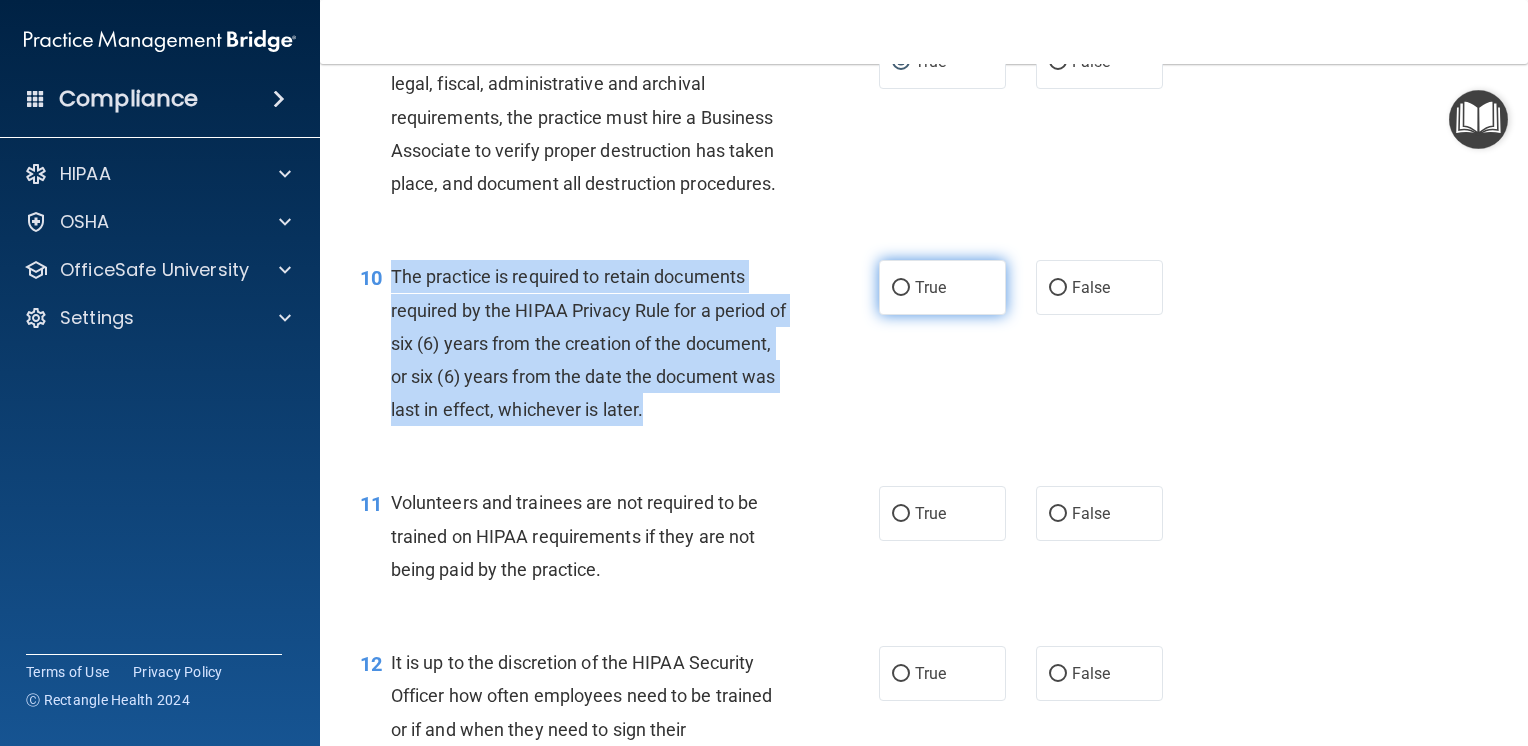 click on "True" at bounding box center (901, 288) 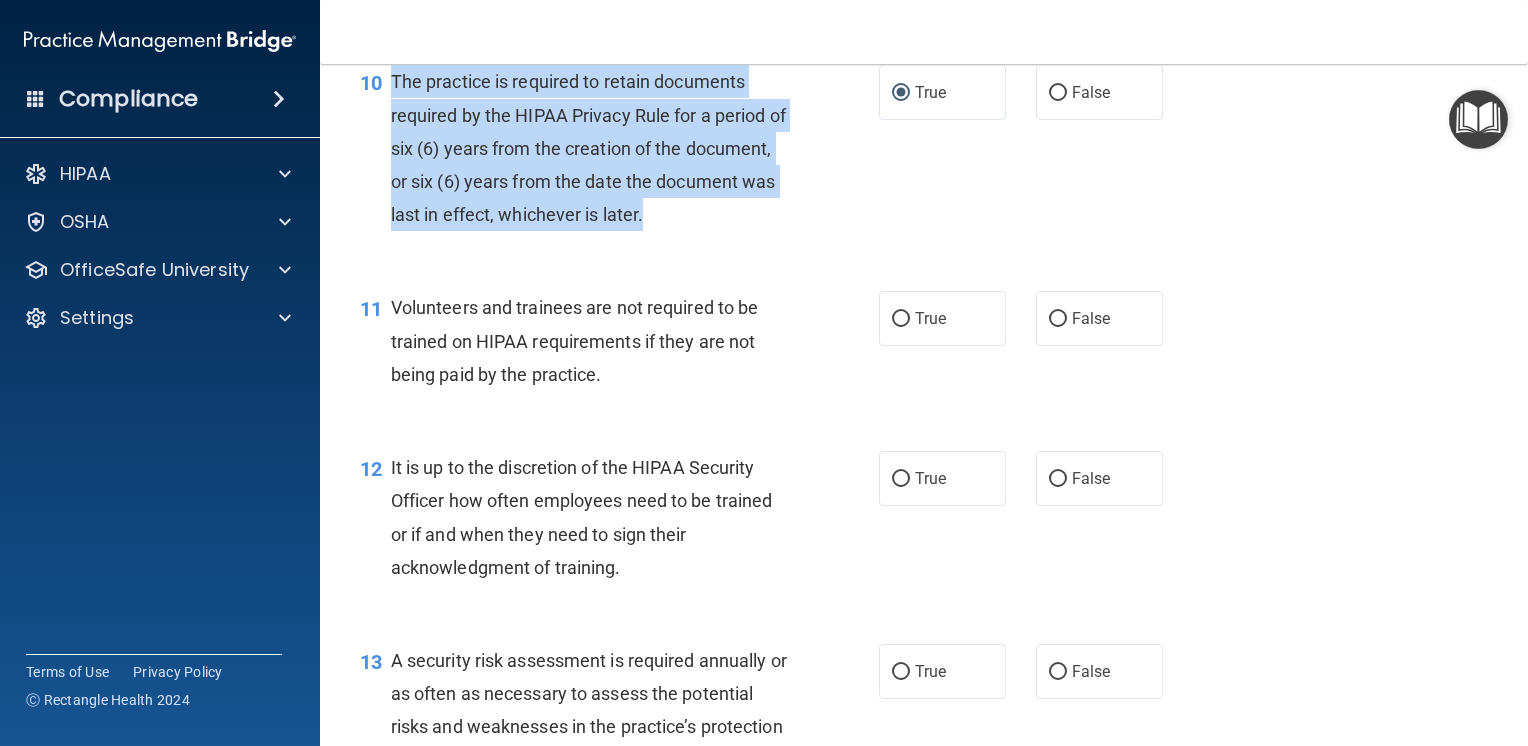 scroll, scrollTop: 2000, scrollLeft: 0, axis: vertical 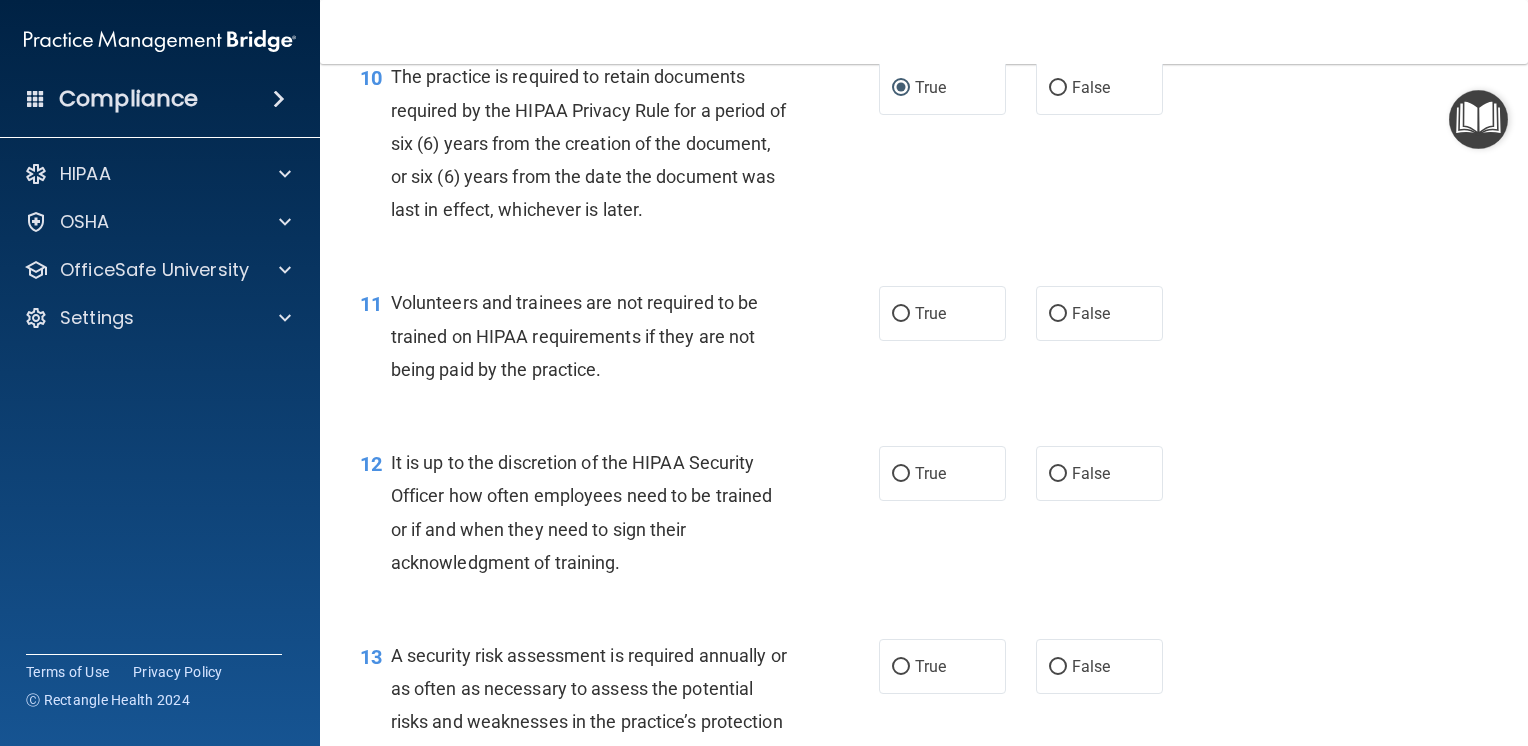 click on "Volunteers and trainees are not required to be trained on HIPAA requirements if they are not being paid by the practice." at bounding box center (597, 336) 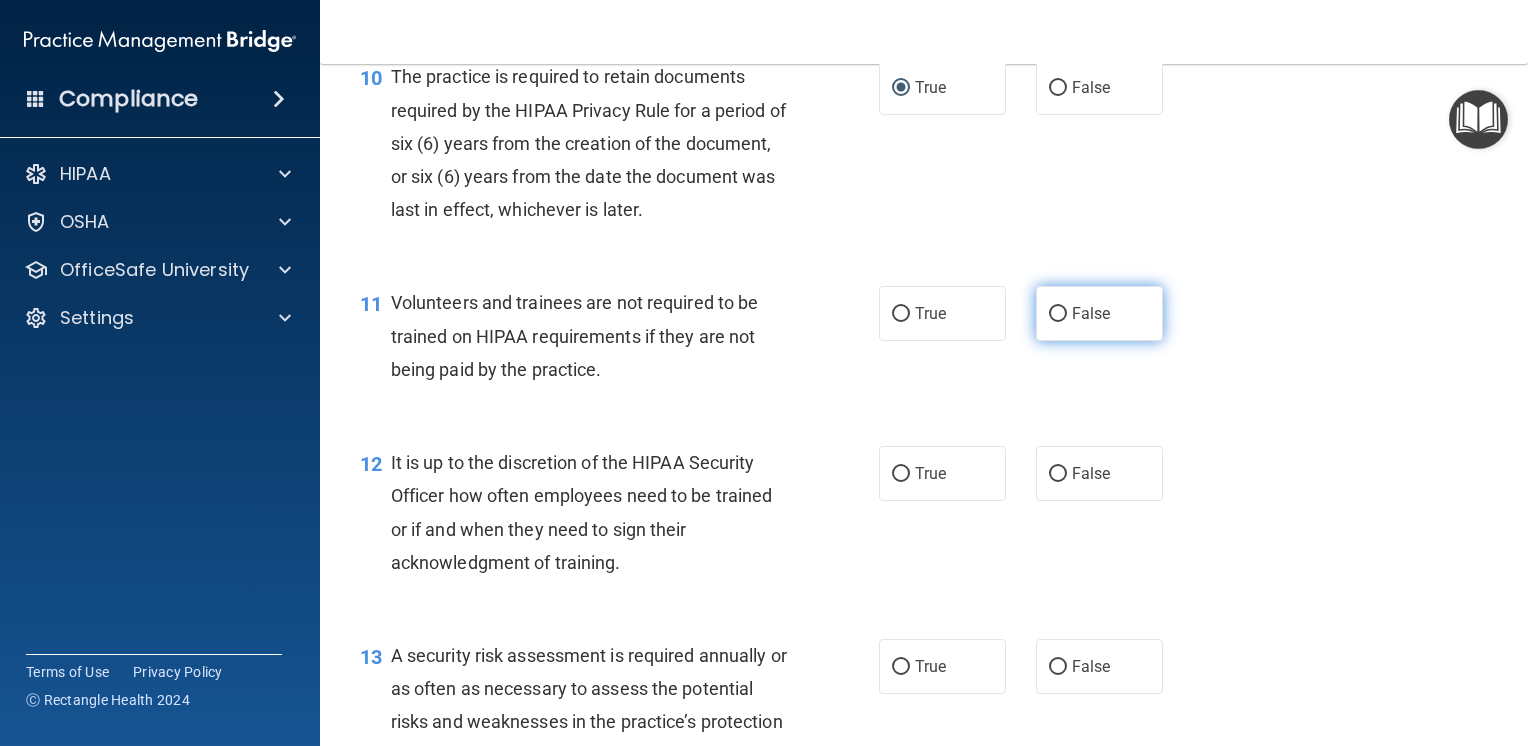 click on "False" at bounding box center (1058, 314) 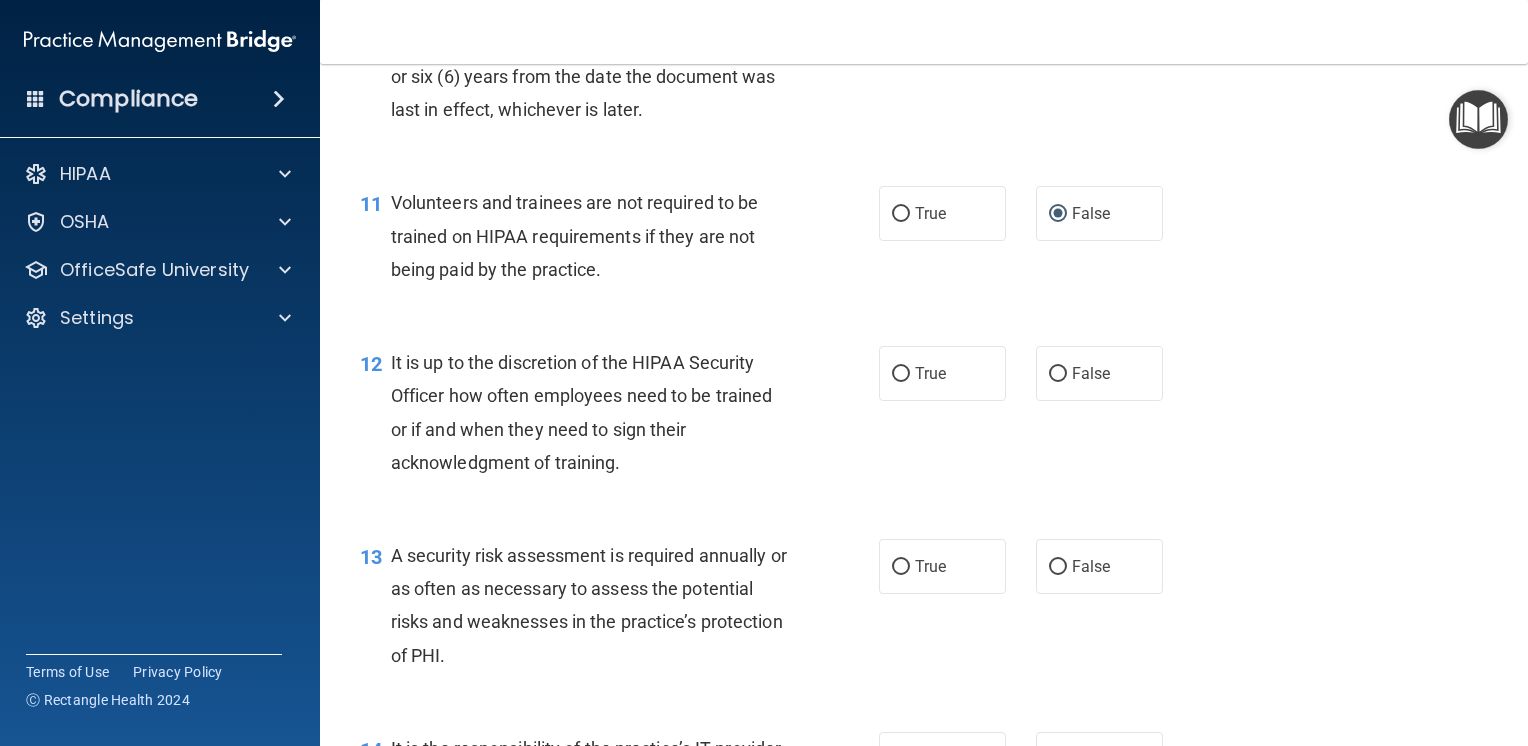 scroll, scrollTop: 2200, scrollLeft: 0, axis: vertical 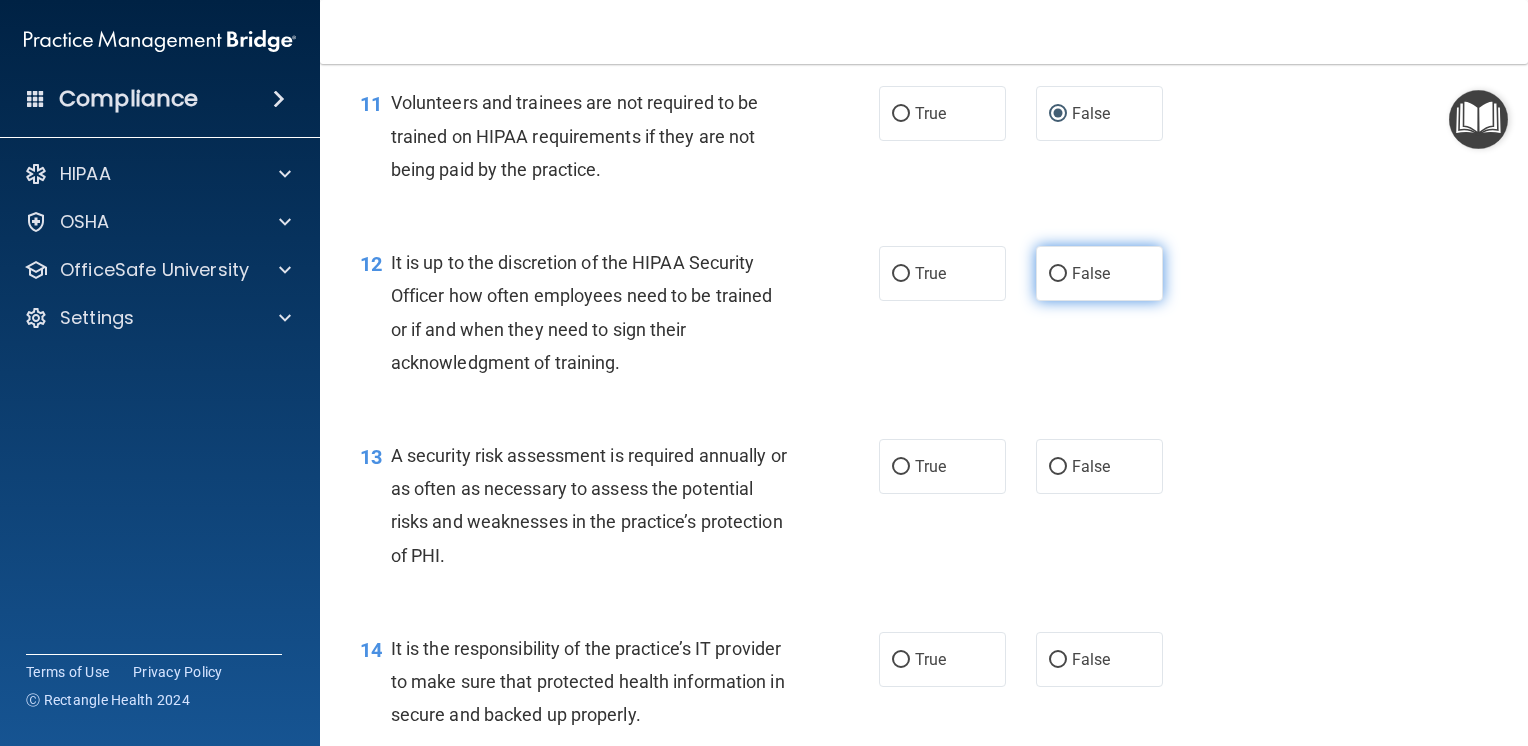 click on "False" at bounding box center (1058, 274) 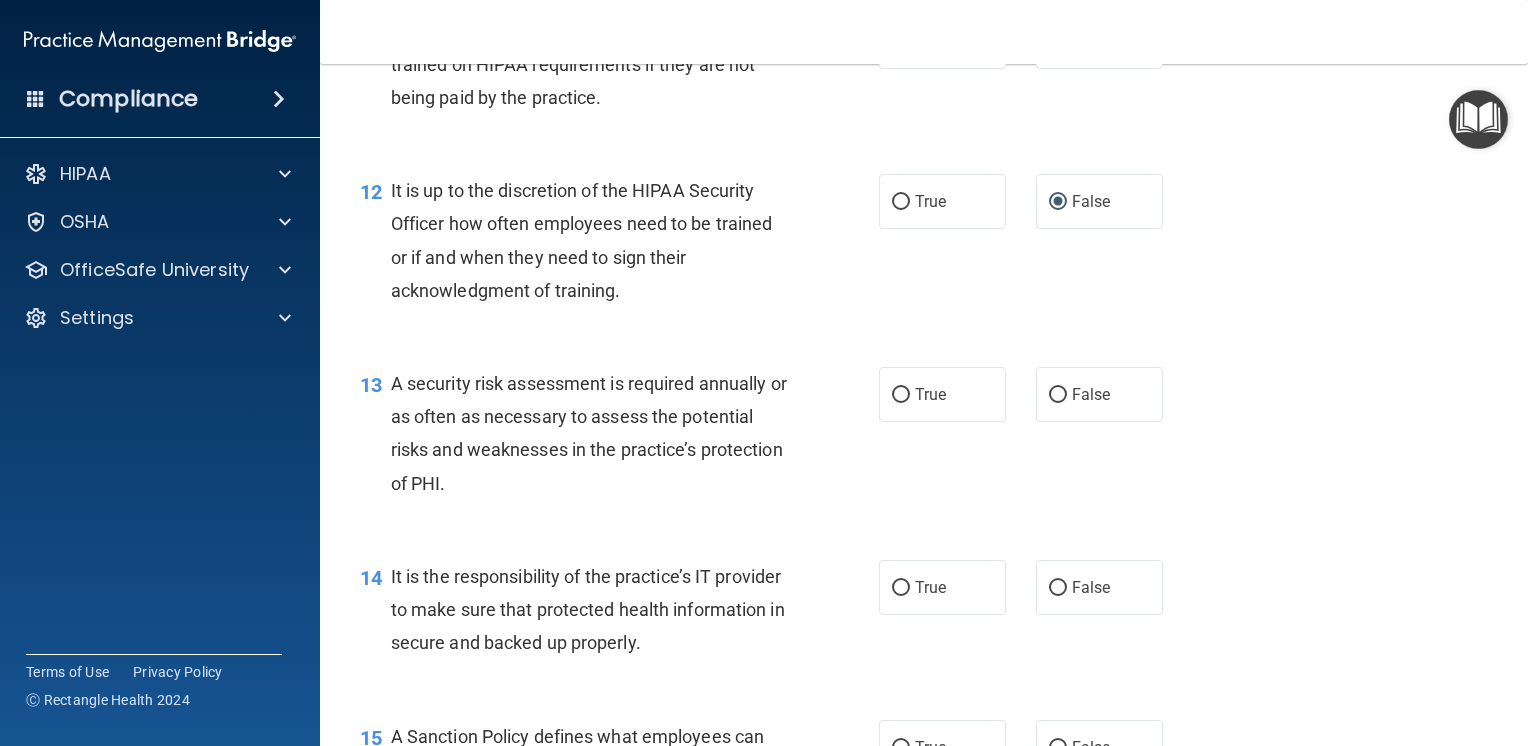 scroll, scrollTop: 2400, scrollLeft: 0, axis: vertical 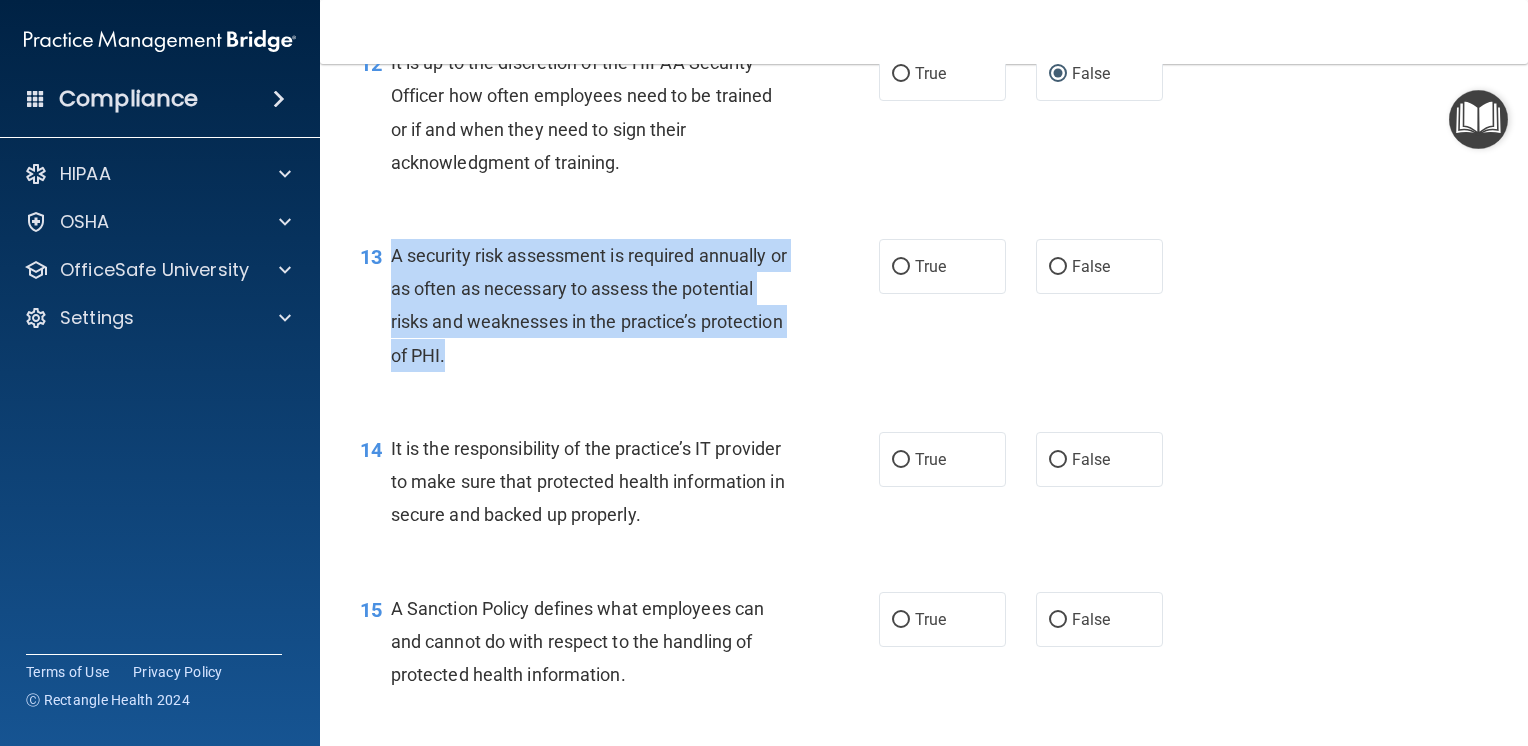 drag, startPoint x: 393, startPoint y: 287, endPoint x: 539, endPoint y: 397, distance: 182.80043 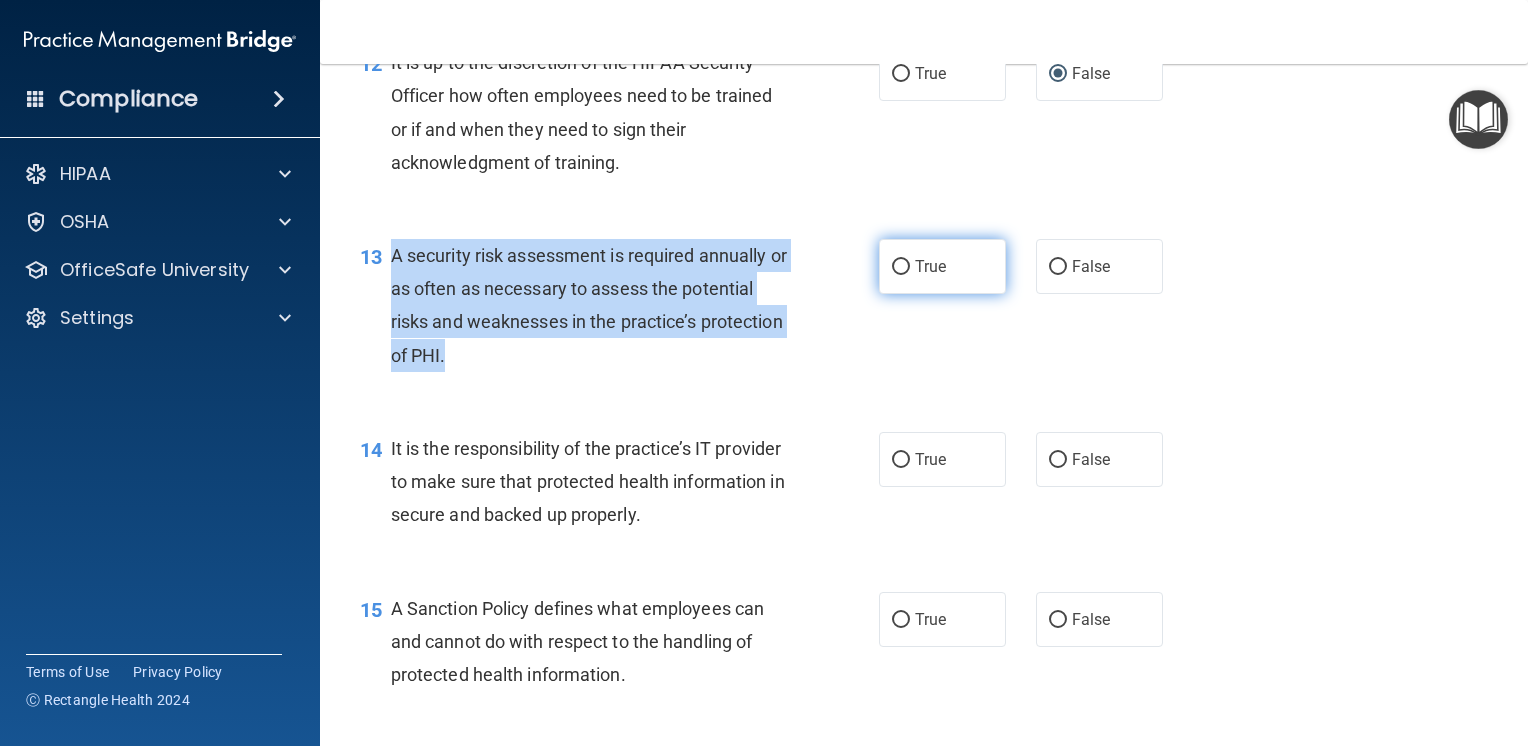 click on "True" at bounding box center [901, 267] 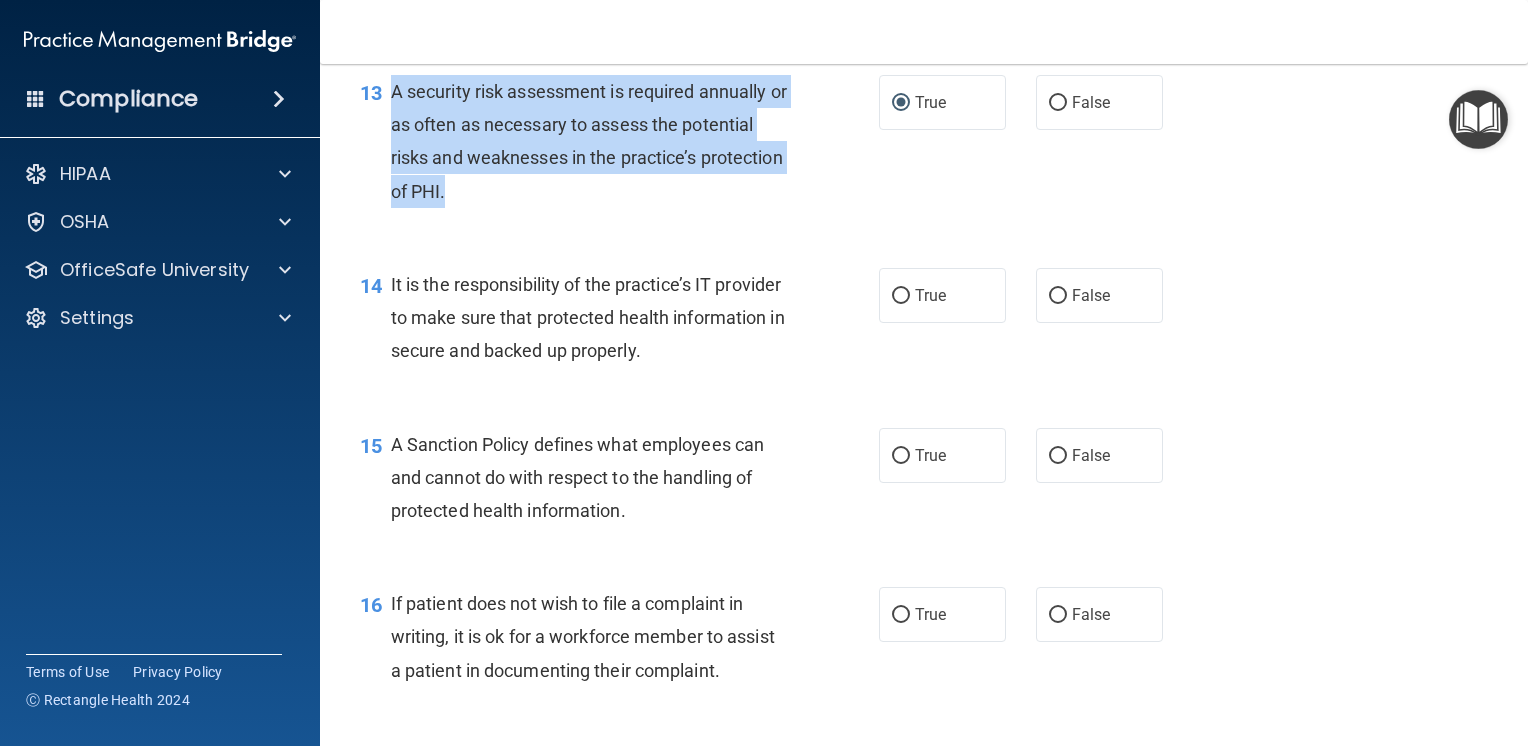 scroll, scrollTop: 2600, scrollLeft: 0, axis: vertical 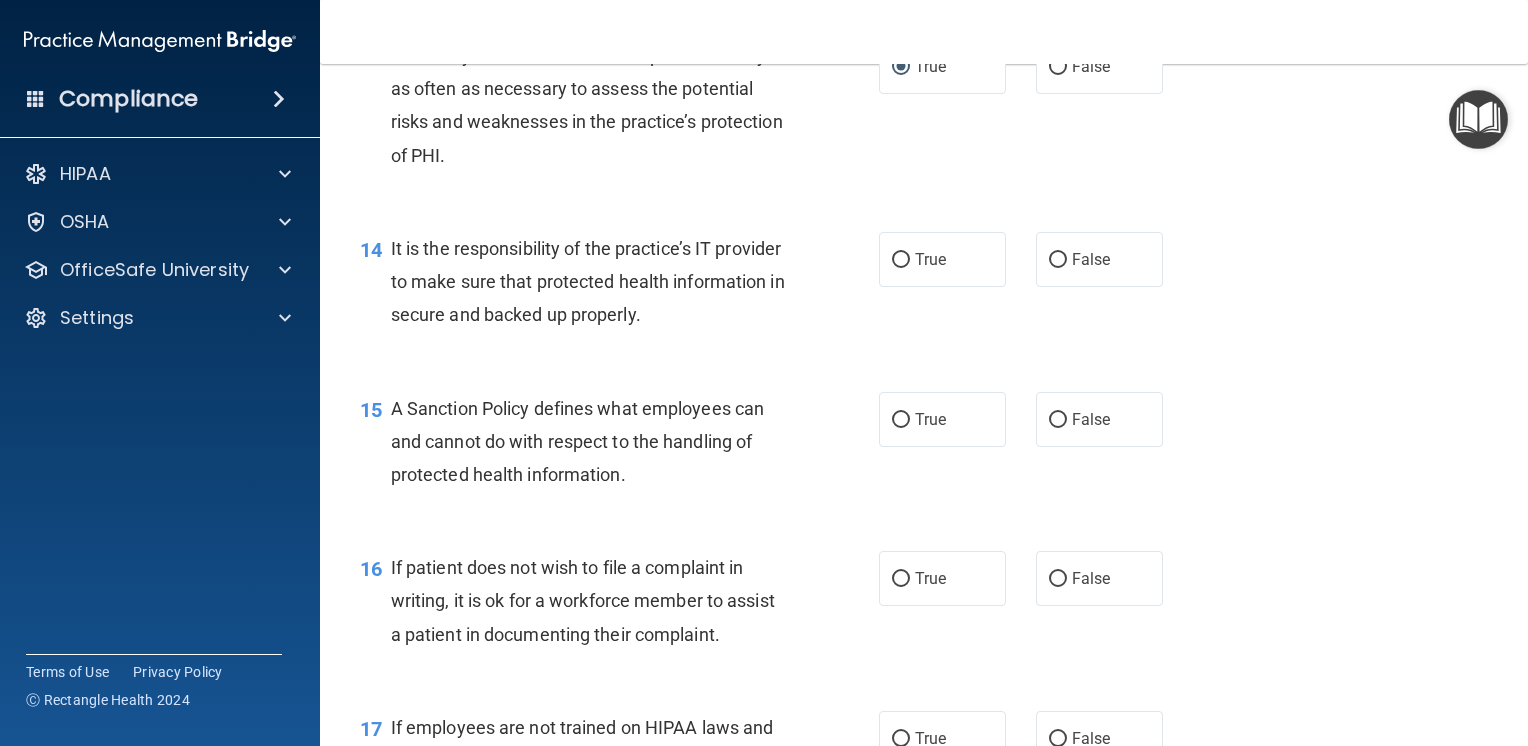 click on "14       It is the responsibility of the practice’s IT provider to make sure that protected health information in secure and backed up properly.                  True           False" at bounding box center [924, 287] 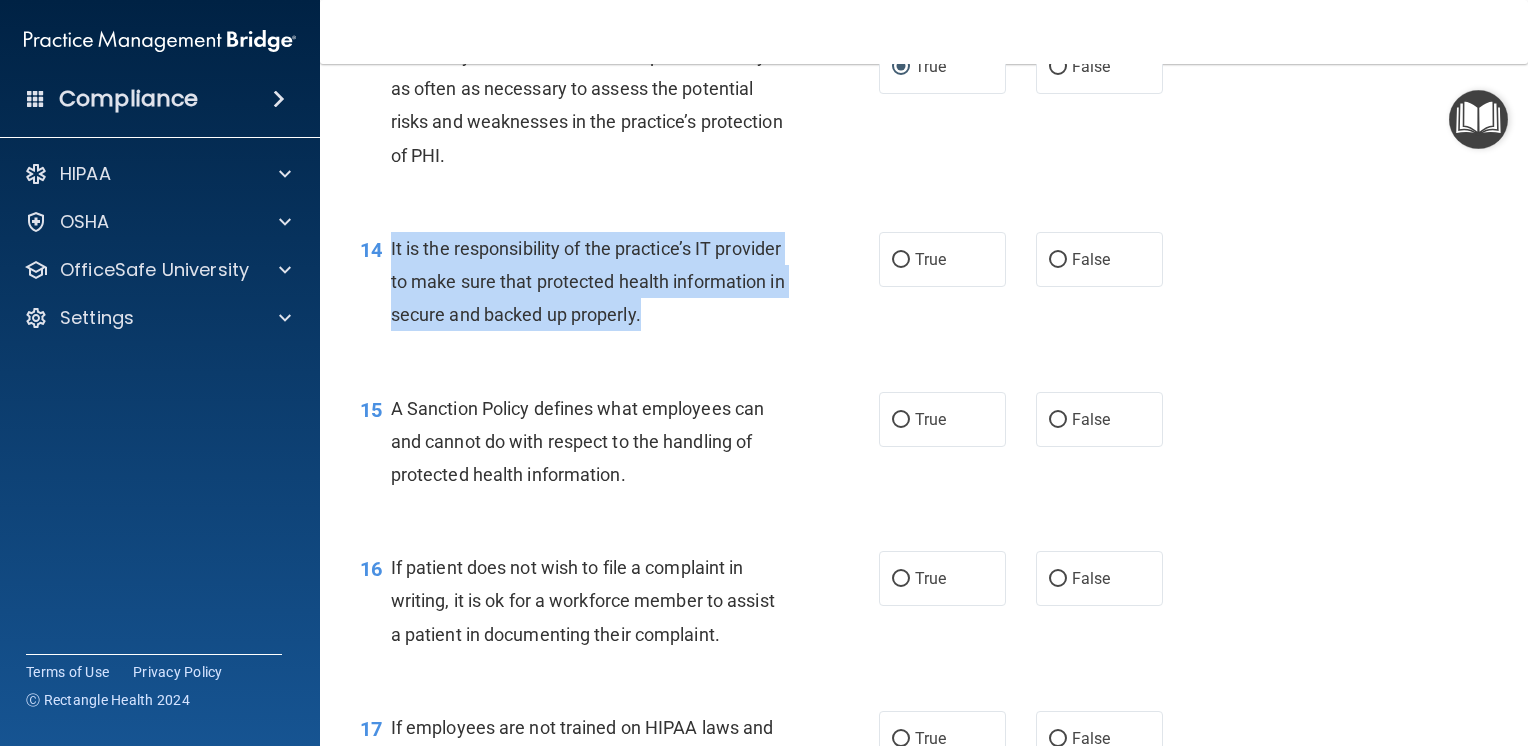 drag, startPoint x: 390, startPoint y: 275, endPoint x: 775, endPoint y: 358, distance: 393.84515 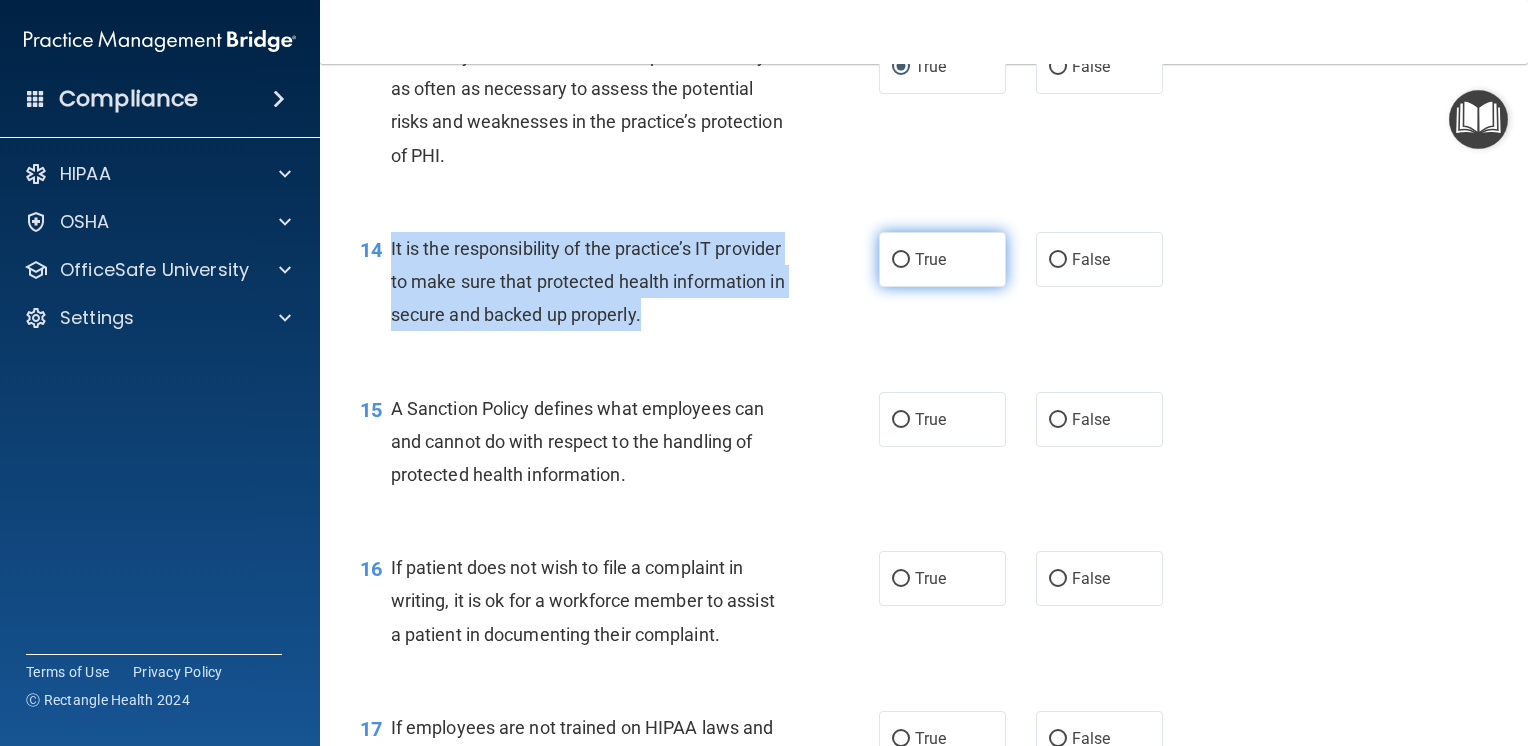 click on "True" at bounding box center [901, 260] 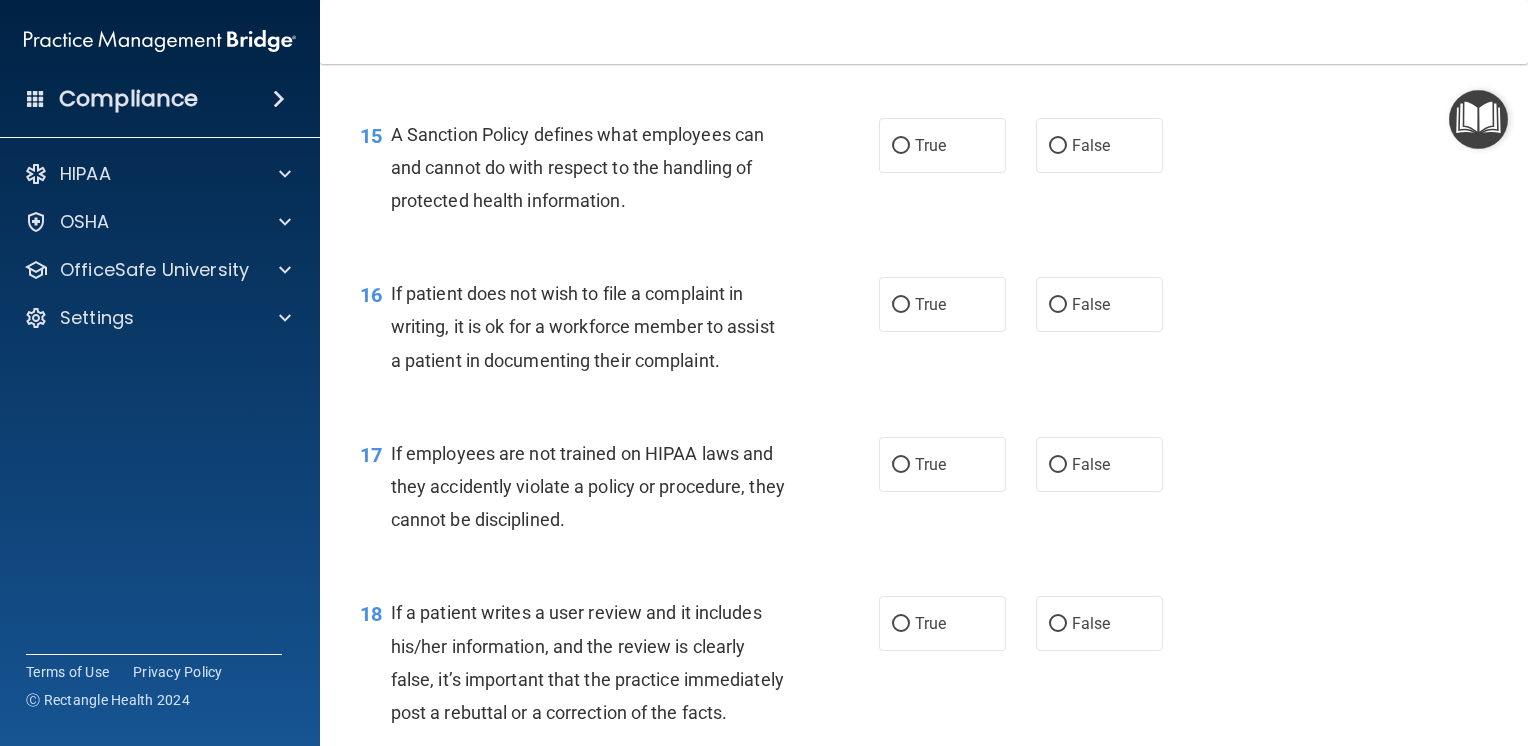 scroll, scrollTop: 2800, scrollLeft: 0, axis: vertical 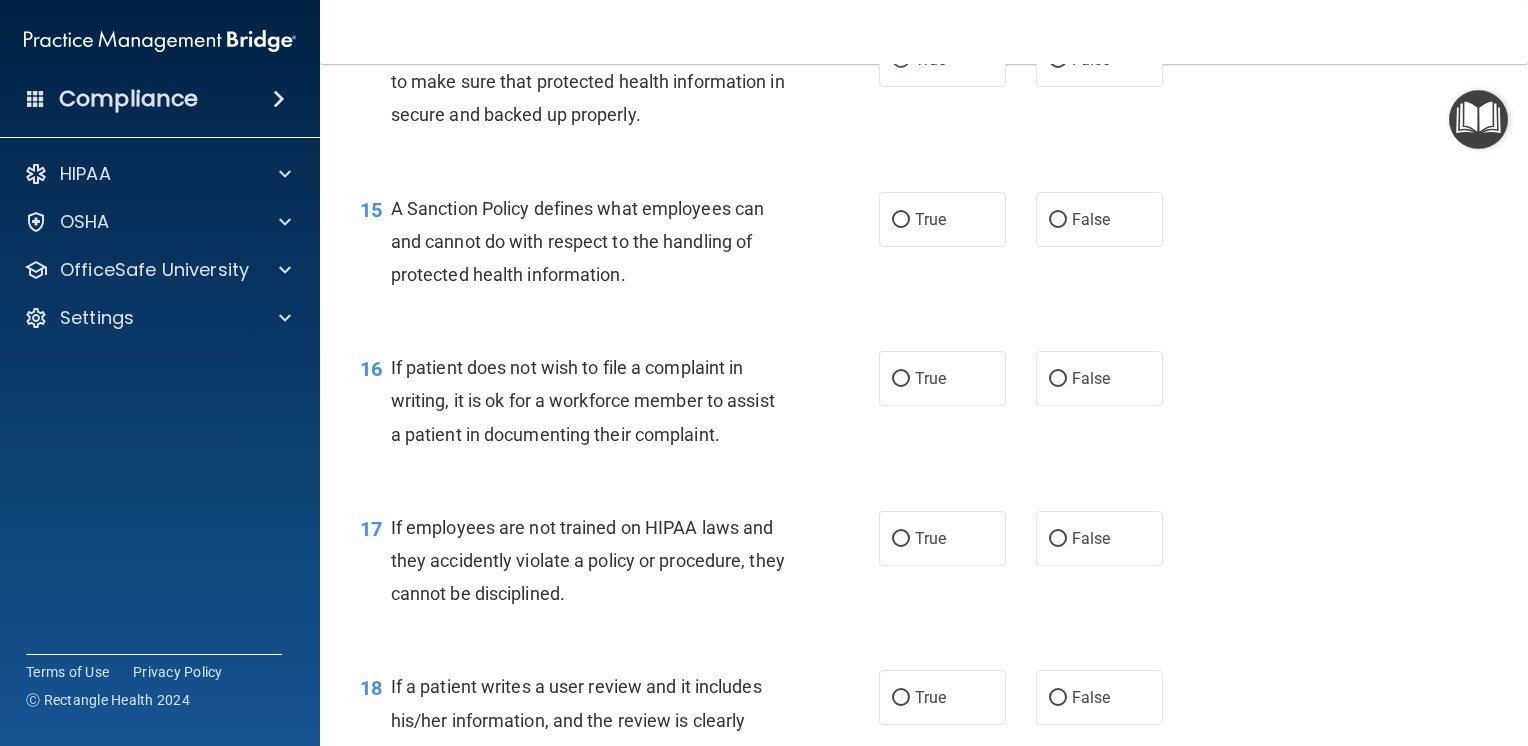click on "A Sanction Policy defines what employees can and cannot do with respect to the handling of protected health information." at bounding box center (577, 241) 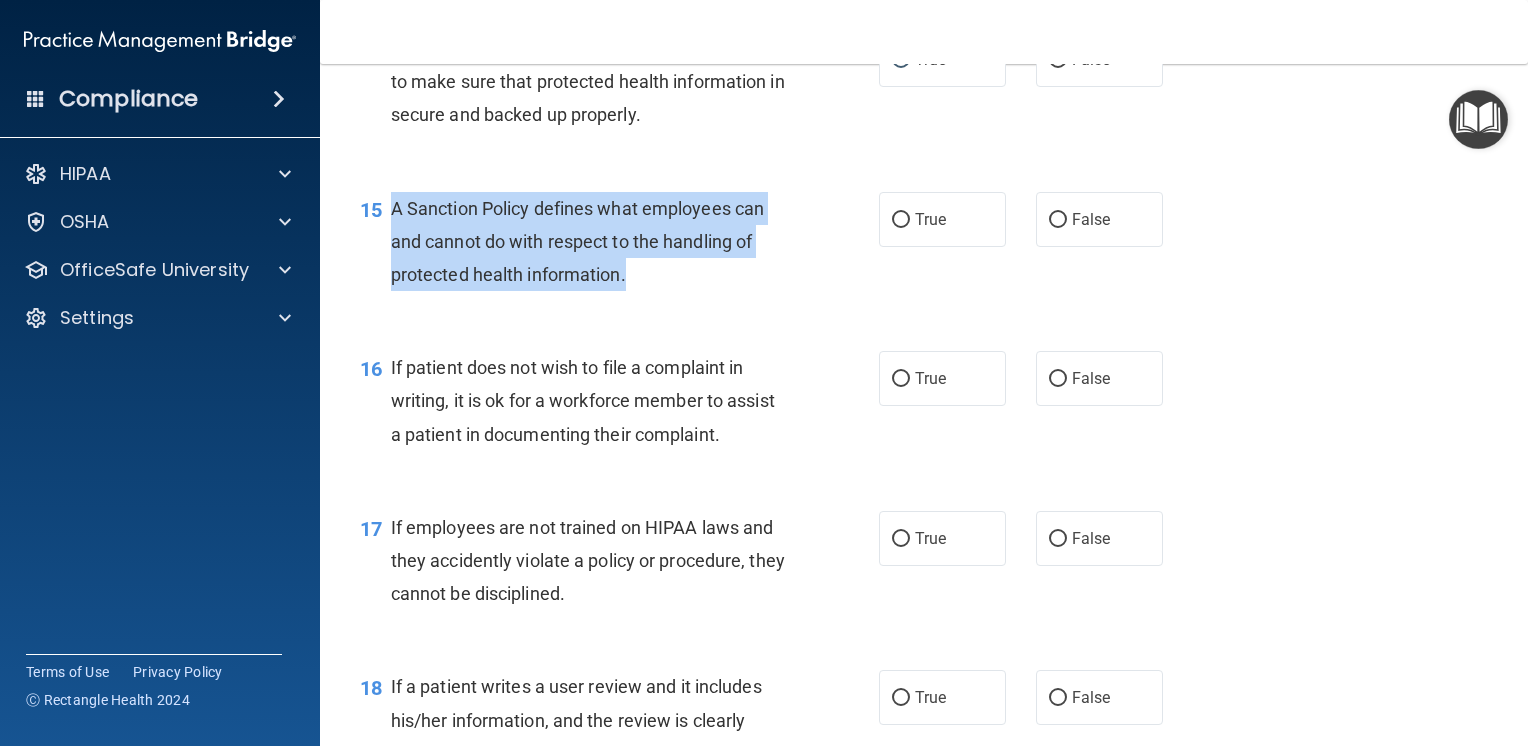 drag, startPoint x: 392, startPoint y: 237, endPoint x: 654, endPoint y: 311, distance: 272.24988 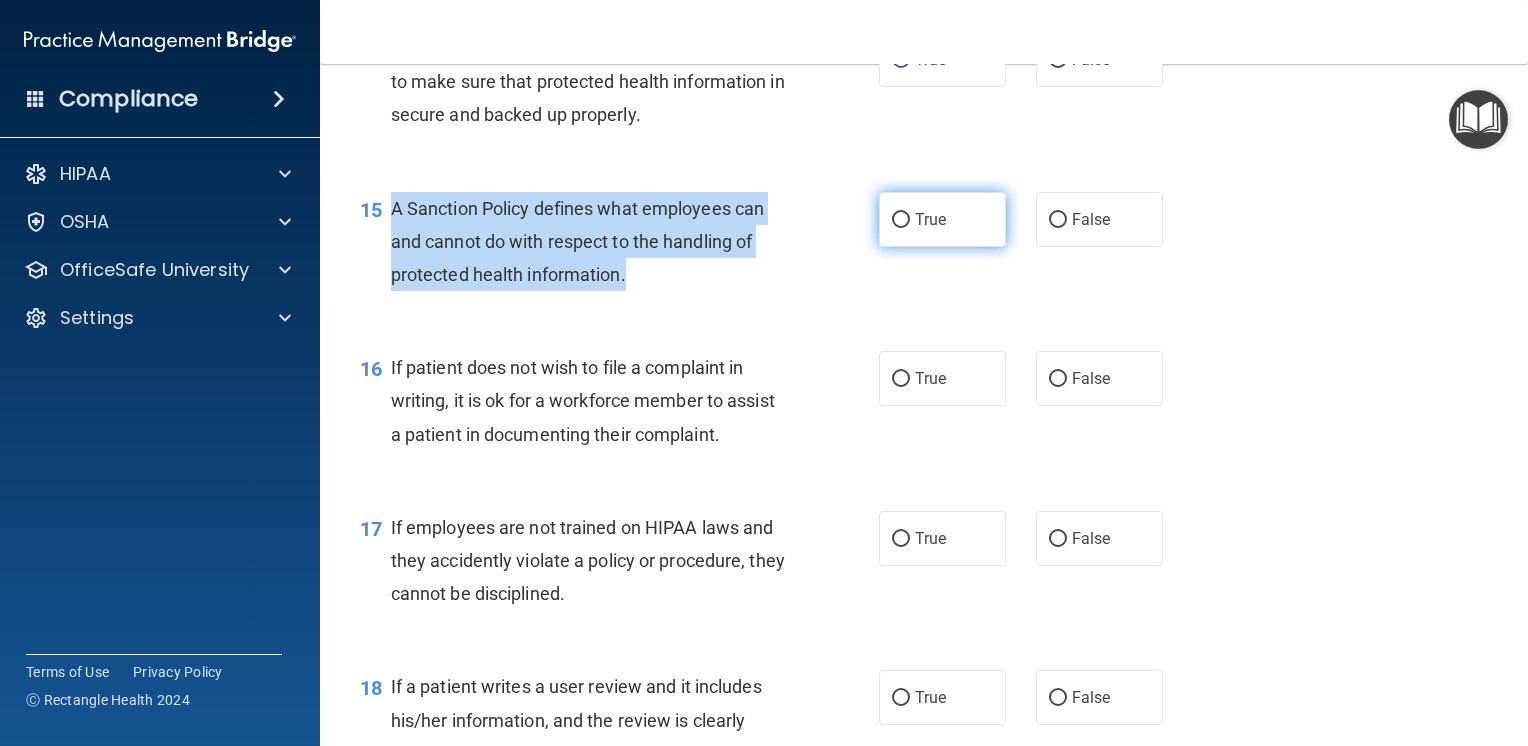 click on "True" at bounding box center [901, 220] 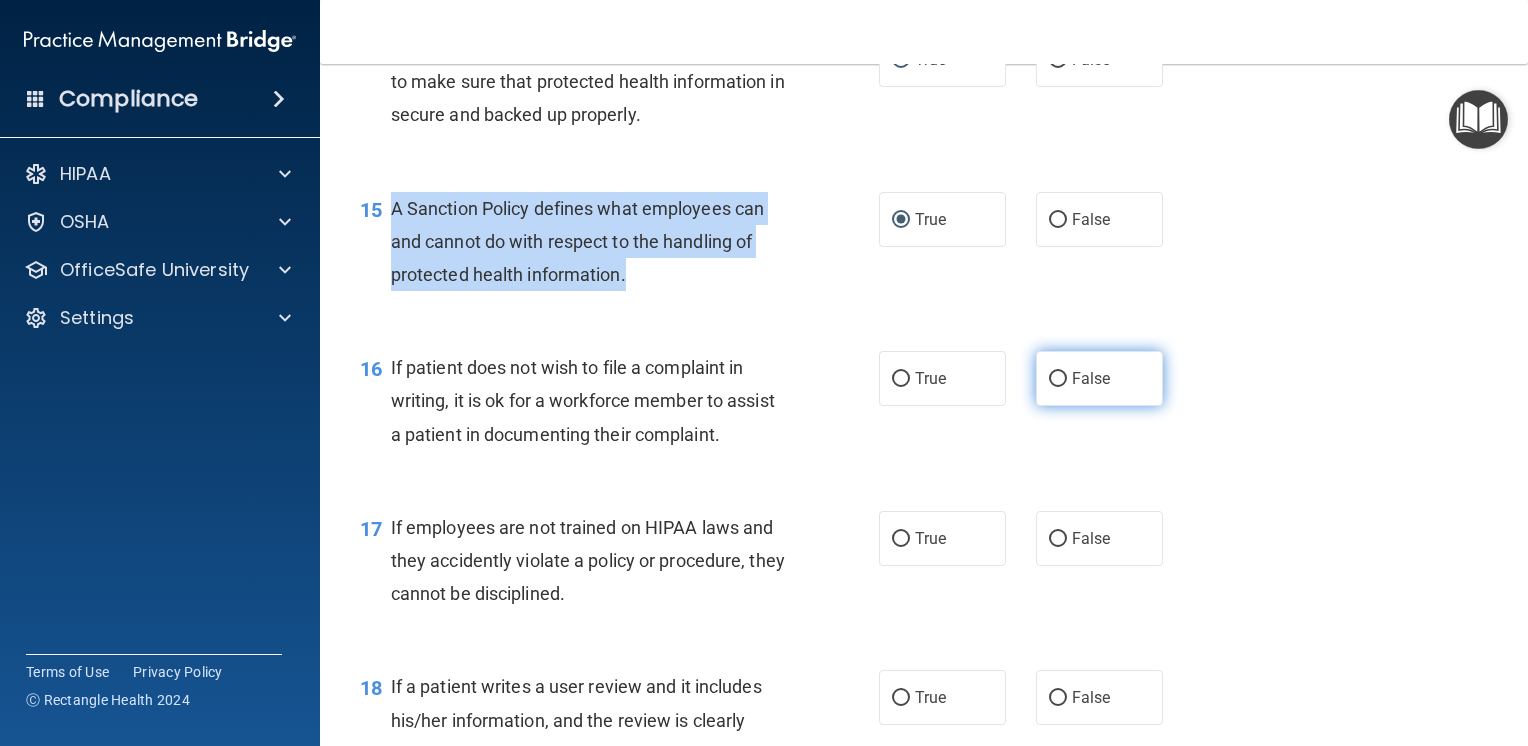 click on "False" at bounding box center (1058, 379) 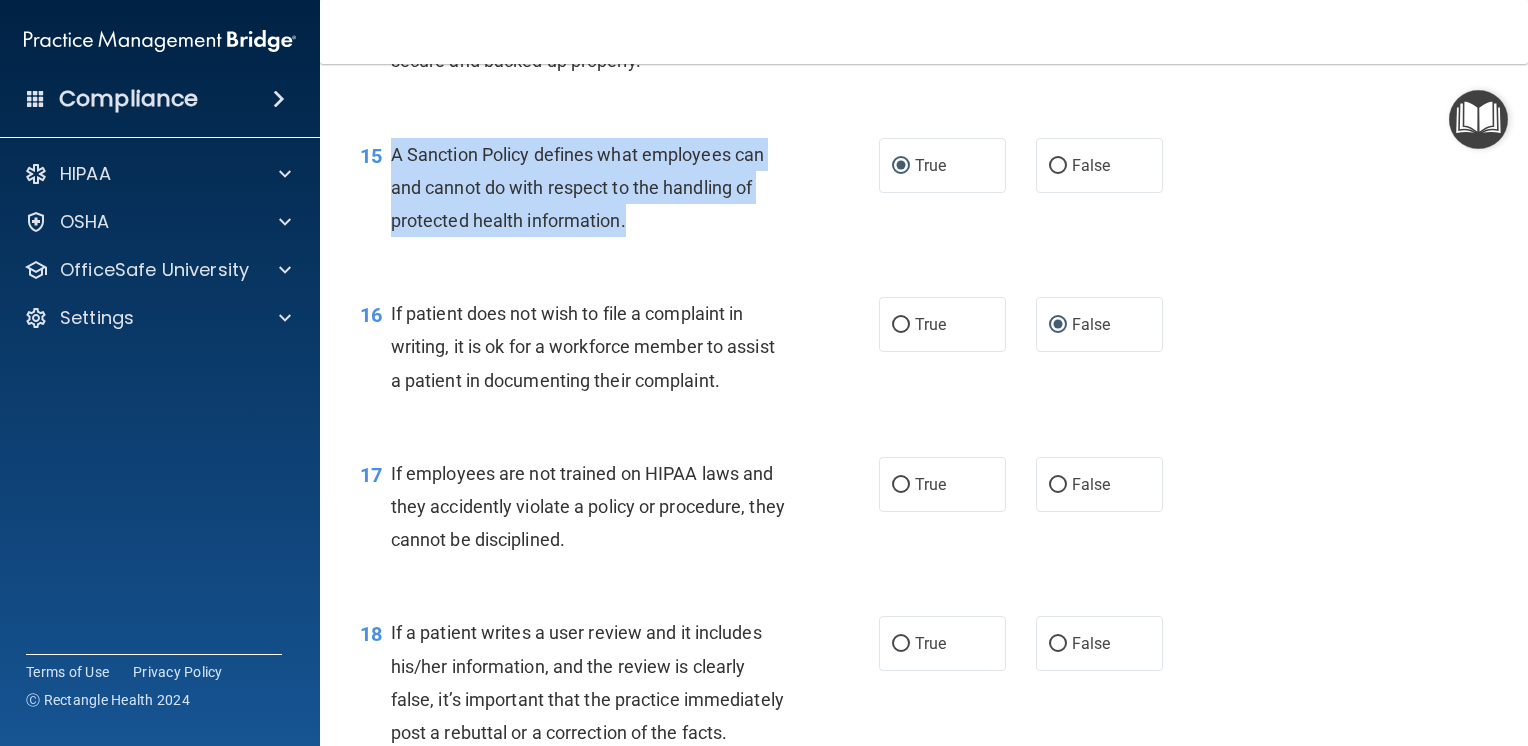 scroll, scrollTop: 2900, scrollLeft: 0, axis: vertical 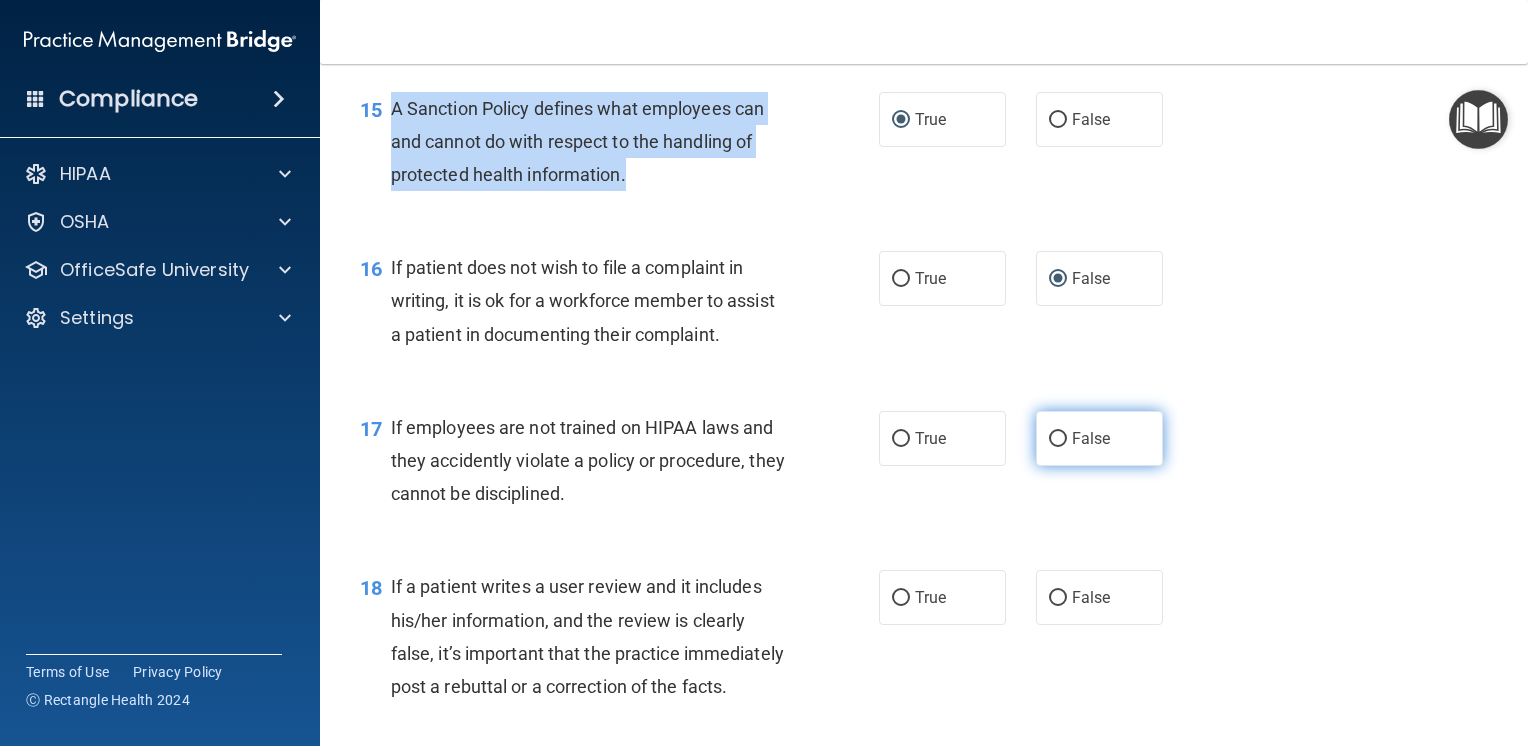 click on "False" at bounding box center (1058, 439) 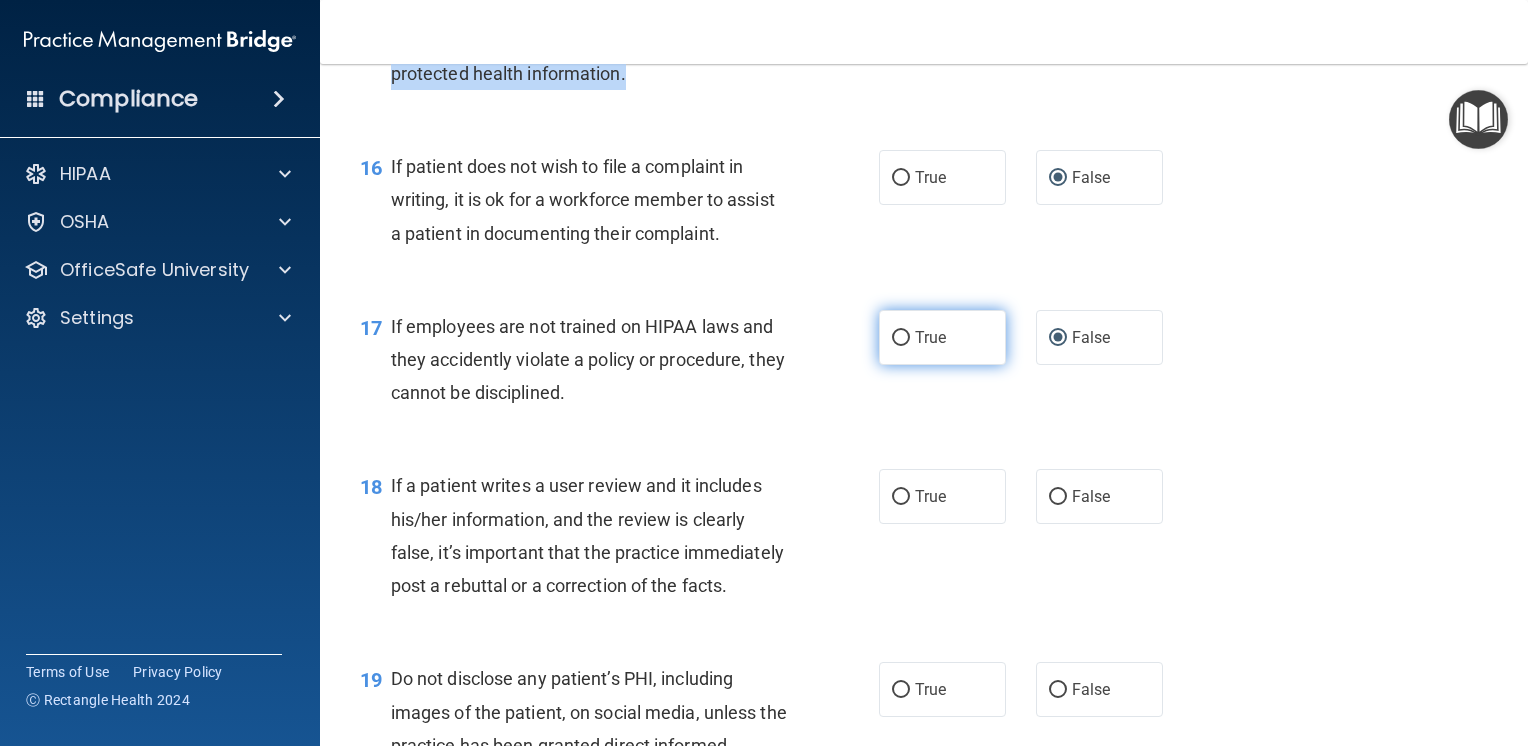 scroll, scrollTop: 3100, scrollLeft: 0, axis: vertical 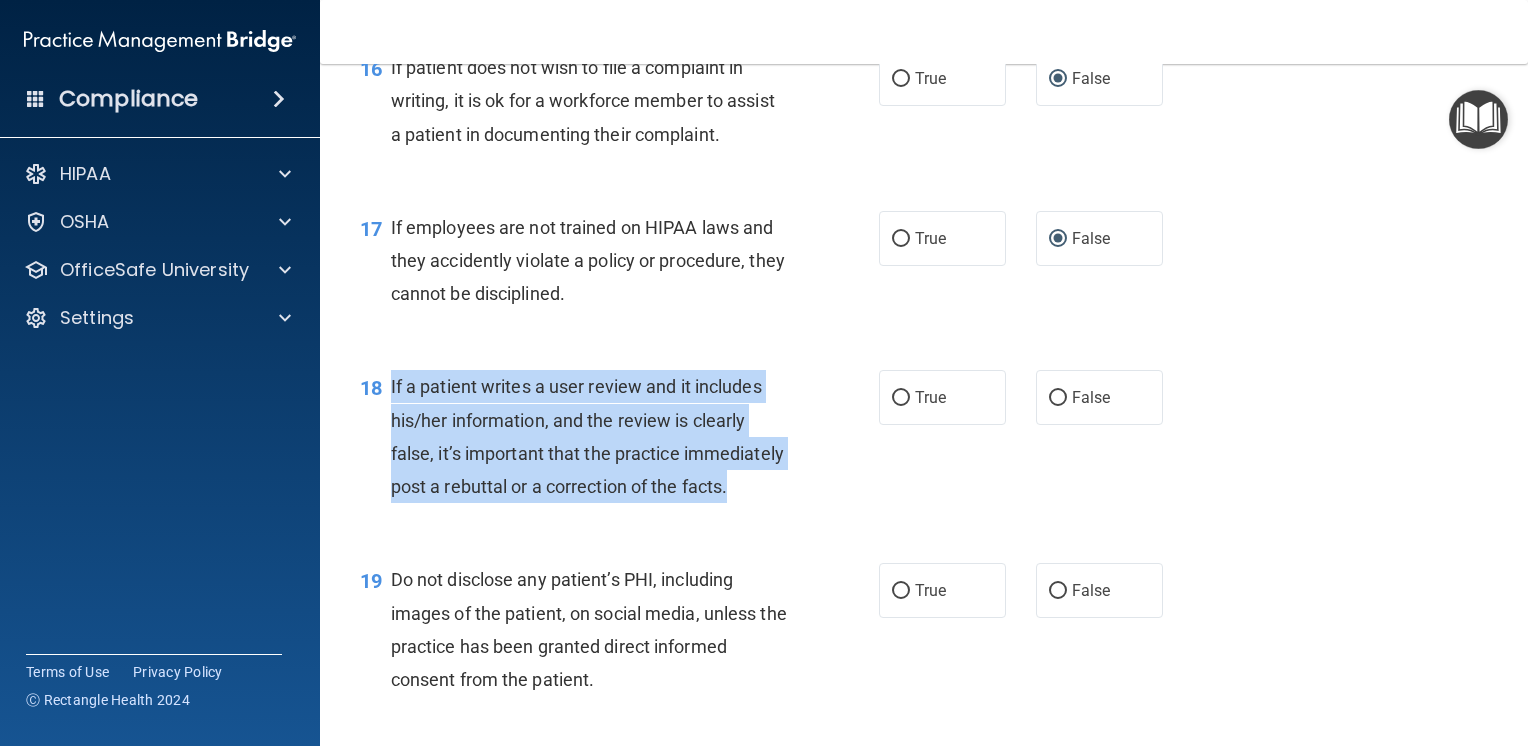 drag, startPoint x: 389, startPoint y: 418, endPoint x: 480, endPoint y: 554, distance: 163.6368 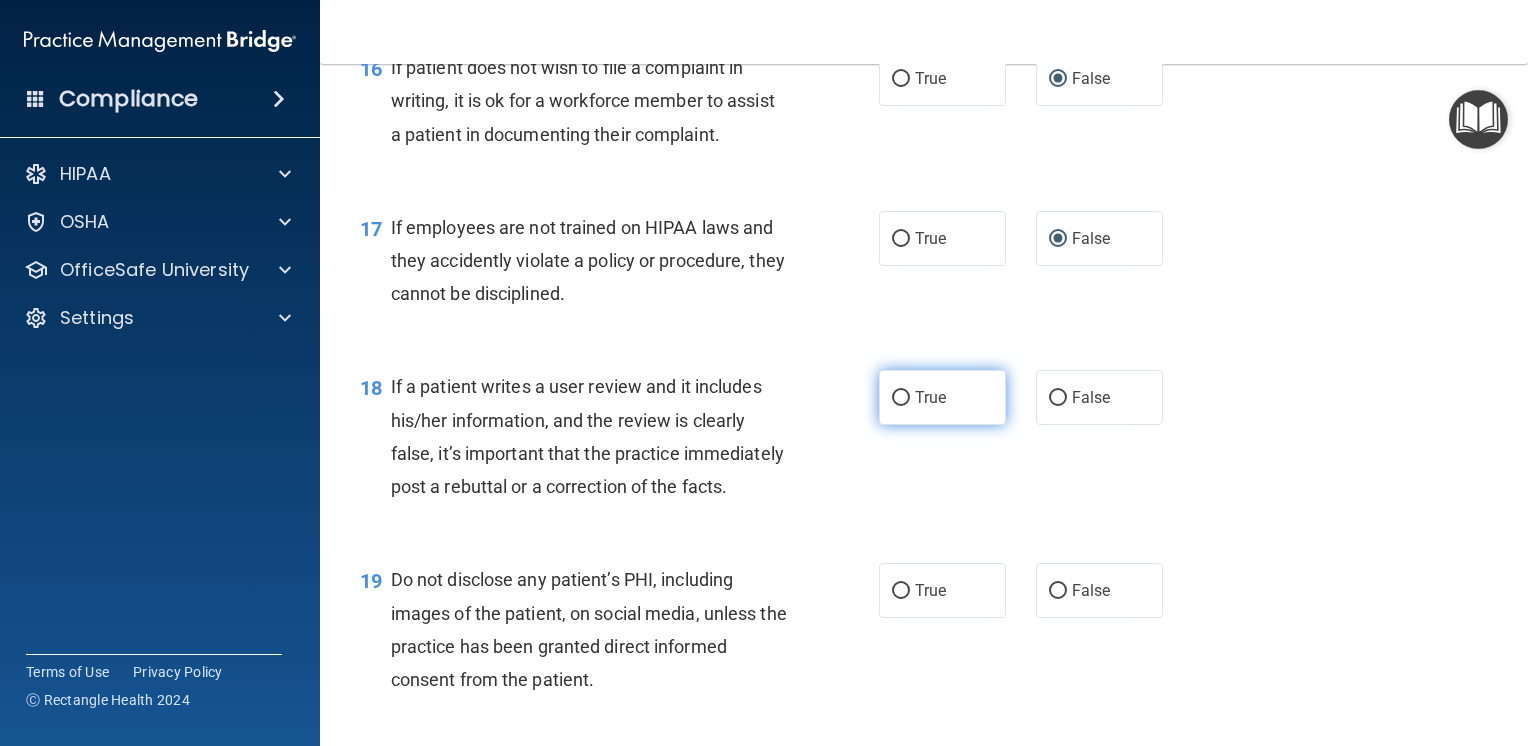 click on "True" at bounding box center (942, 397) 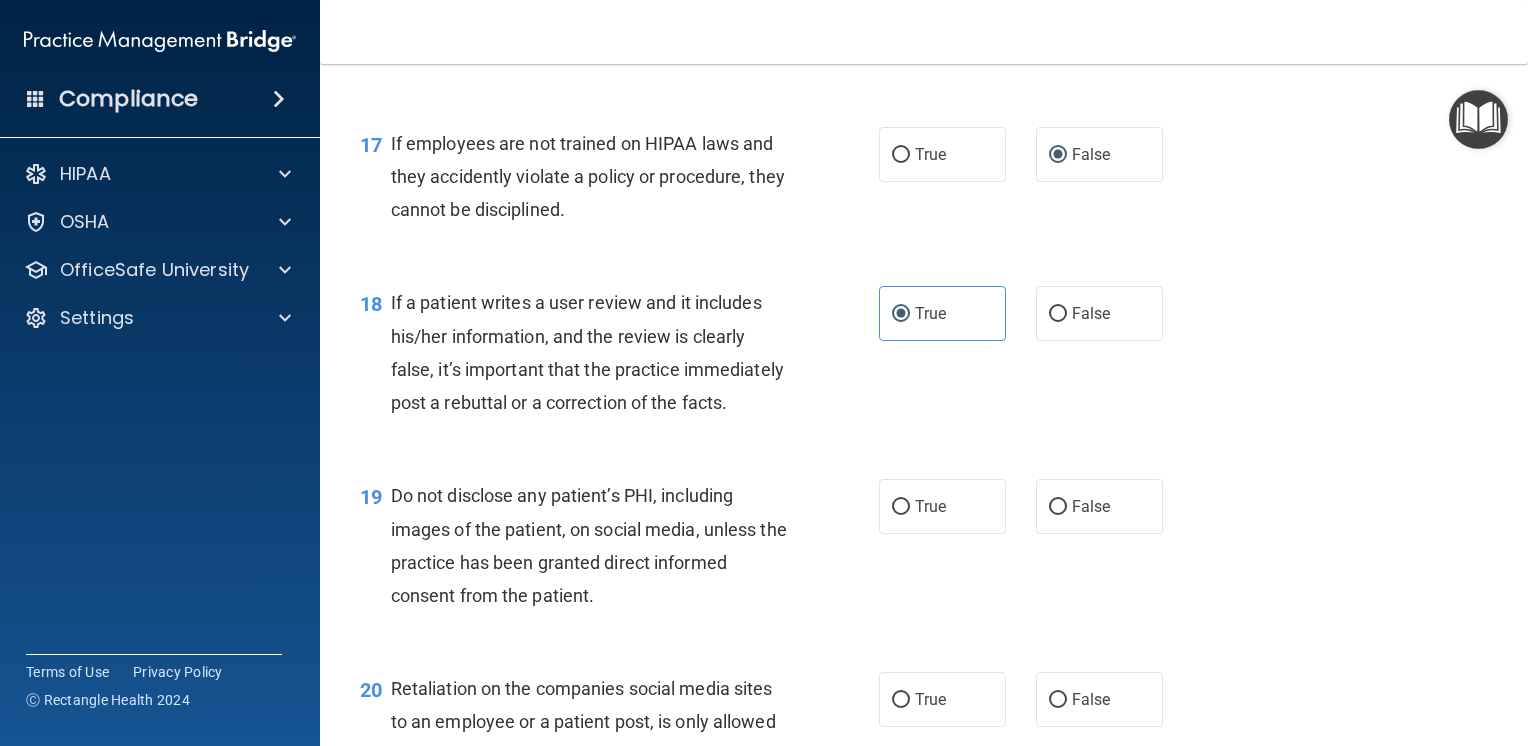 scroll, scrollTop: 3300, scrollLeft: 0, axis: vertical 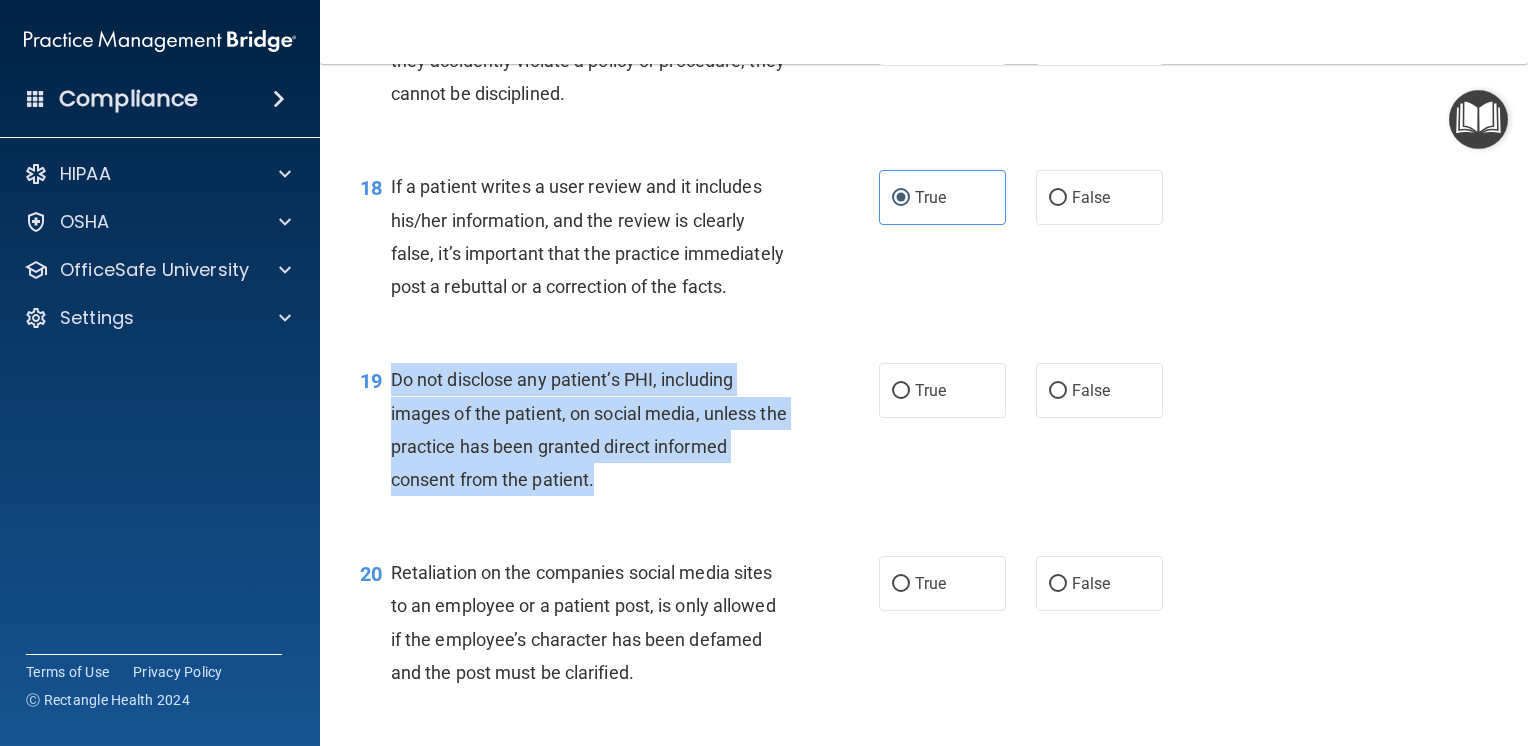 drag, startPoint x: 392, startPoint y: 446, endPoint x: 611, endPoint y: 563, distance: 248.29417 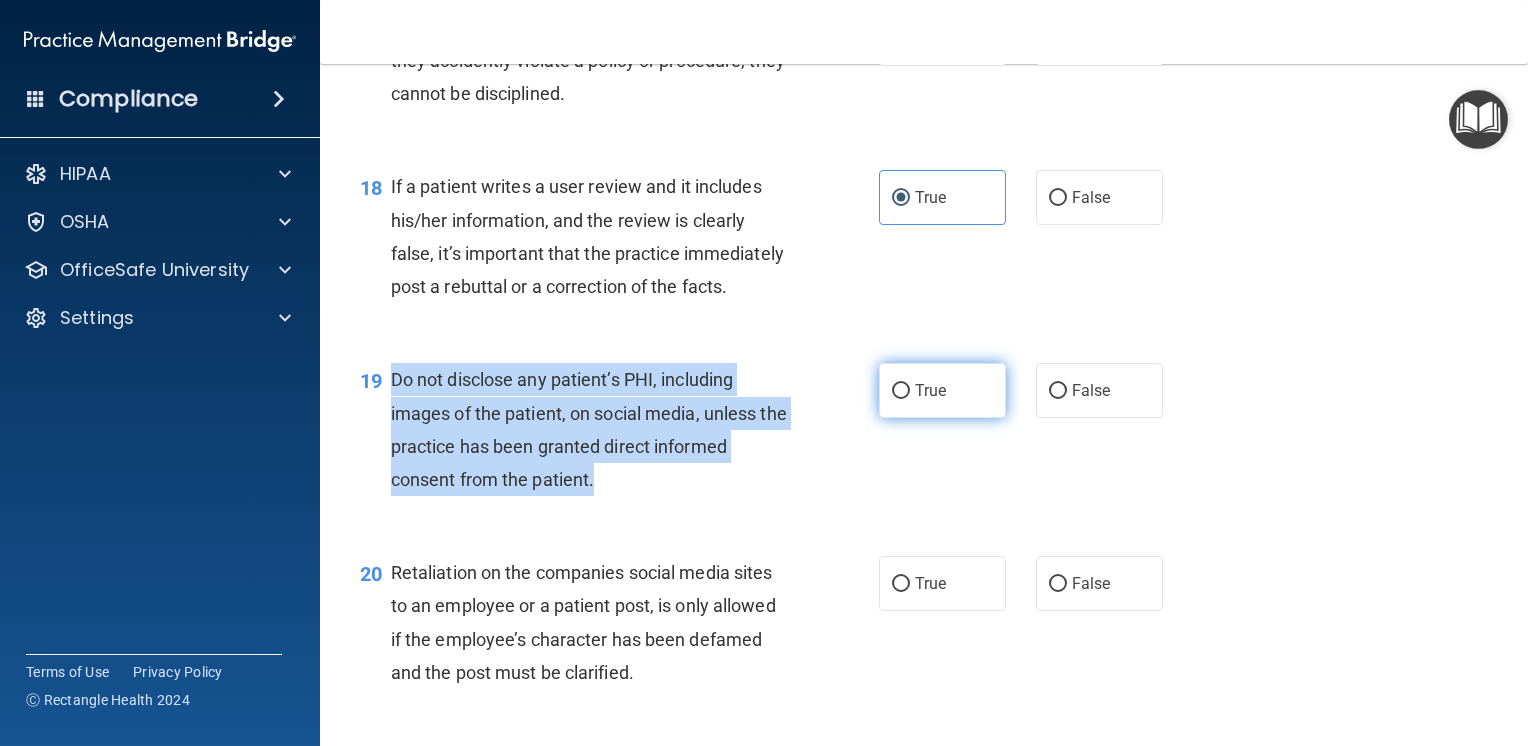 click on "True" at bounding box center [901, 391] 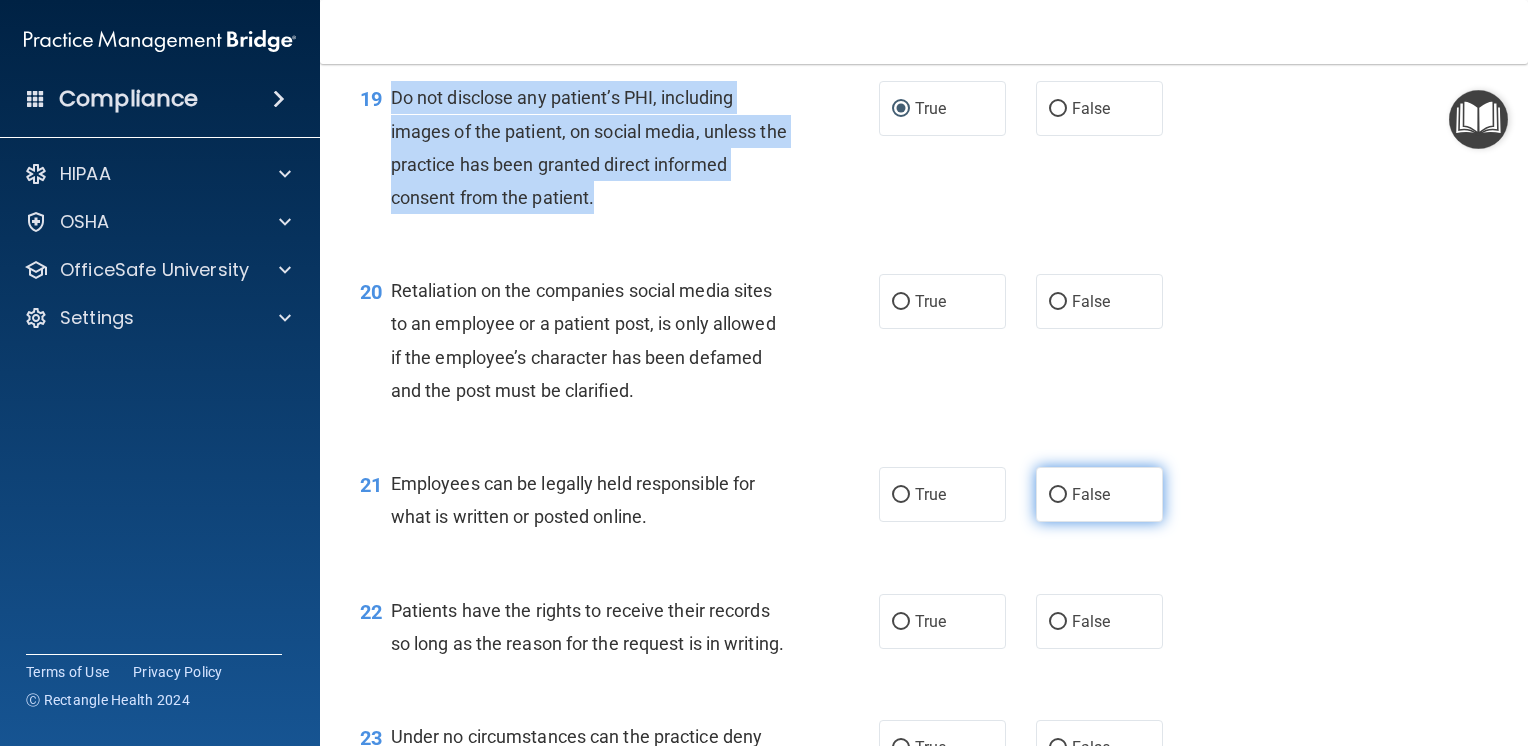 scroll, scrollTop: 3700, scrollLeft: 0, axis: vertical 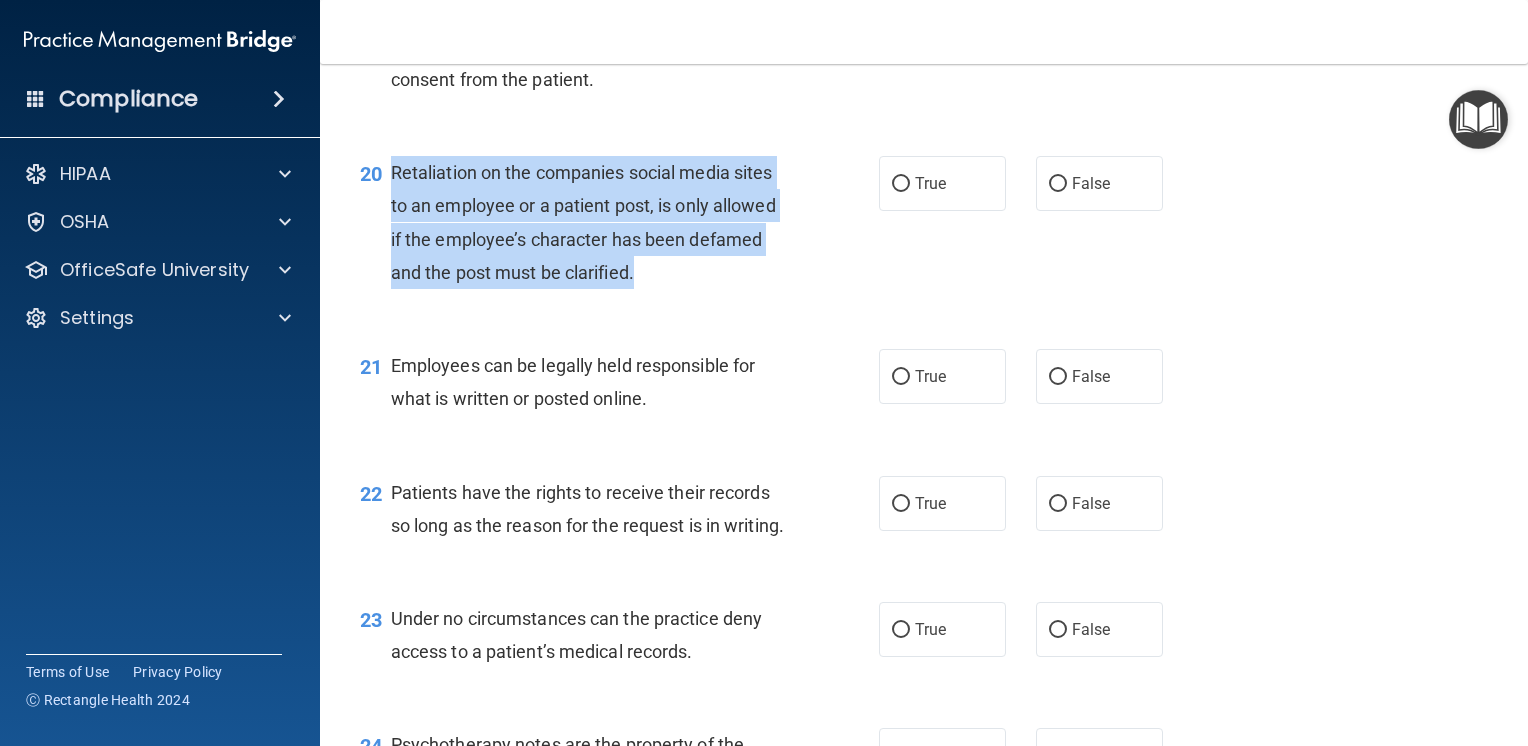 drag, startPoint x: 390, startPoint y: 238, endPoint x: 667, endPoint y: 349, distance: 298.41248 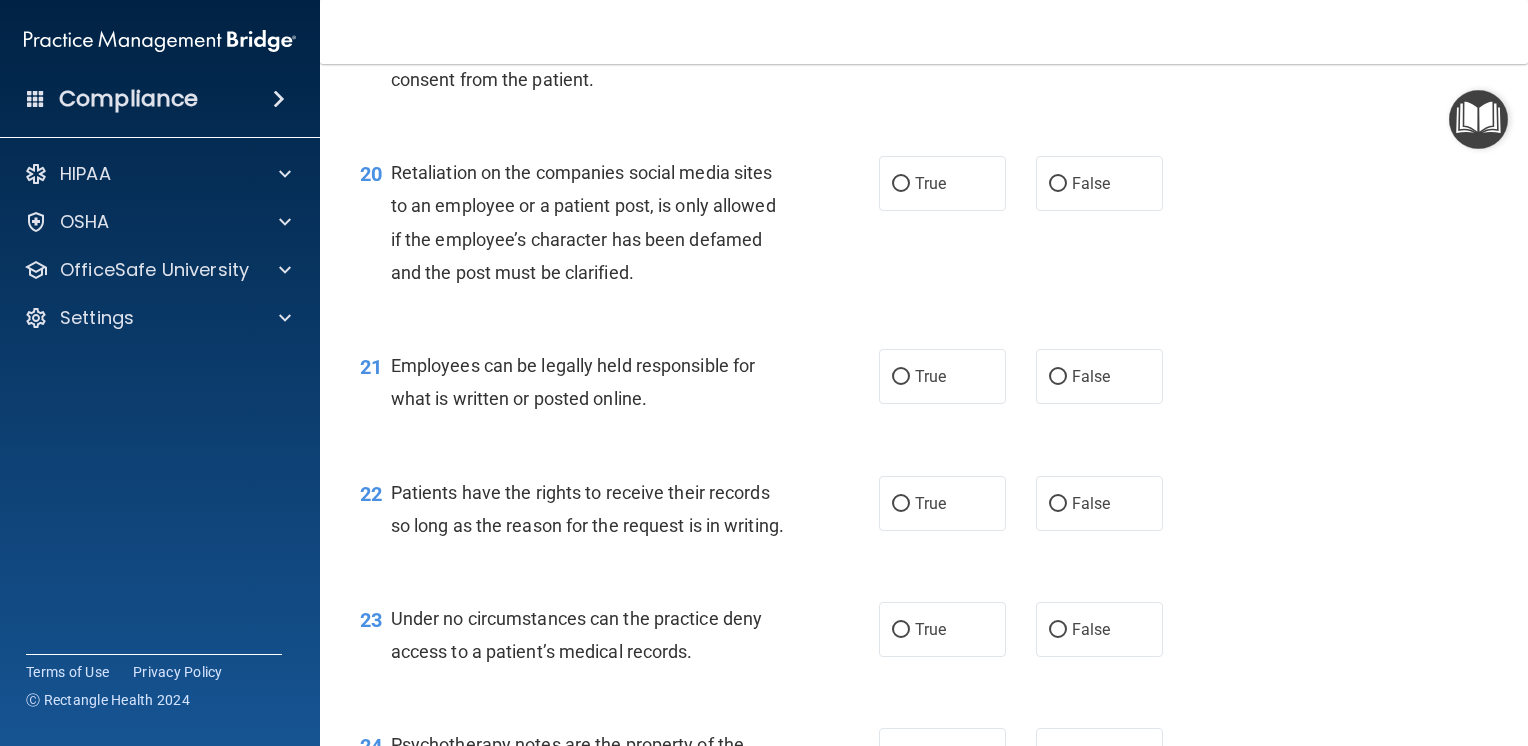 drag, startPoint x: 667, startPoint y: 349, endPoint x: 796, endPoint y: 380, distance: 132.67253 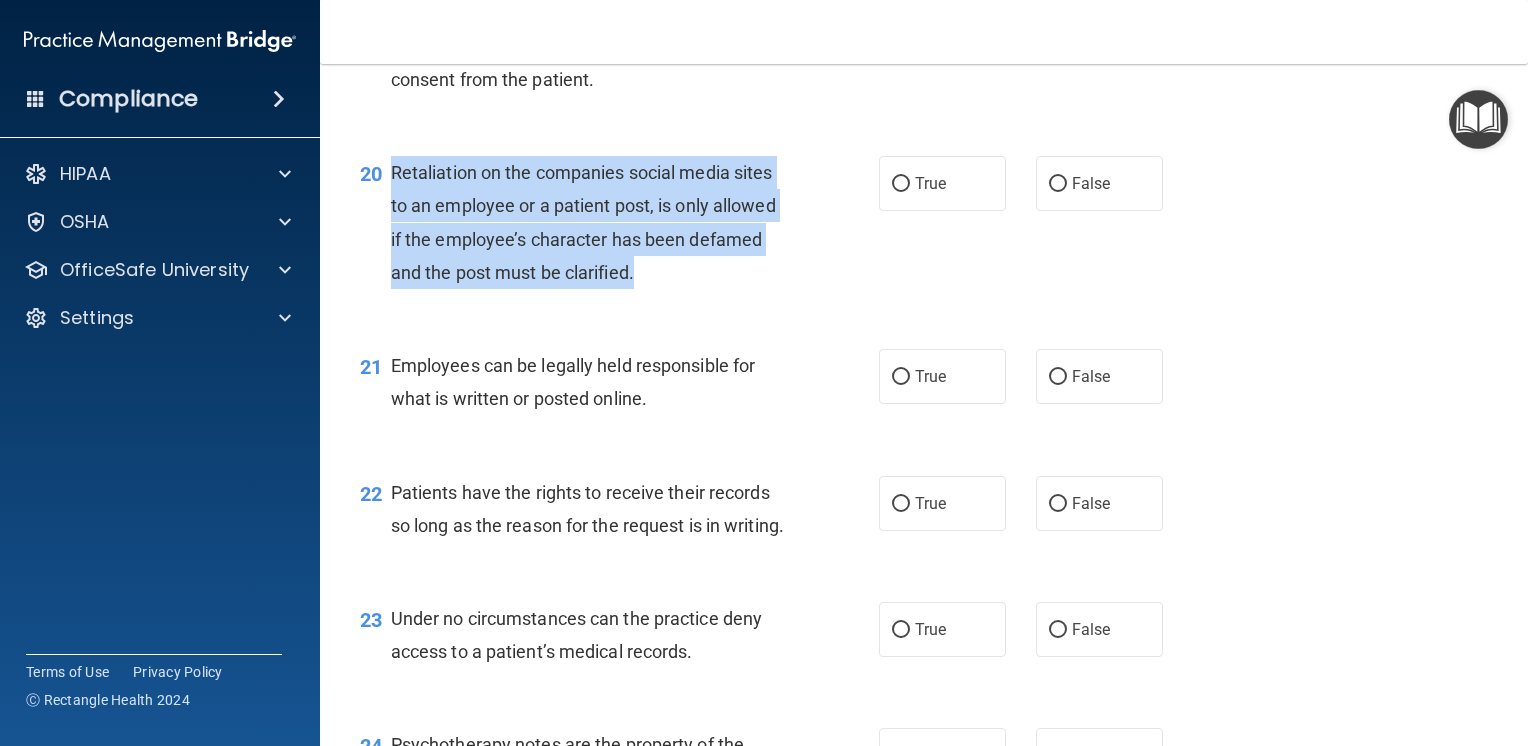 drag, startPoint x: 392, startPoint y: 238, endPoint x: 655, endPoint y: 340, distance: 282.08685 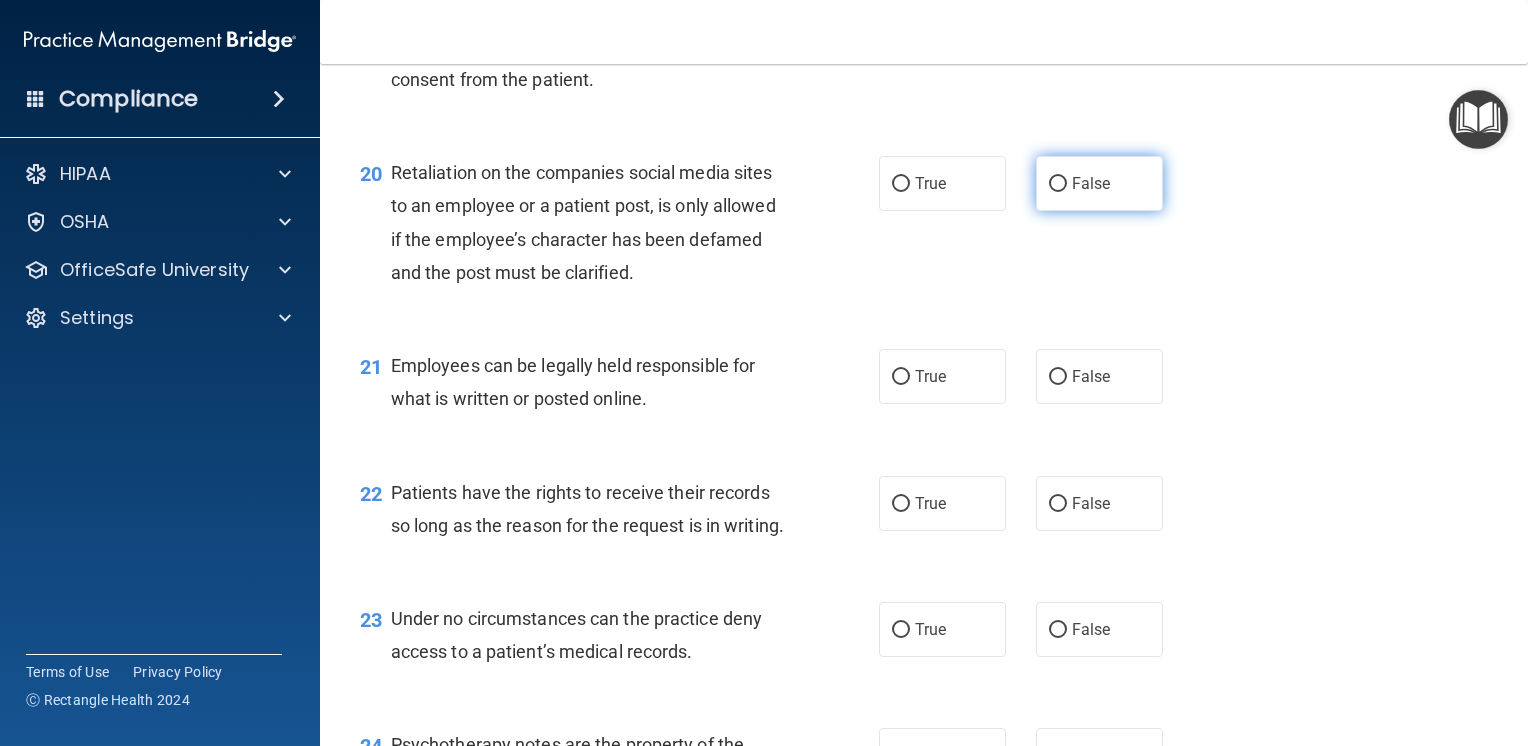 click on "False" at bounding box center (1058, 184) 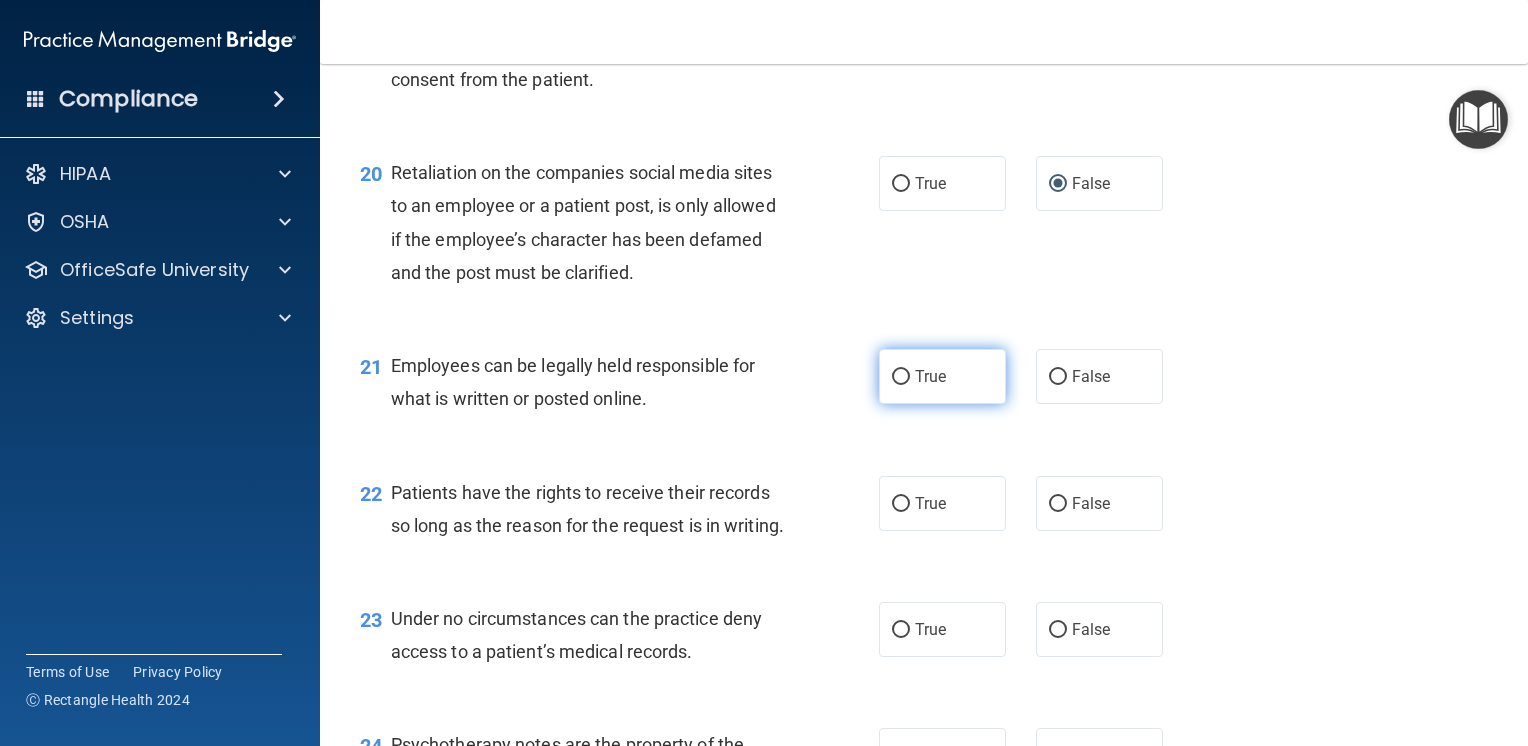 click on "True" at bounding box center [901, 377] 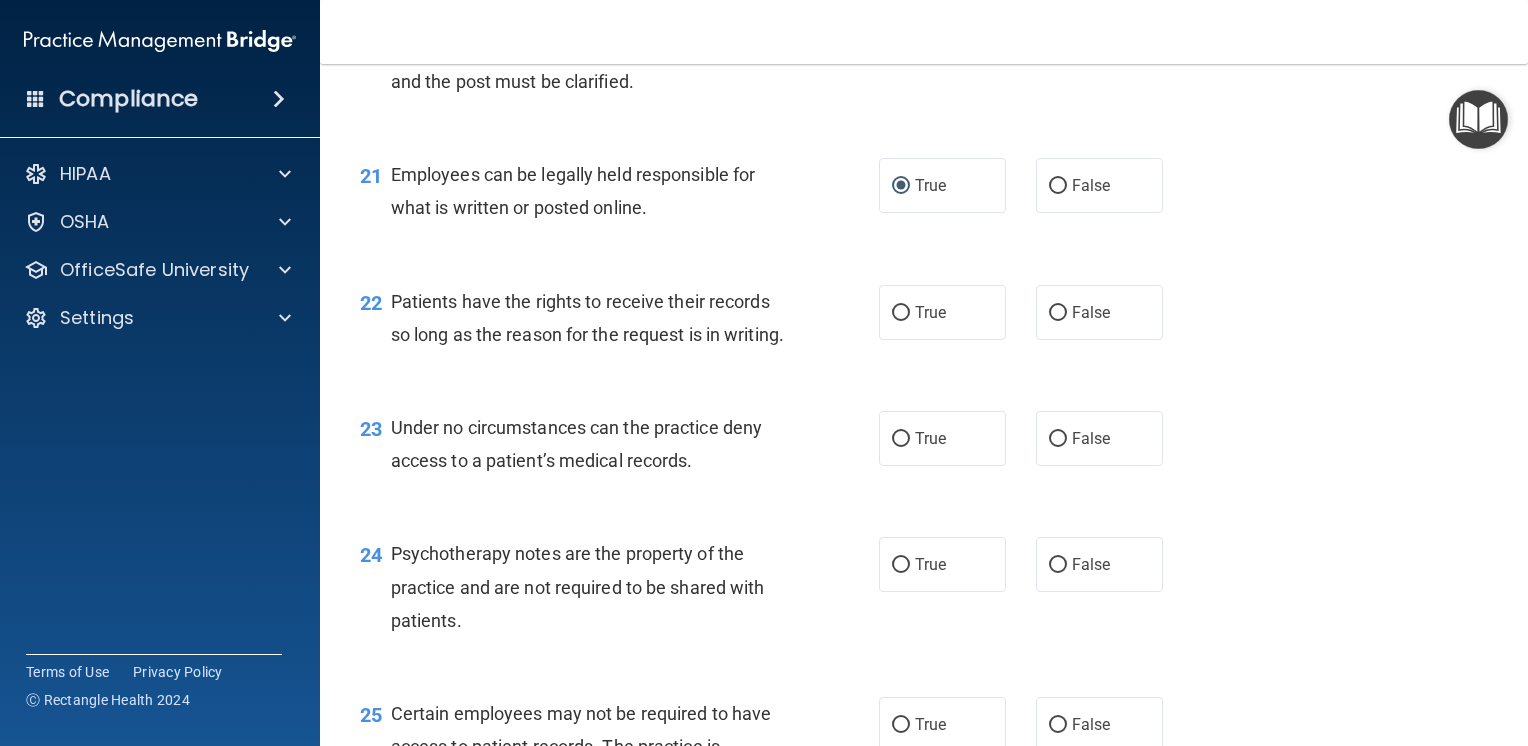 scroll, scrollTop: 3900, scrollLeft: 0, axis: vertical 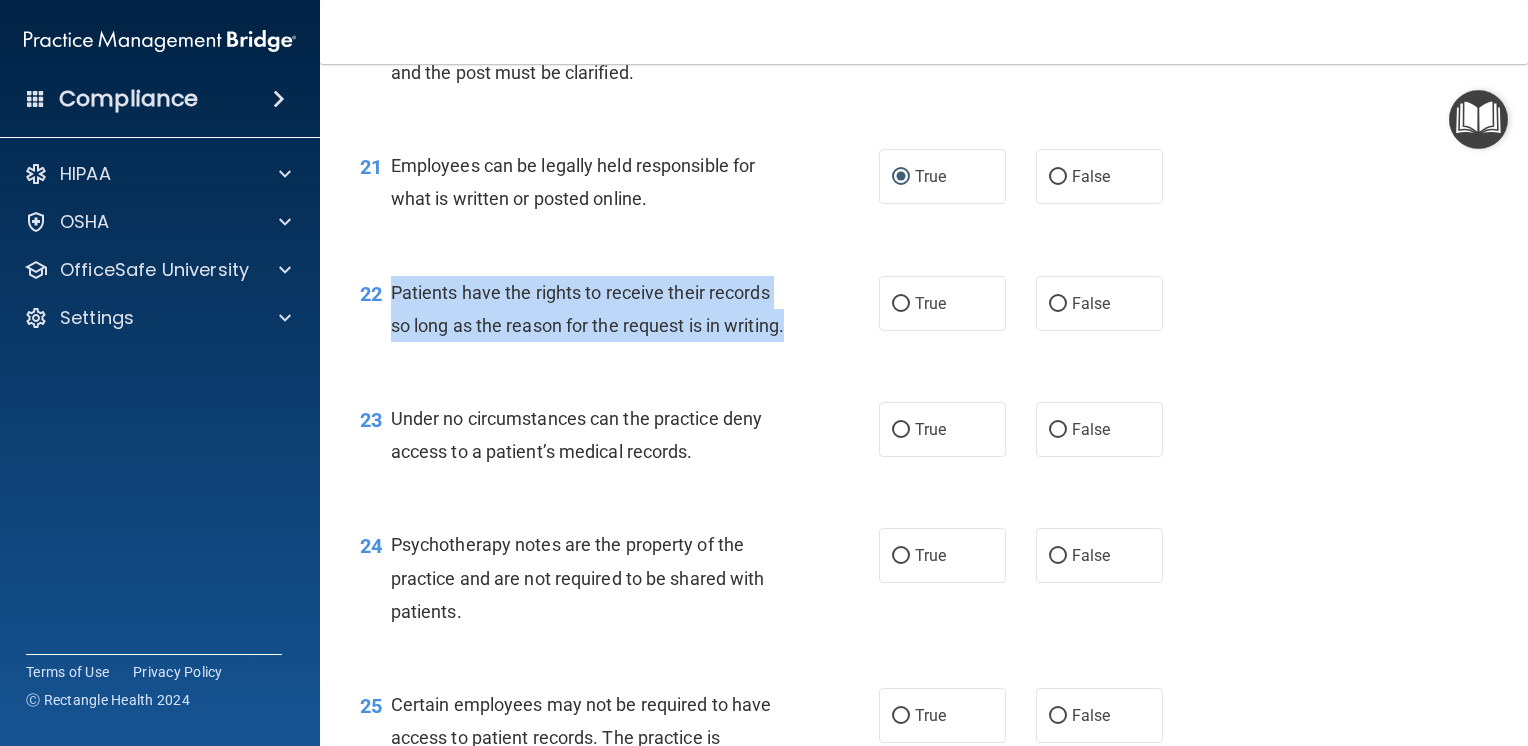drag, startPoint x: 392, startPoint y: 356, endPoint x: 456, endPoint y: 427, distance: 95.587654 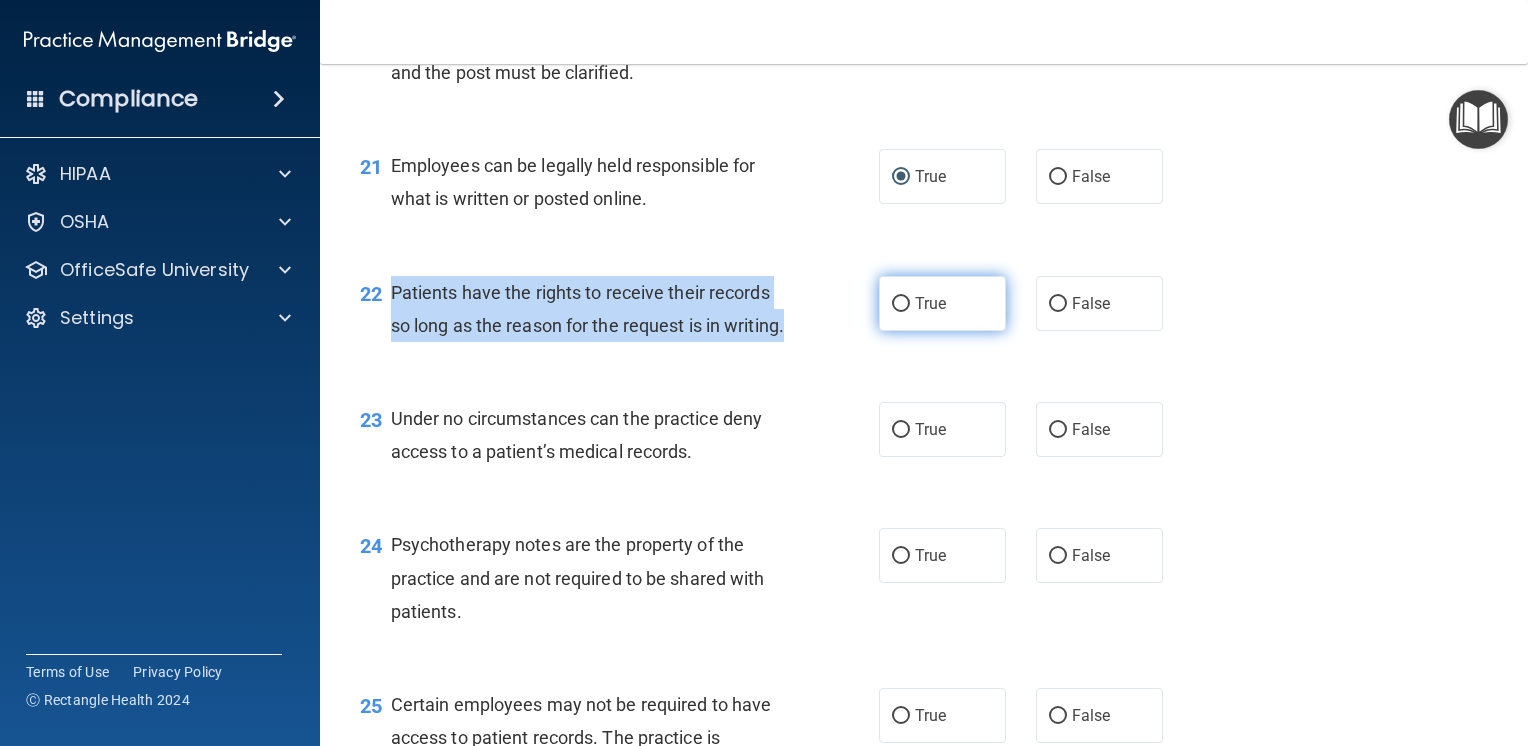 click on "True" at bounding box center [901, 304] 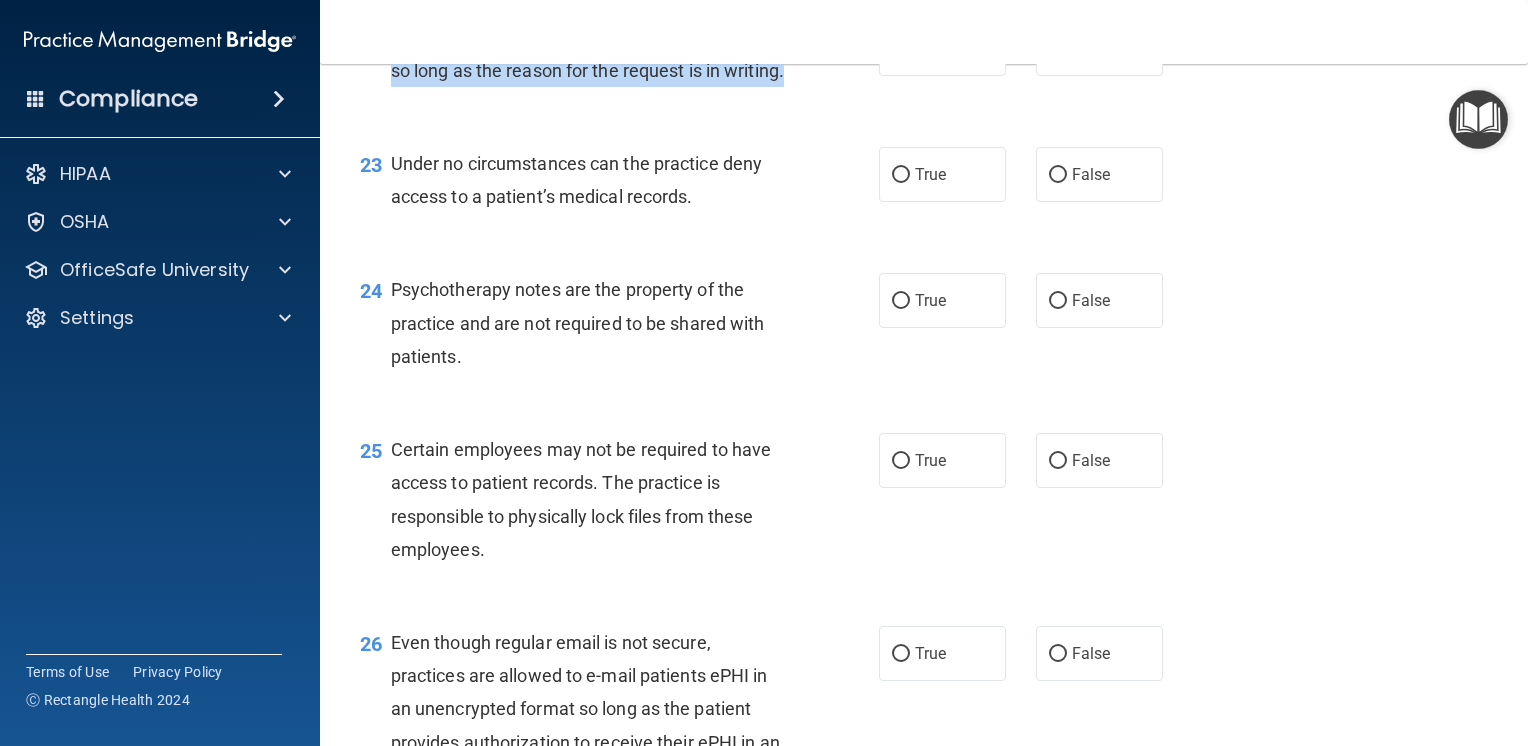 scroll, scrollTop: 4200, scrollLeft: 0, axis: vertical 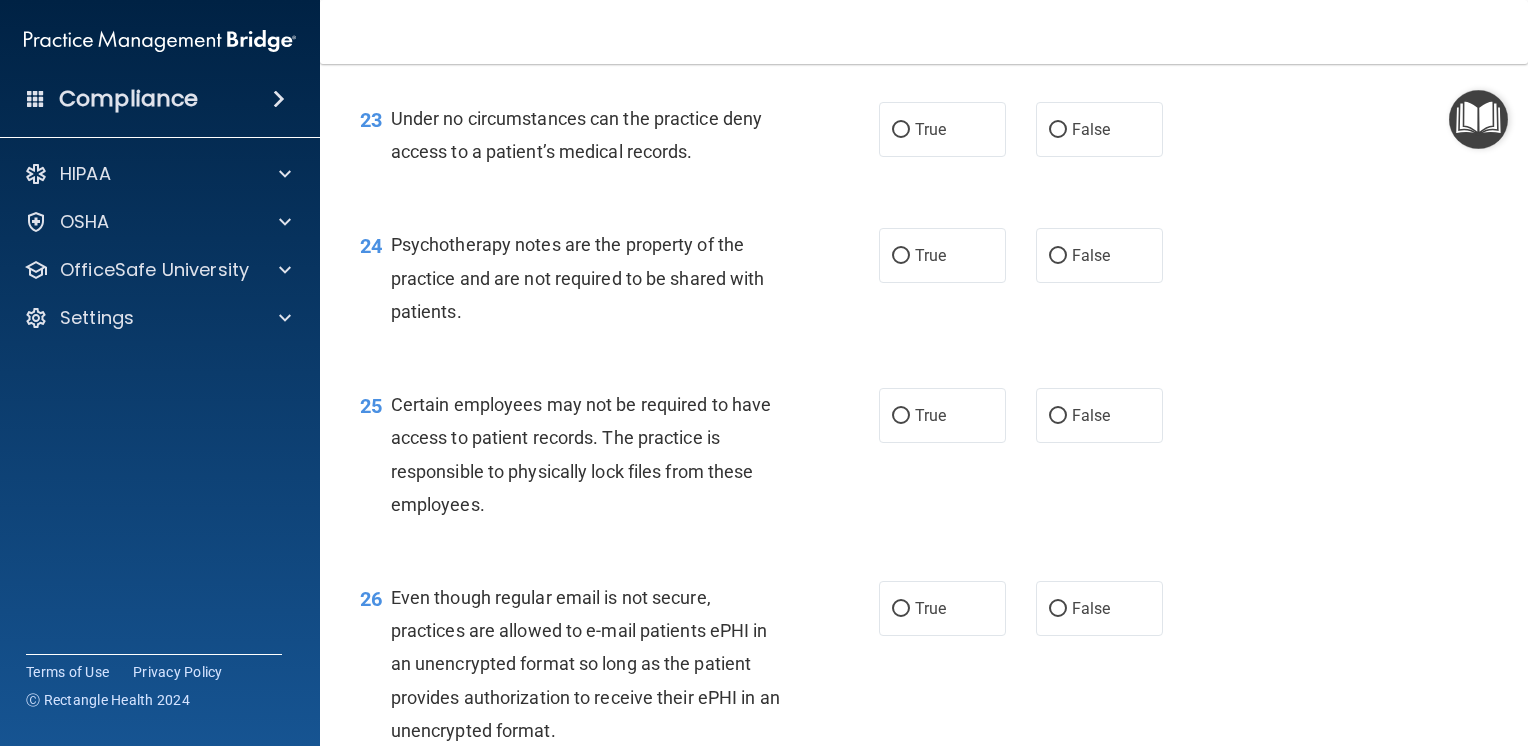 click on "Under no circumstances can the practice deny access to a patient’s medical records." at bounding box center (576, 135) 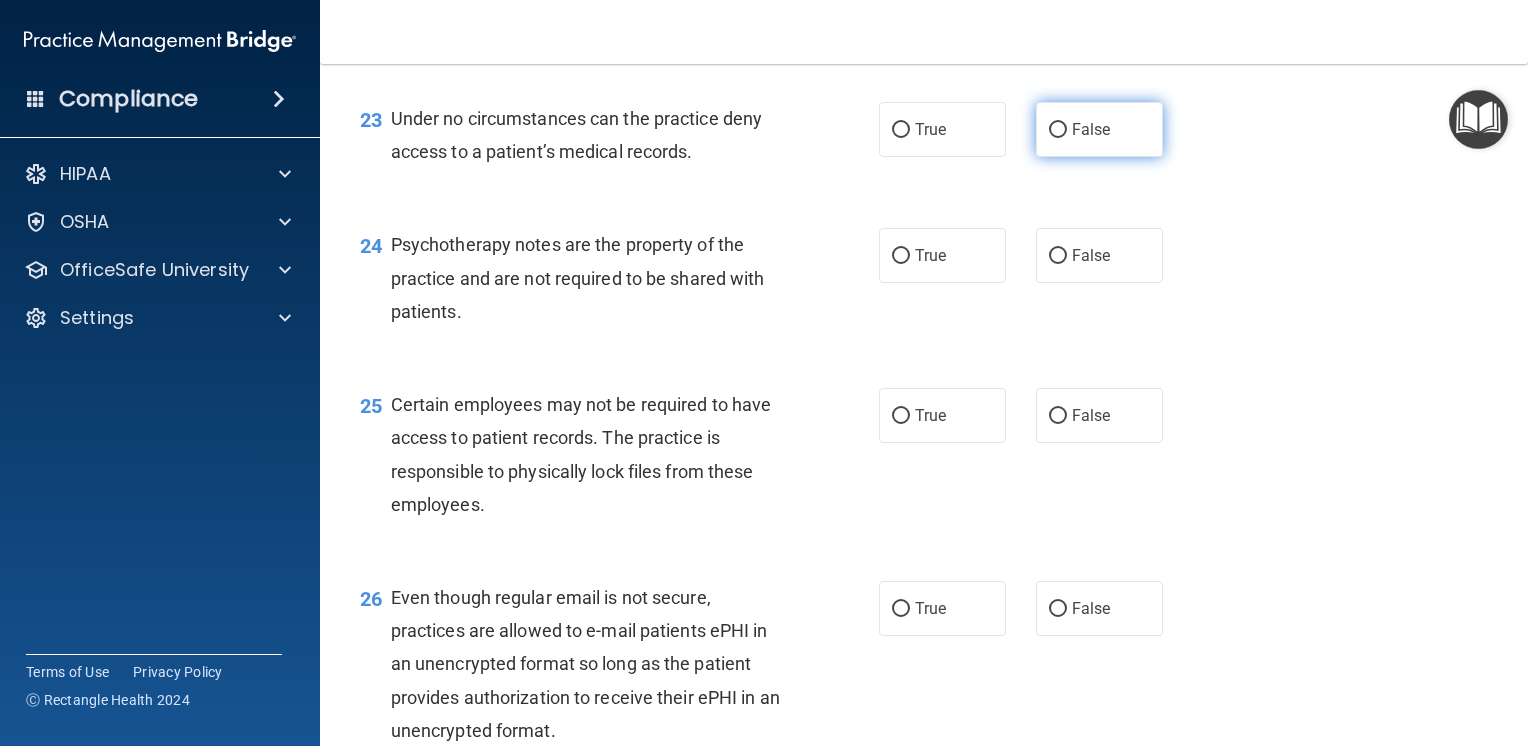 click on "False" at bounding box center [1058, 130] 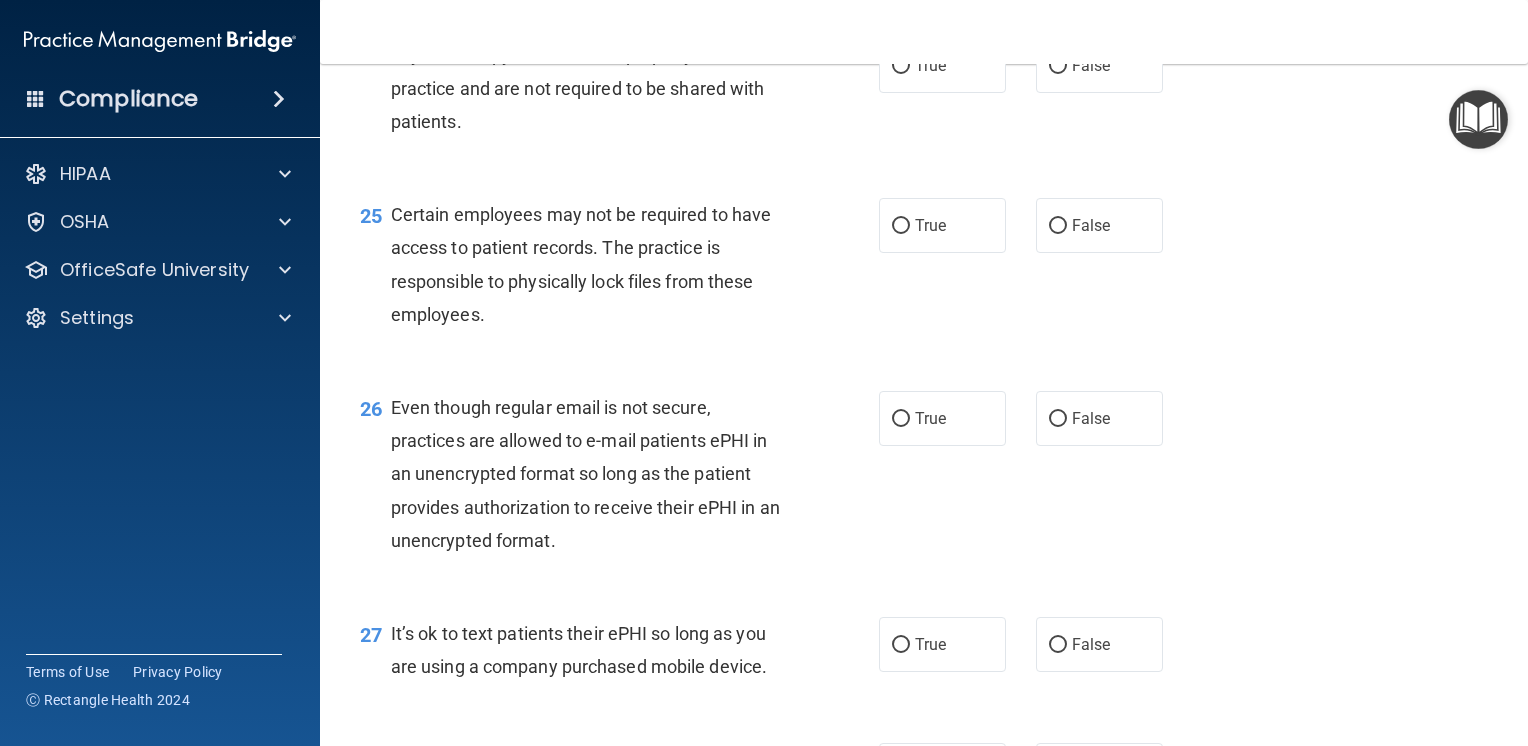 scroll, scrollTop: 4400, scrollLeft: 0, axis: vertical 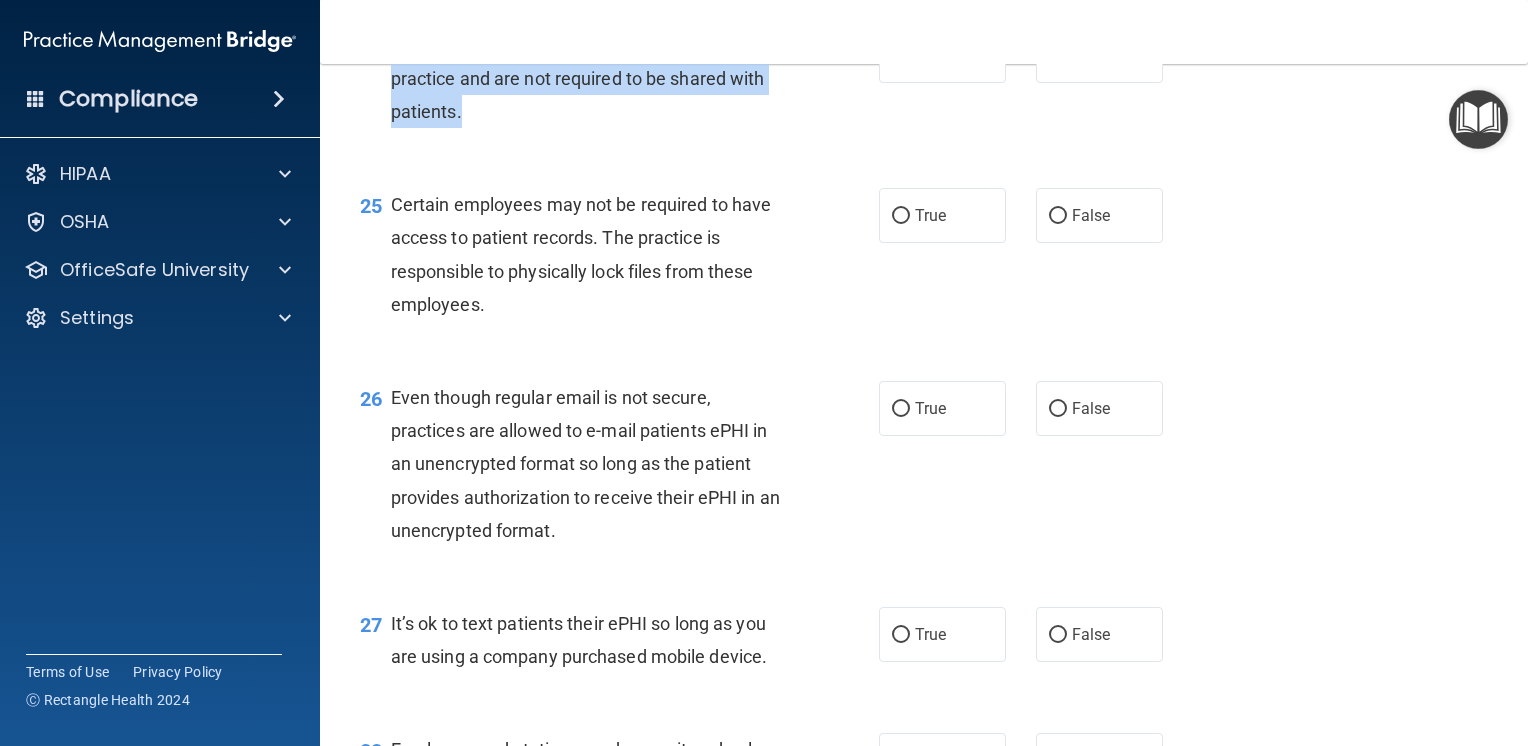 drag, startPoint x: 392, startPoint y: 140, endPoint x: 472, endPoint y: 220, distance: 113.137085 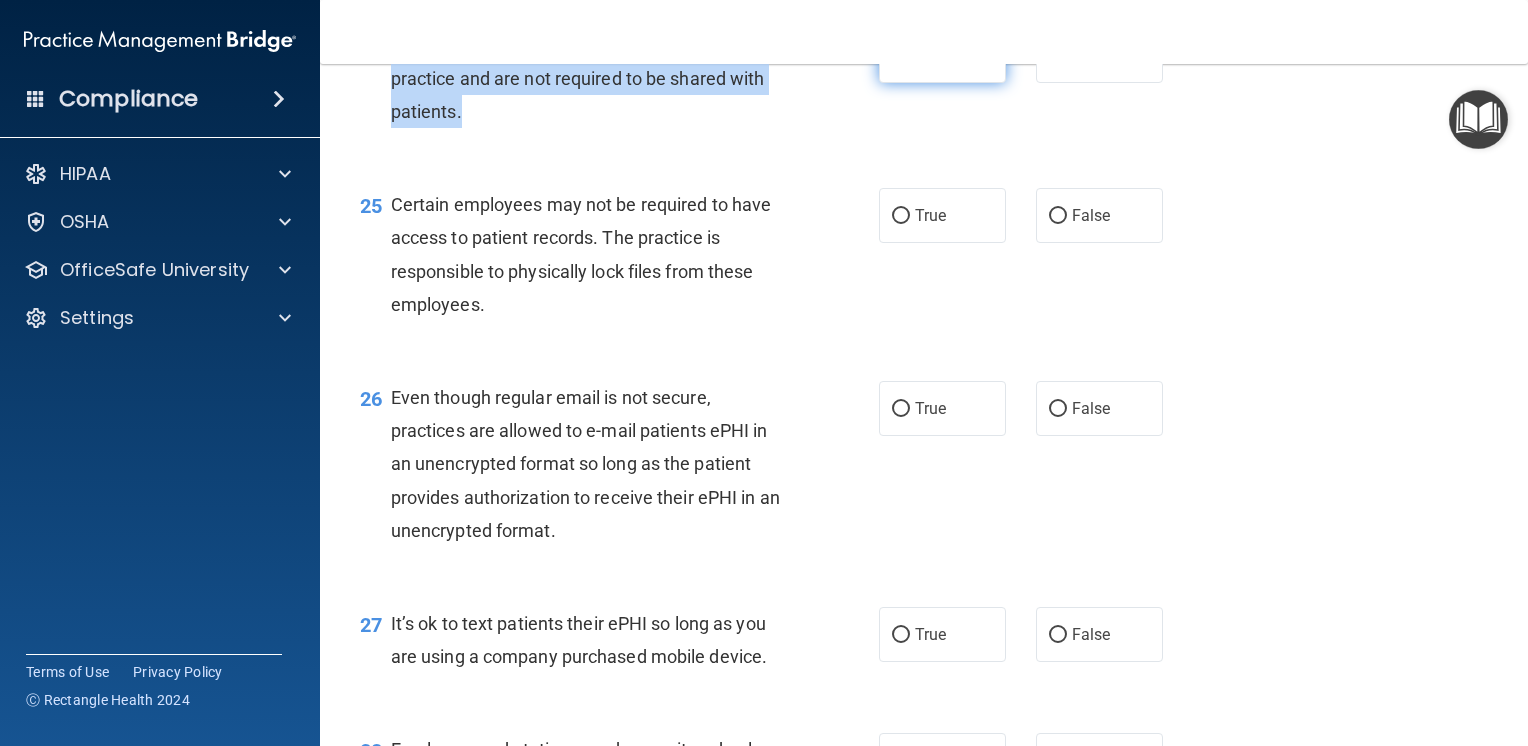 click on "True" at bounding box center [901, 56] 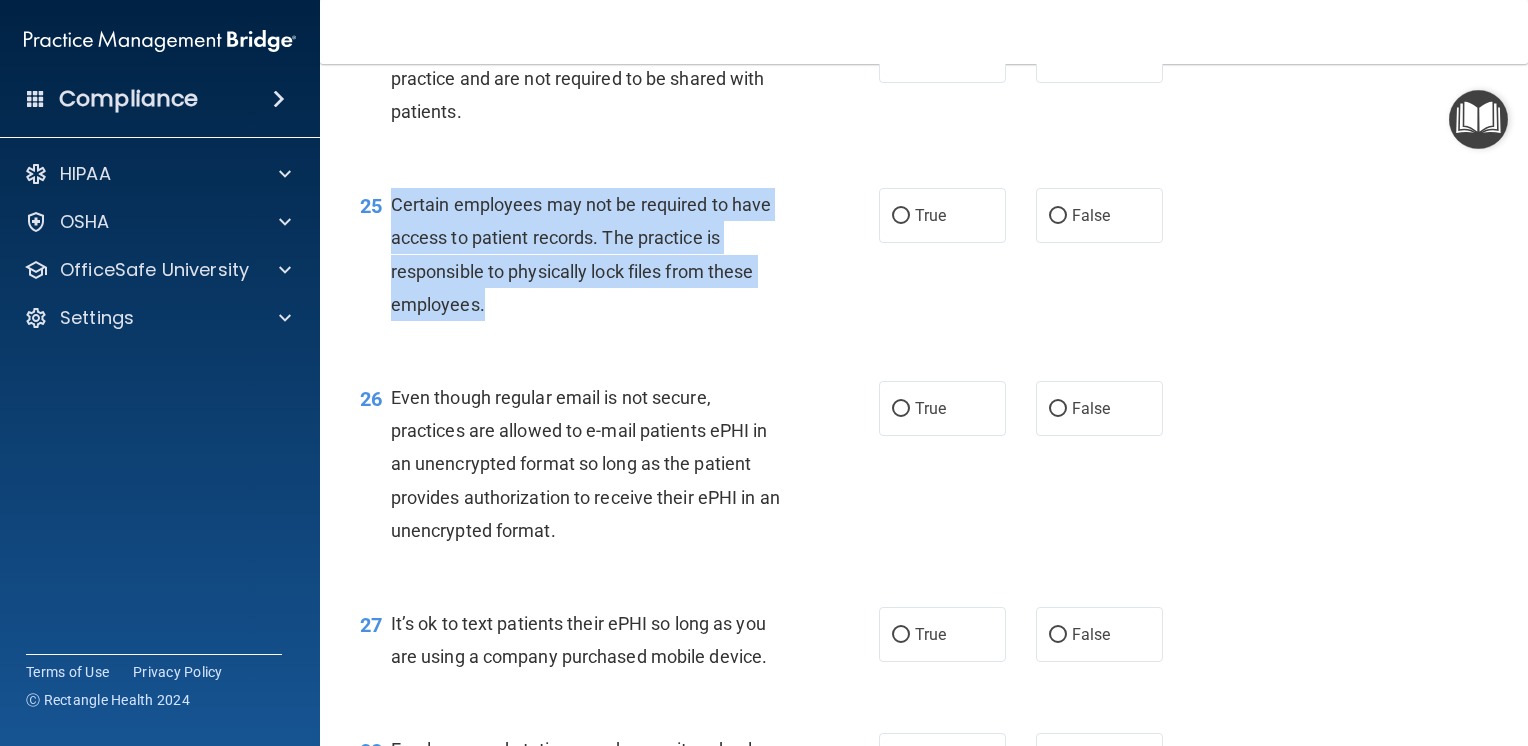 drag, startPoint x: 394, startPoint y: 302, endPoint x: 528, endPoint y: 394, distance: 162.5423 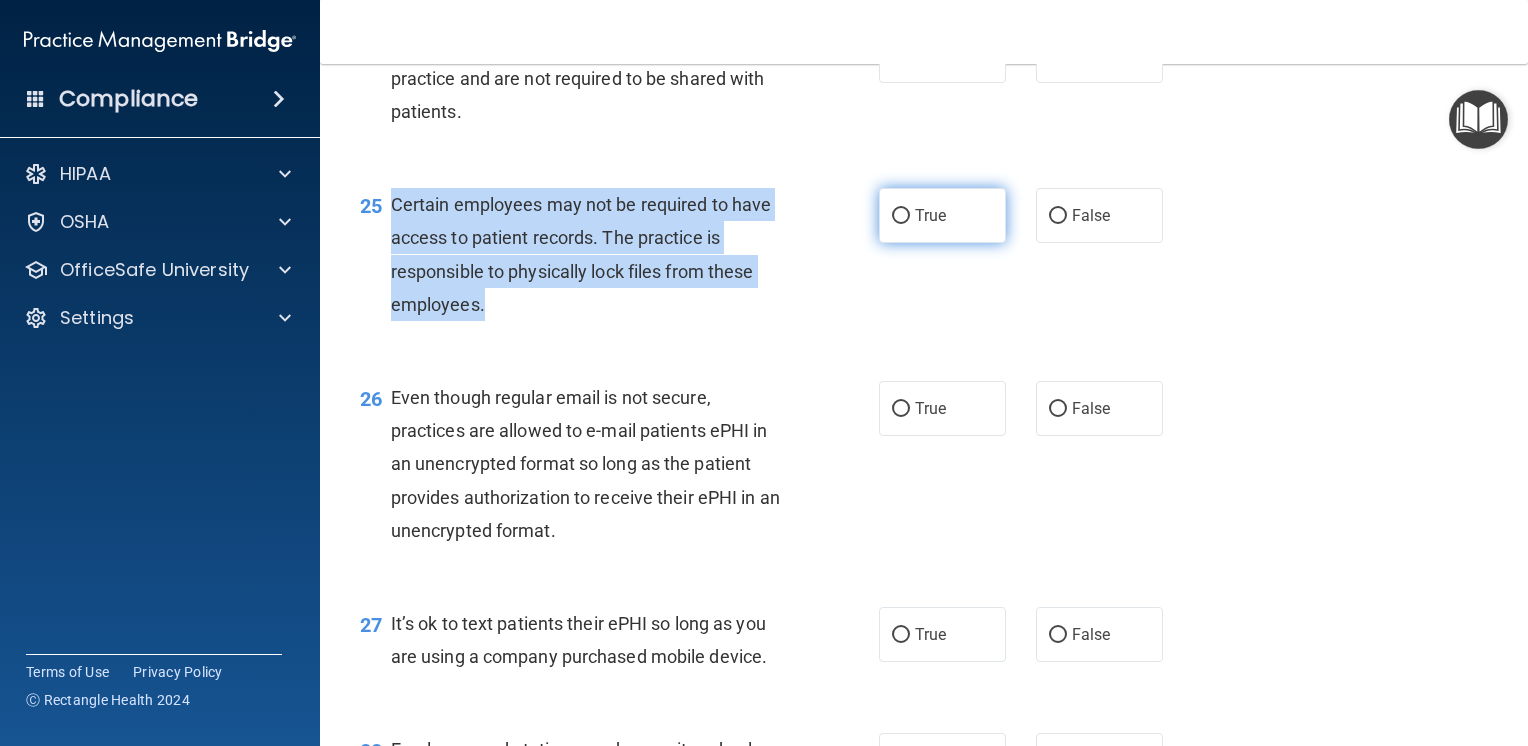 click on "True" at bounding box center (901, 216) 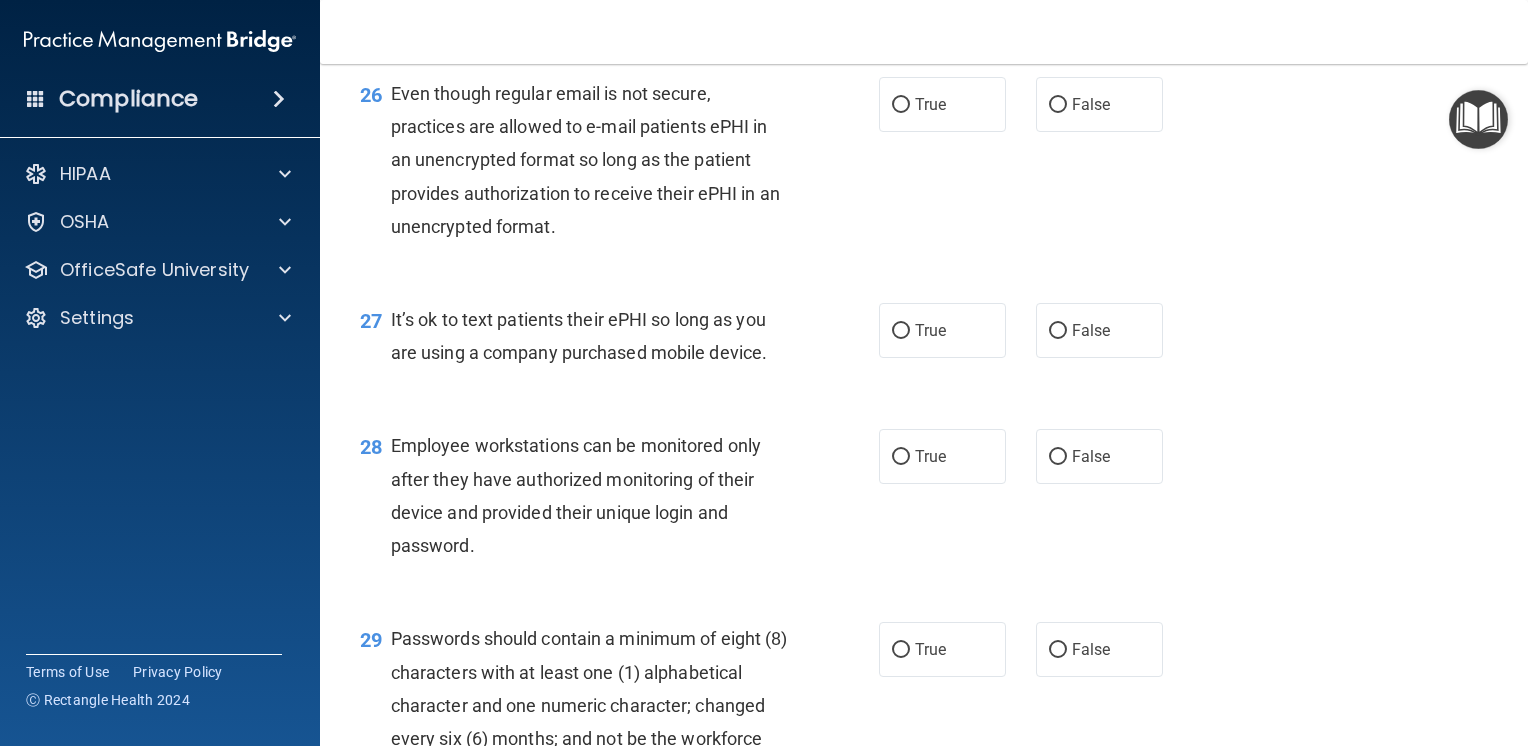 scroll, scrollTop: 4800, scrollLeft: 0, axis: vertical 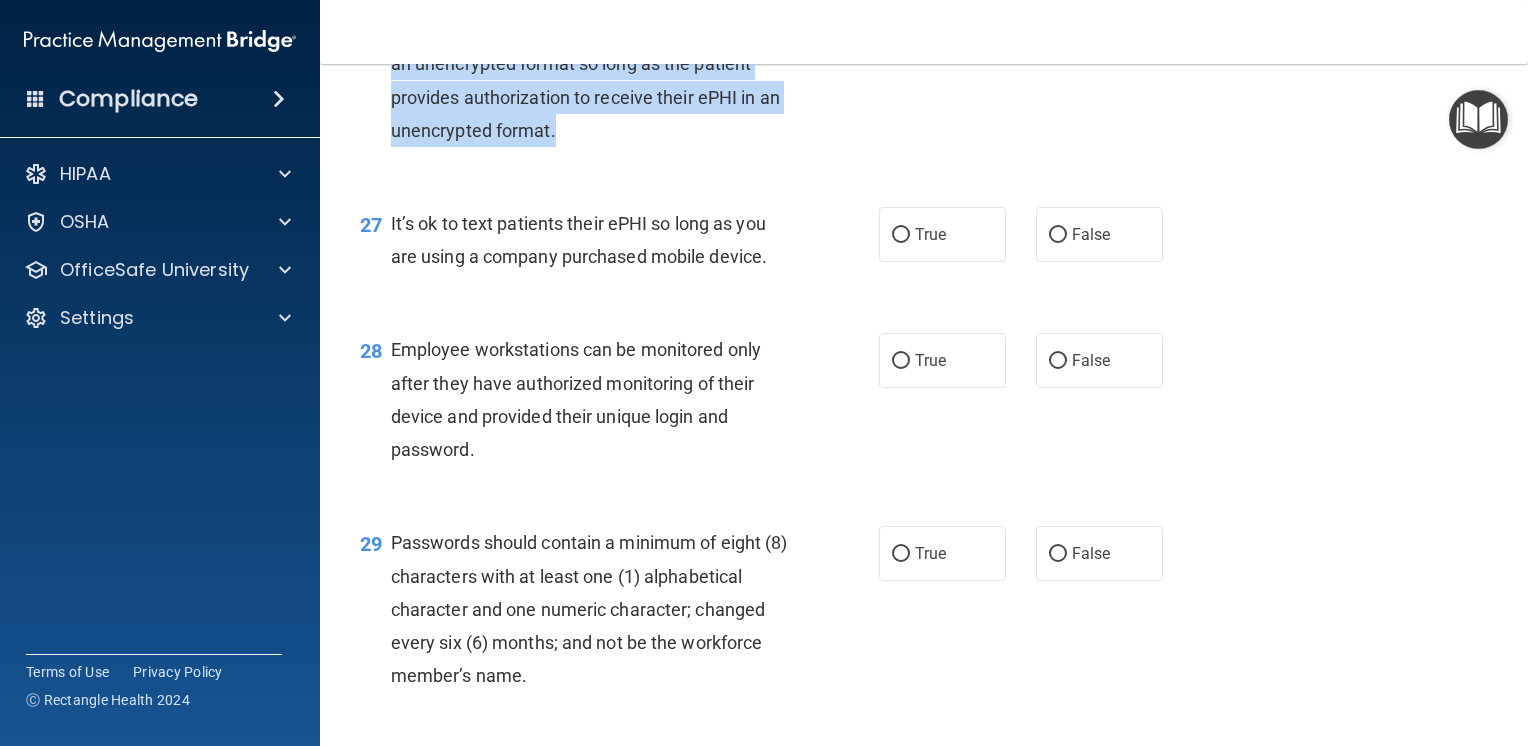 drag, startPoint x: 390, startPoint y: 98, endPoint x: 586, endPoint y: 233, distance: 237.9937 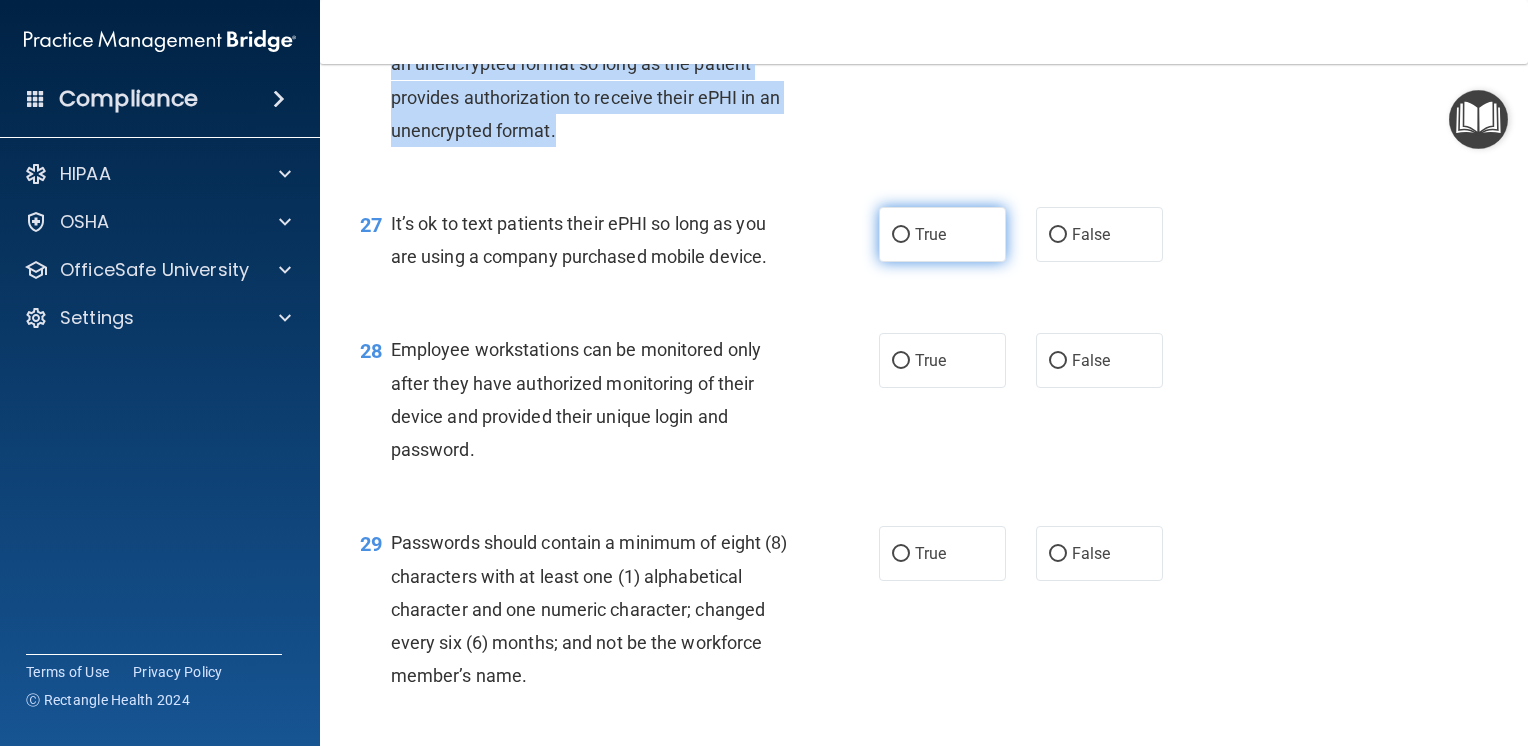 click on "True" at bounding box center (901, 235) 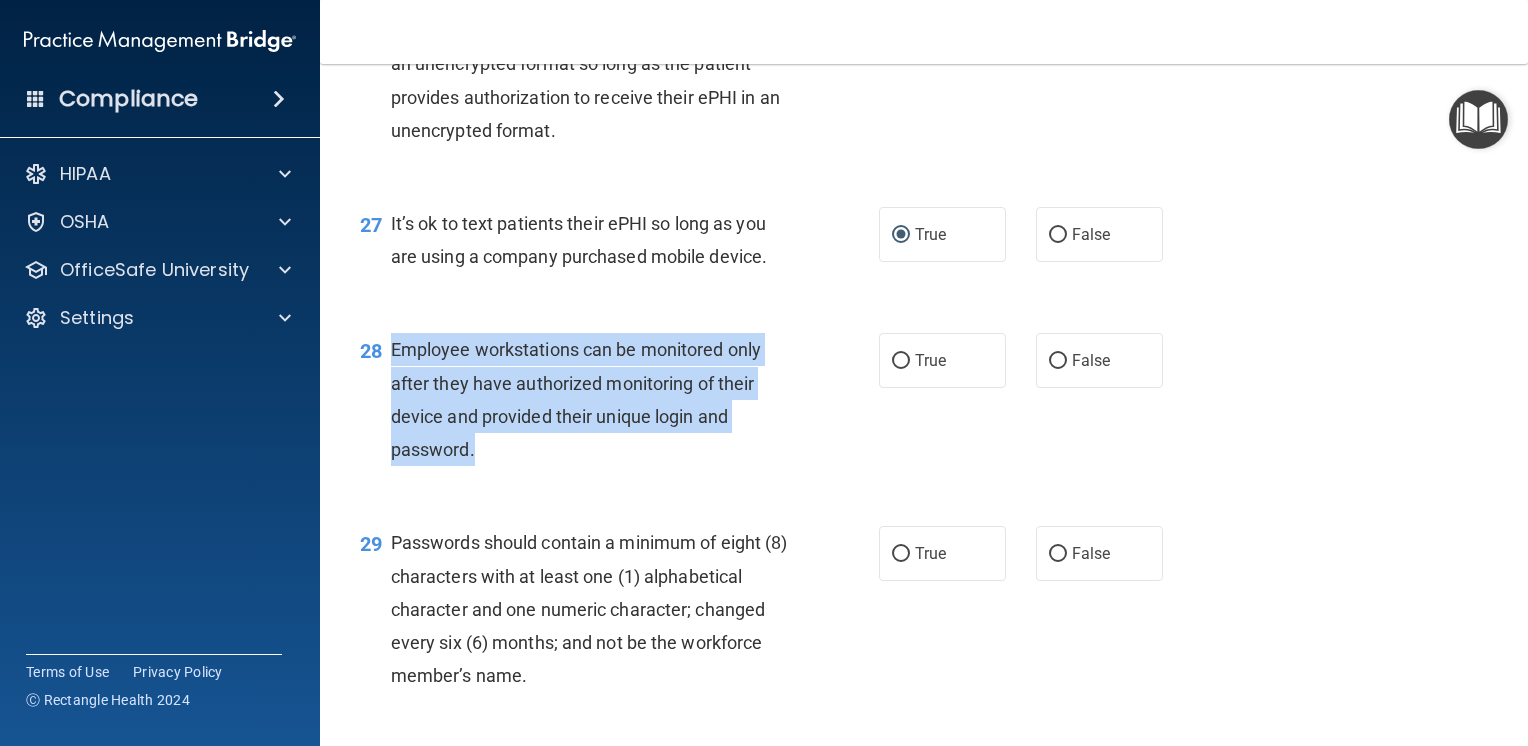 drag, startPoint x: 392, startPoint y: 447, endPoint x: 514, endPoint y: 558, distance: 164.93938 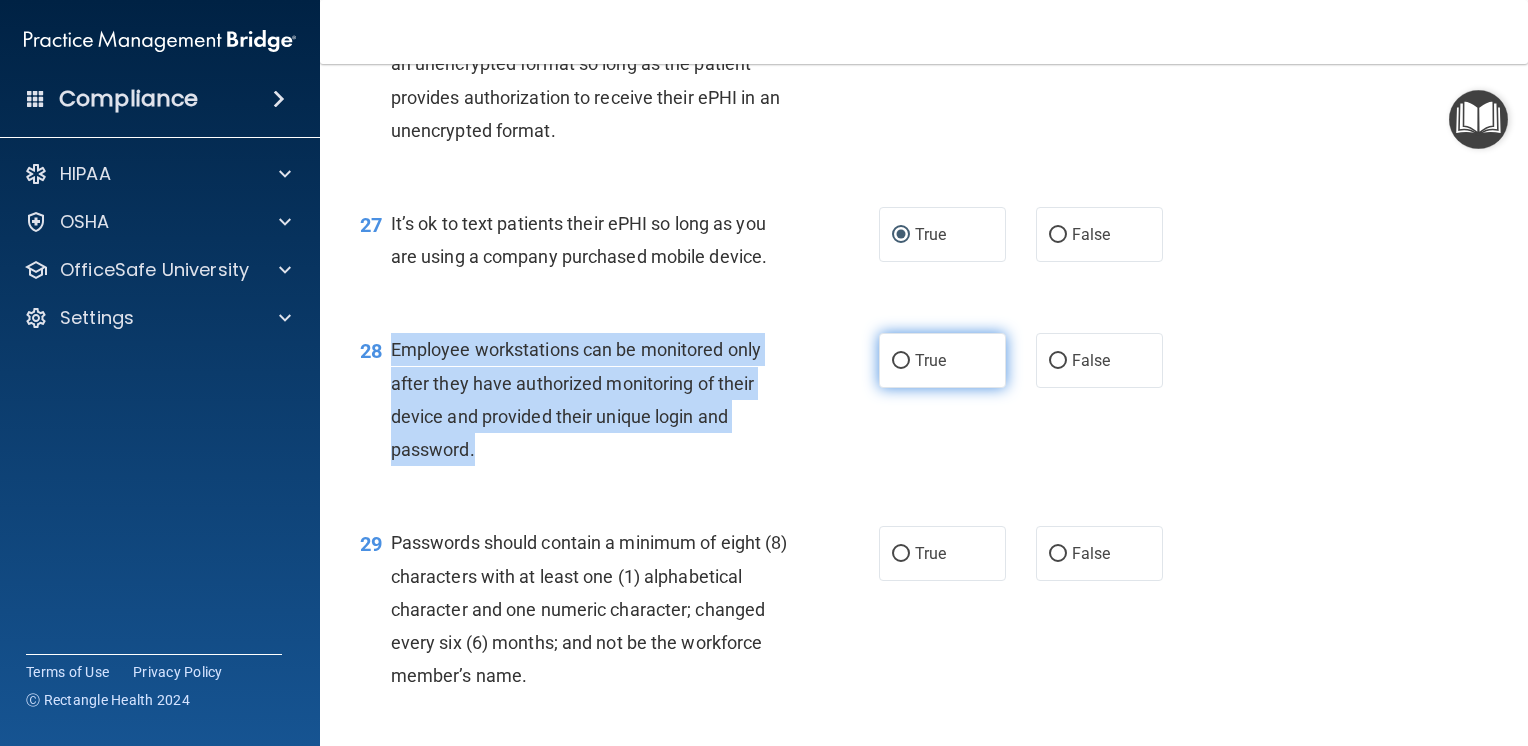 click on "True" at bounding box center [901, 361] 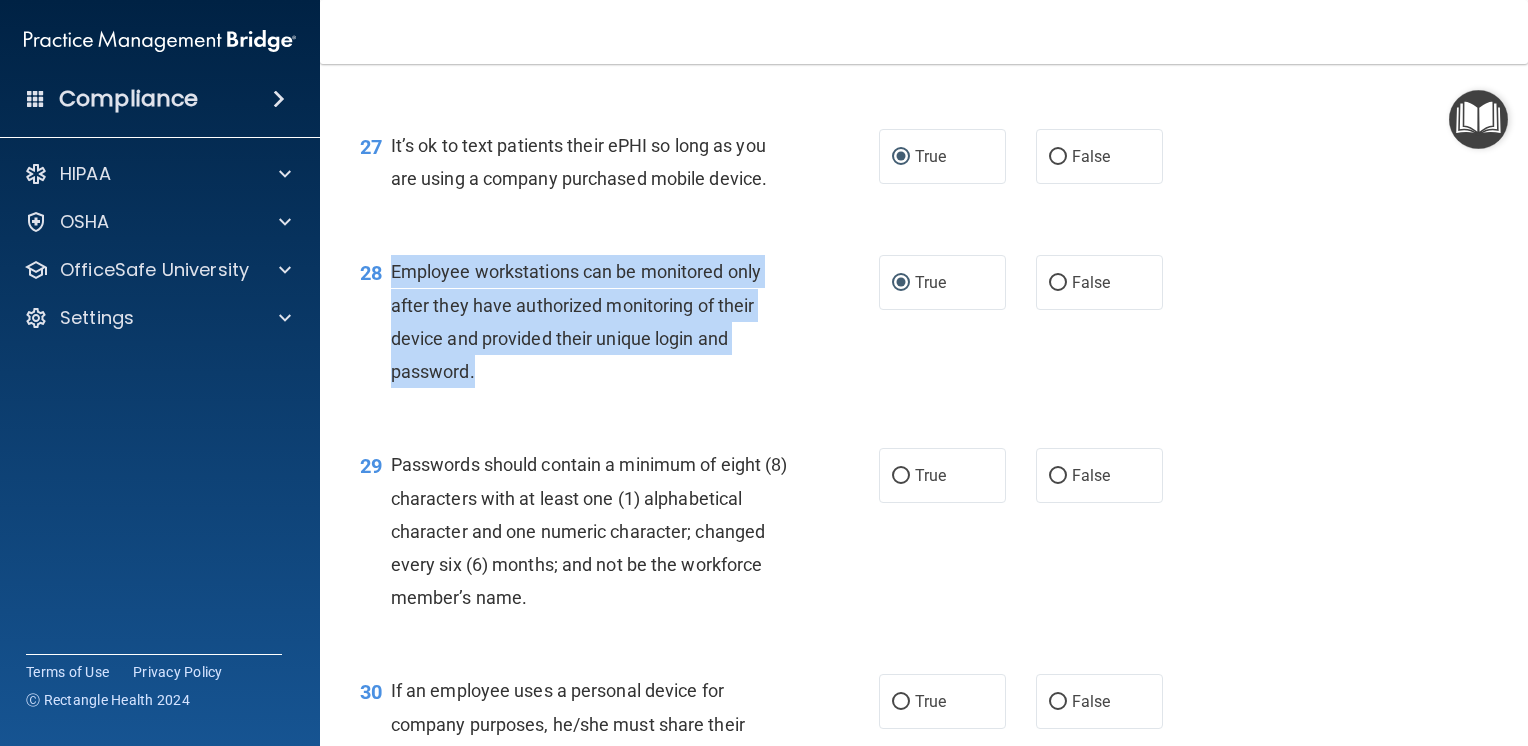 scroll, scrollTop: 5000, scrollLeft: 0, axis: vertical 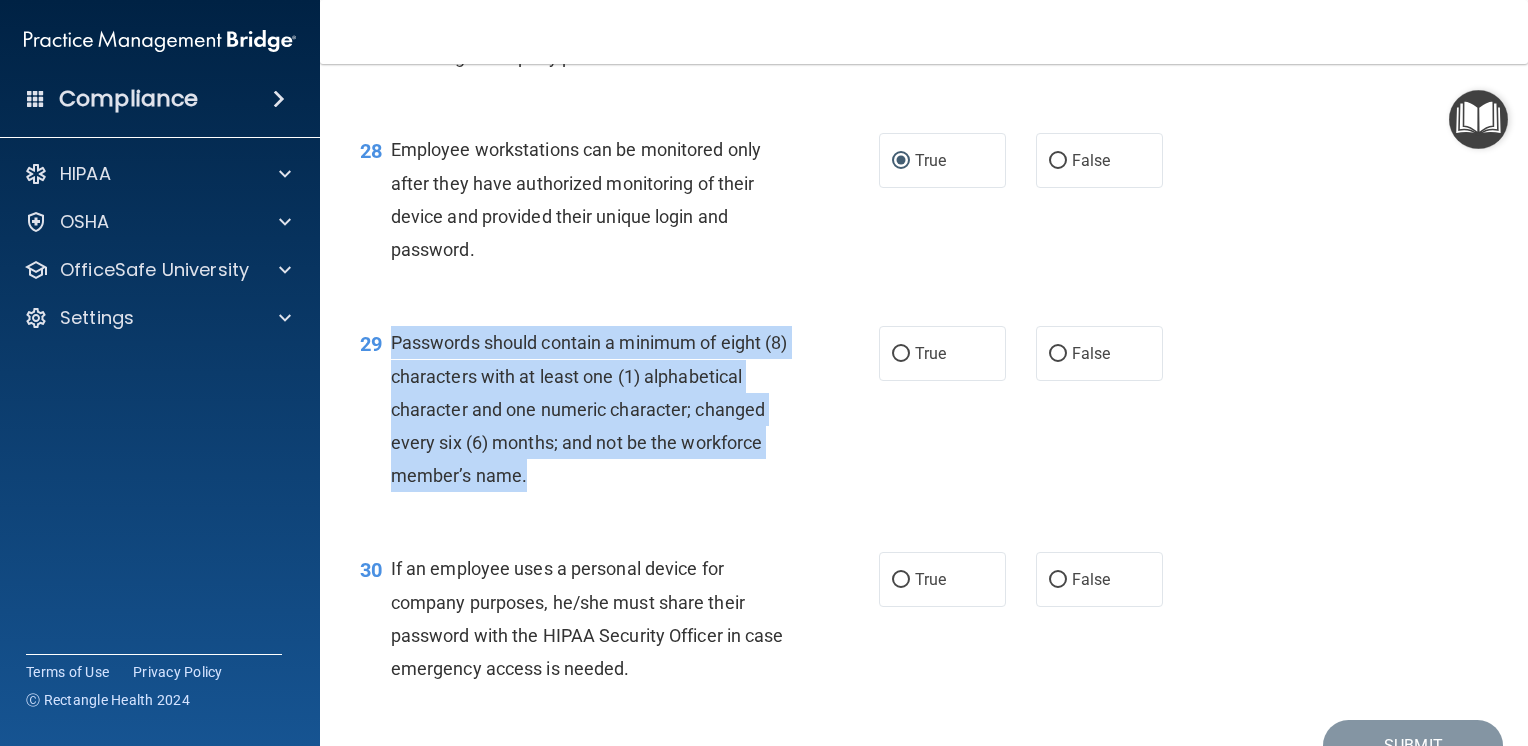 drag, startPoint x: 392, startPoint y: 440, endPoint x: 560, endPoint y: 570, distance: 212.4241 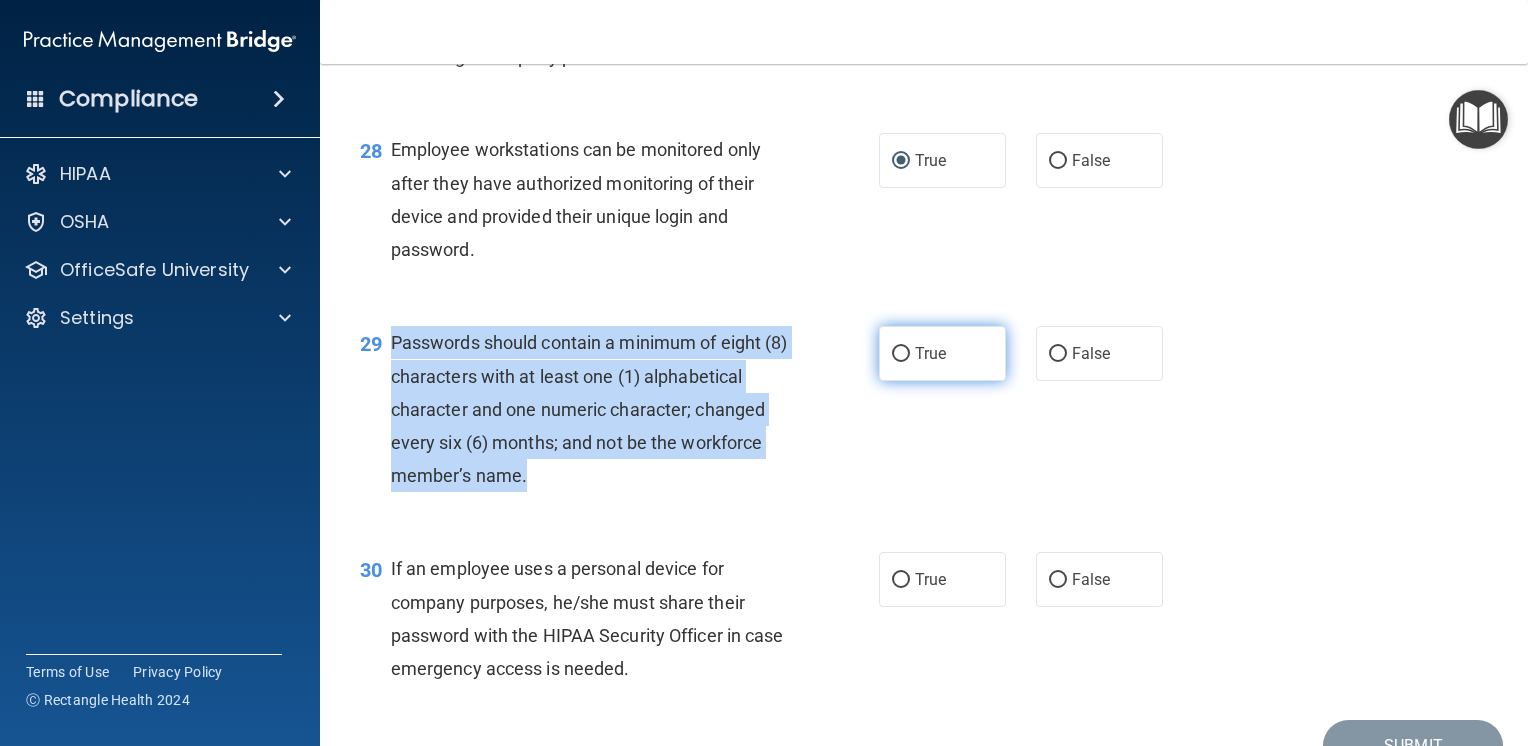 drag, startPoint x: 897, startPoint y: 450, endPoint x: 961, endPoint y: 449, distance: 64.00781 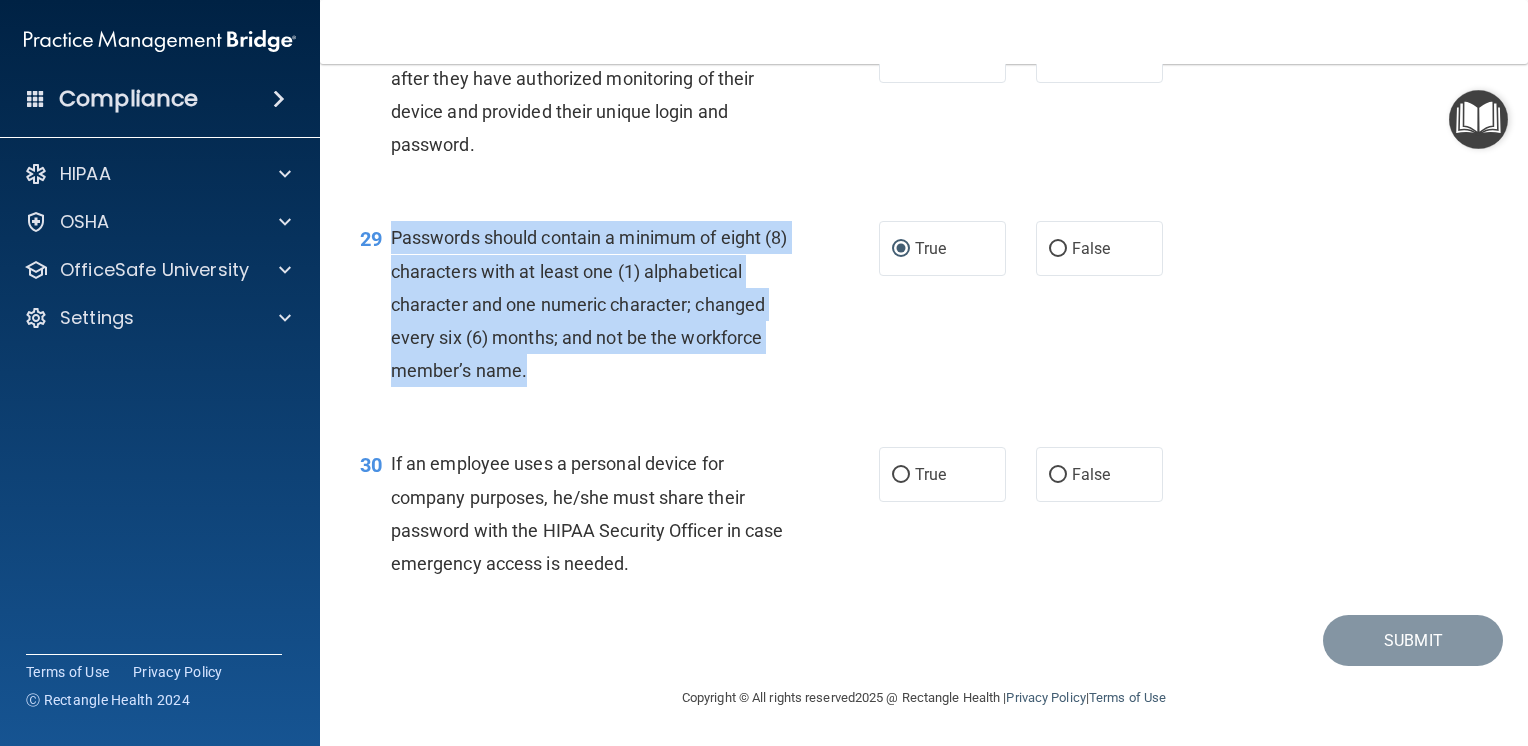 scroll, scrollTop: 5204, scrollLeft: 0, axis: vertical 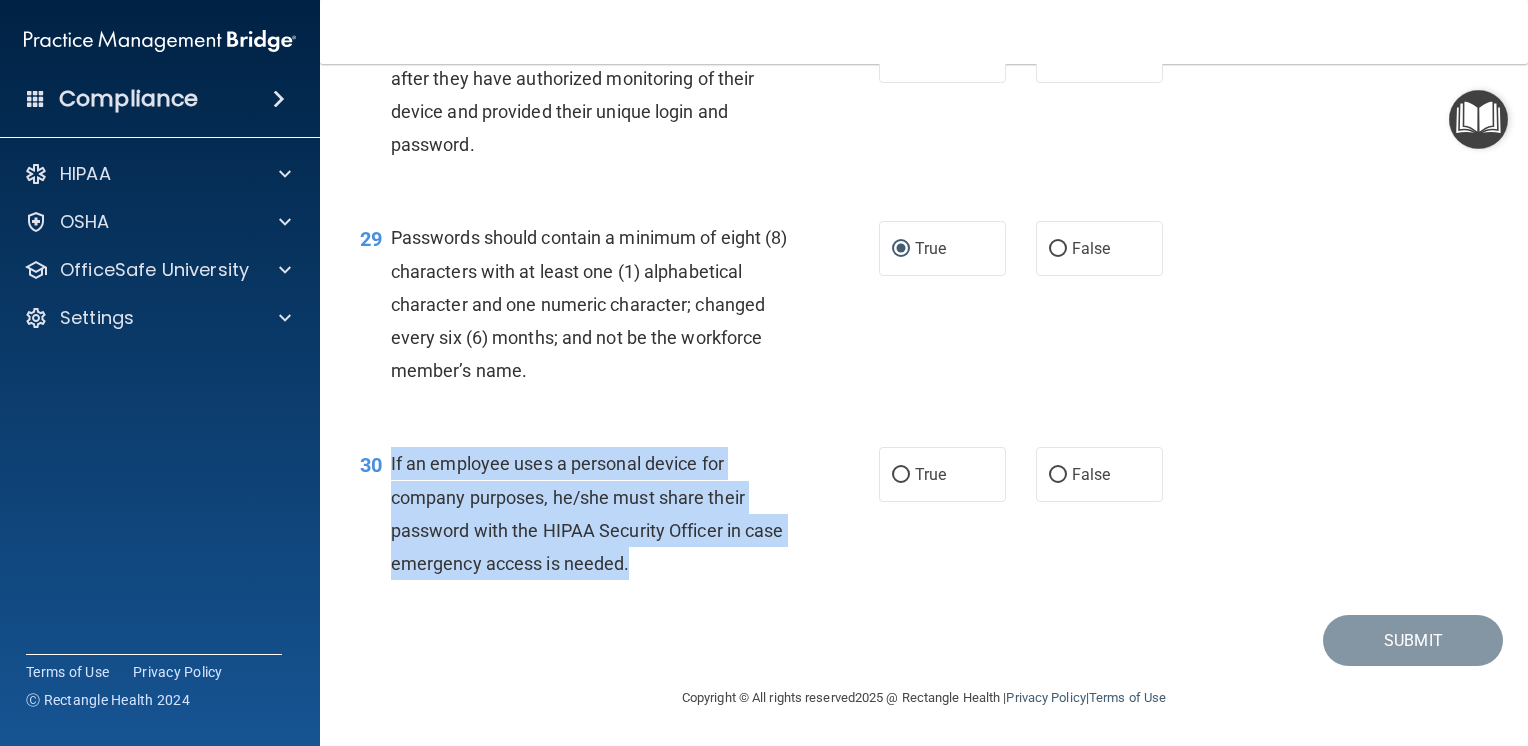 drag, startPoint x: 391, startPoint y: 458, endPoint x: 696, endPoint y: 568, distance: 324.22986 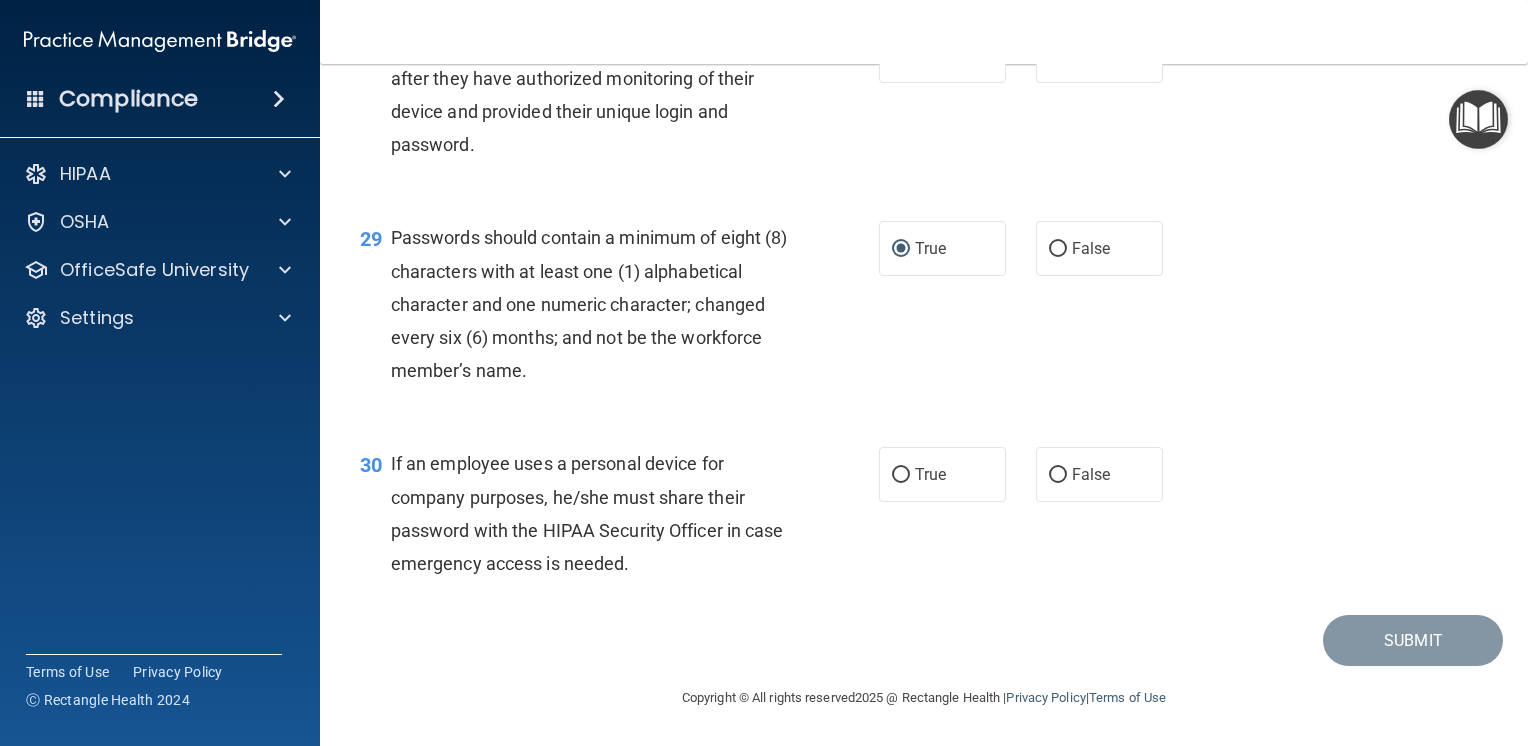 click on "Submit" at bounding box center (924, 640) 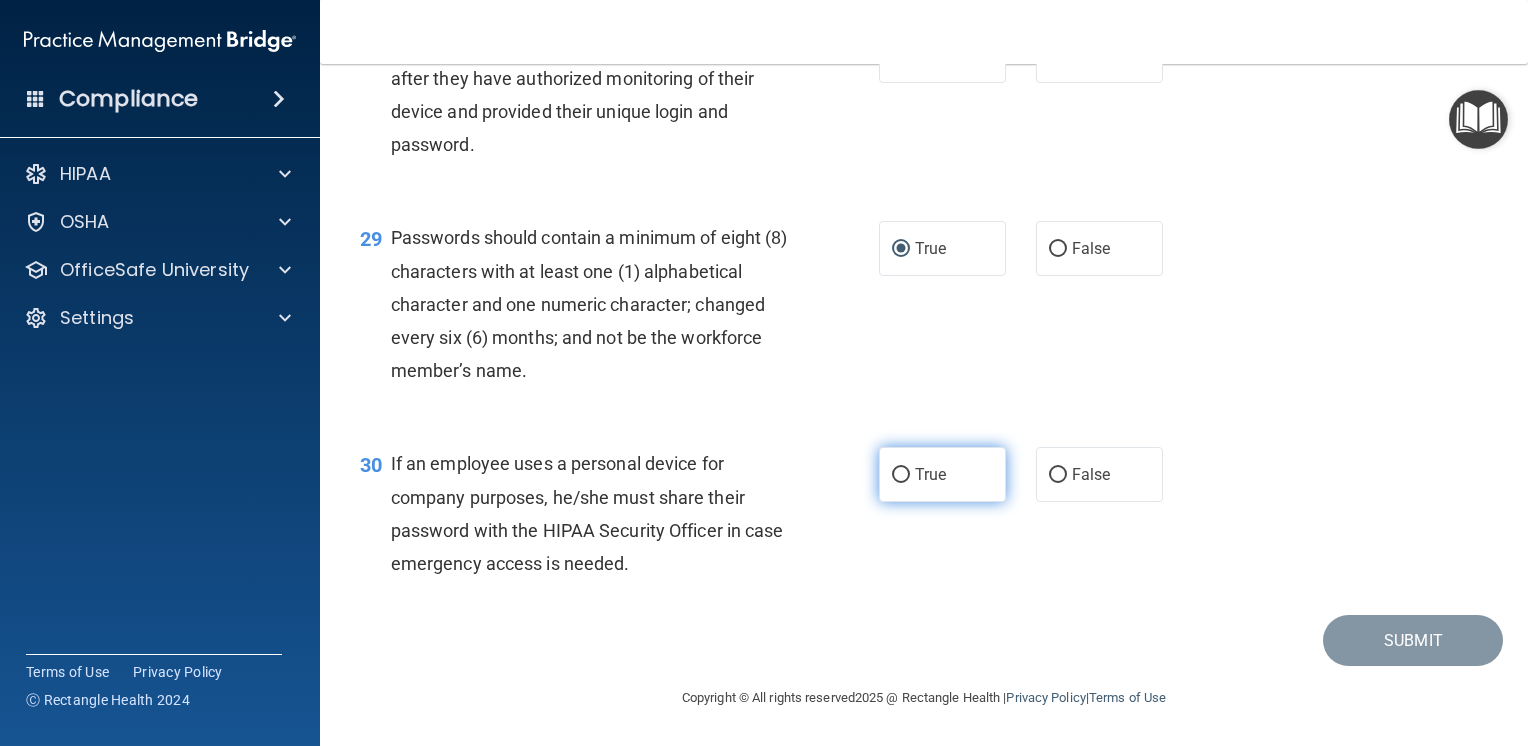 click on "True" at bounding box center (901, 475) 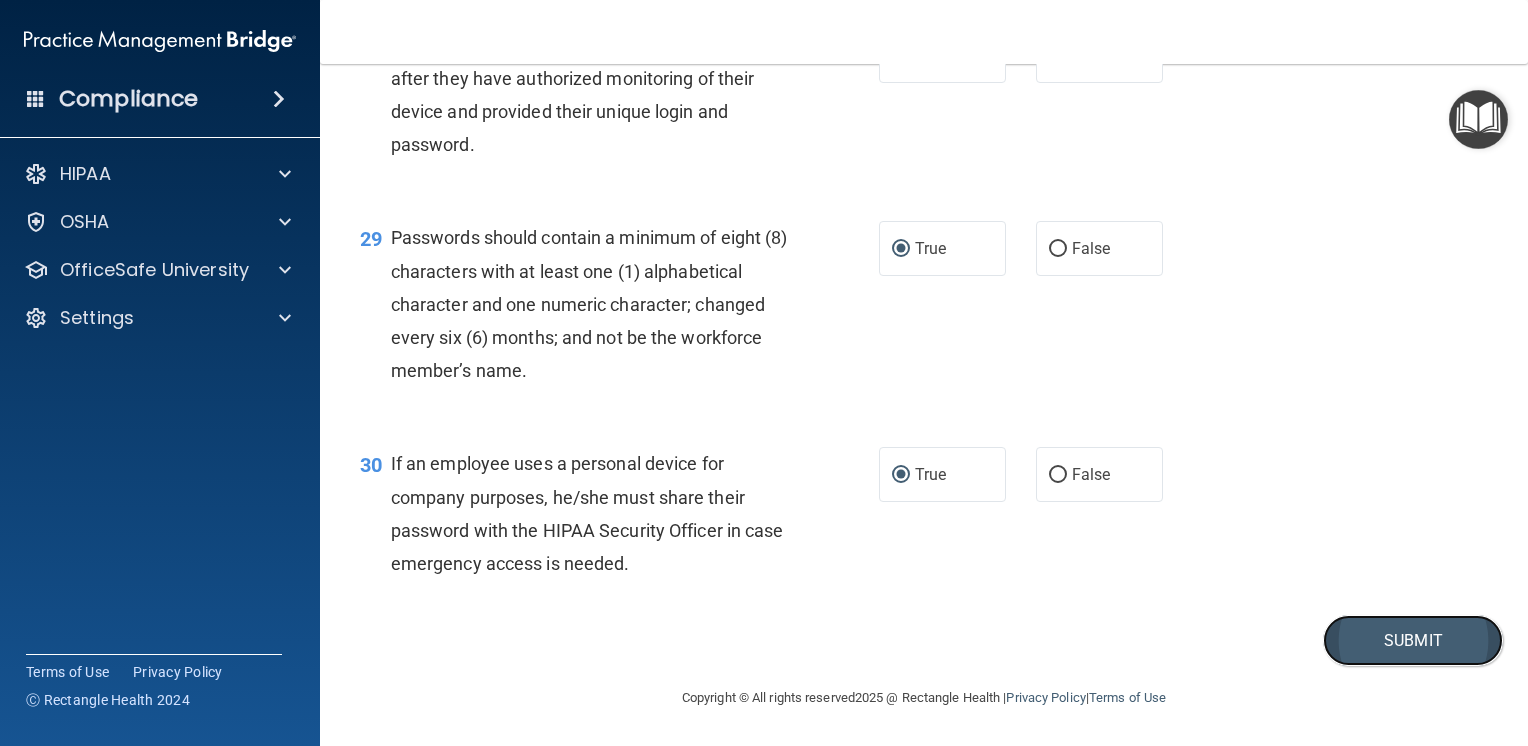 click on "Submit" at bounding box center [1413, 640] 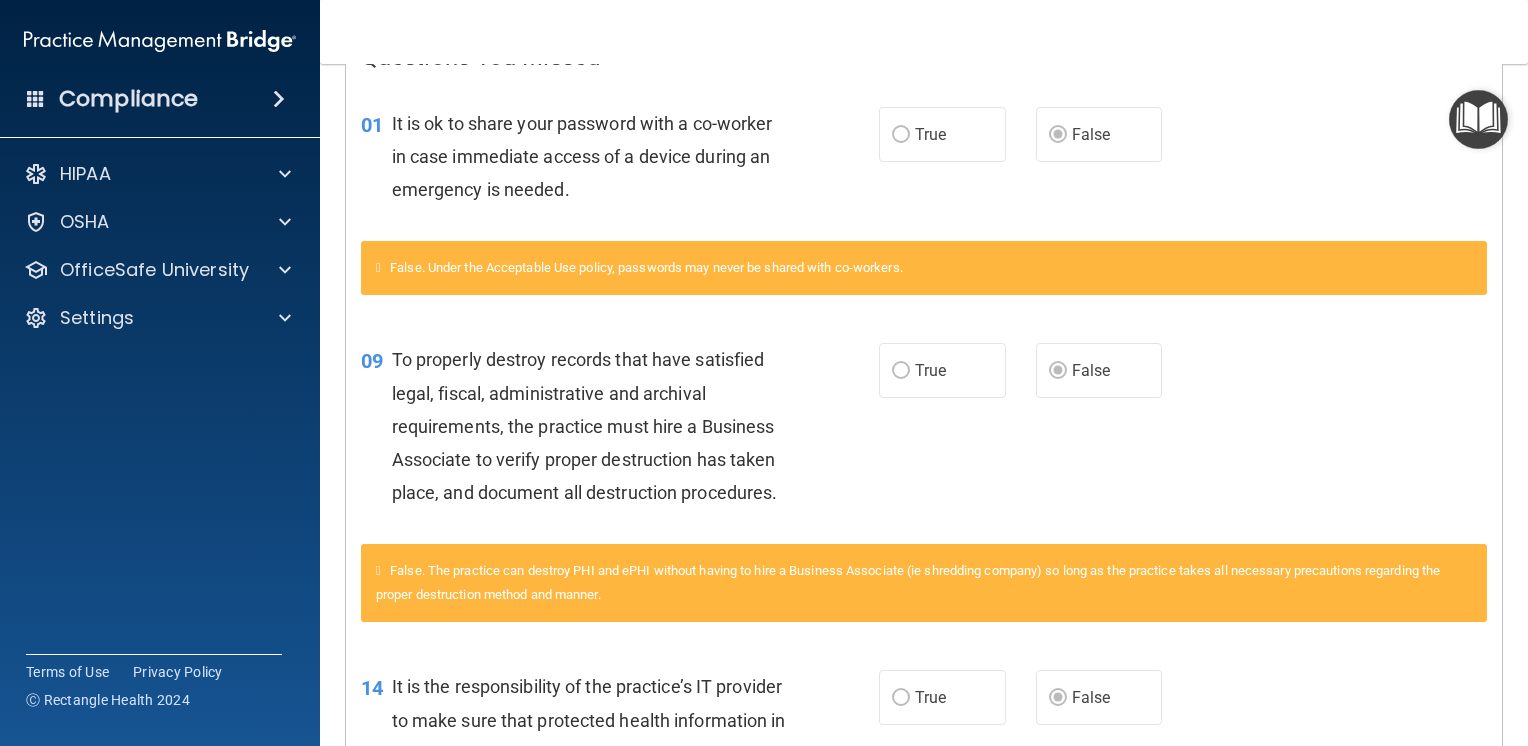 scroll, scrollTop: 0, scrollLeft: 0, axis: both 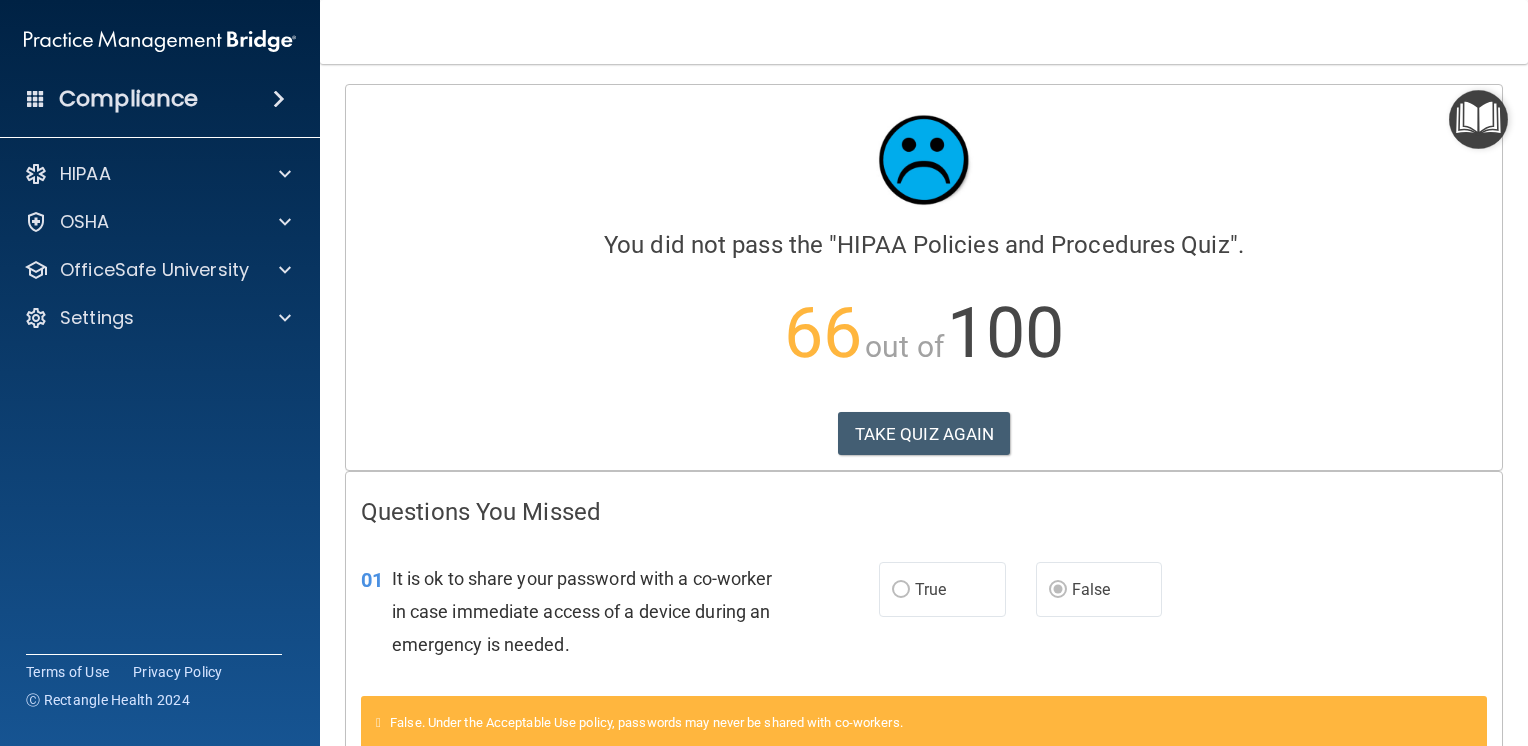 click on "Calculating your score....                      You did not pass the " HIPAA Policies and Procedures Quiz ".        66     out of     100         TAKE QUIZ AGAIN" at bounding box center (924, 277) 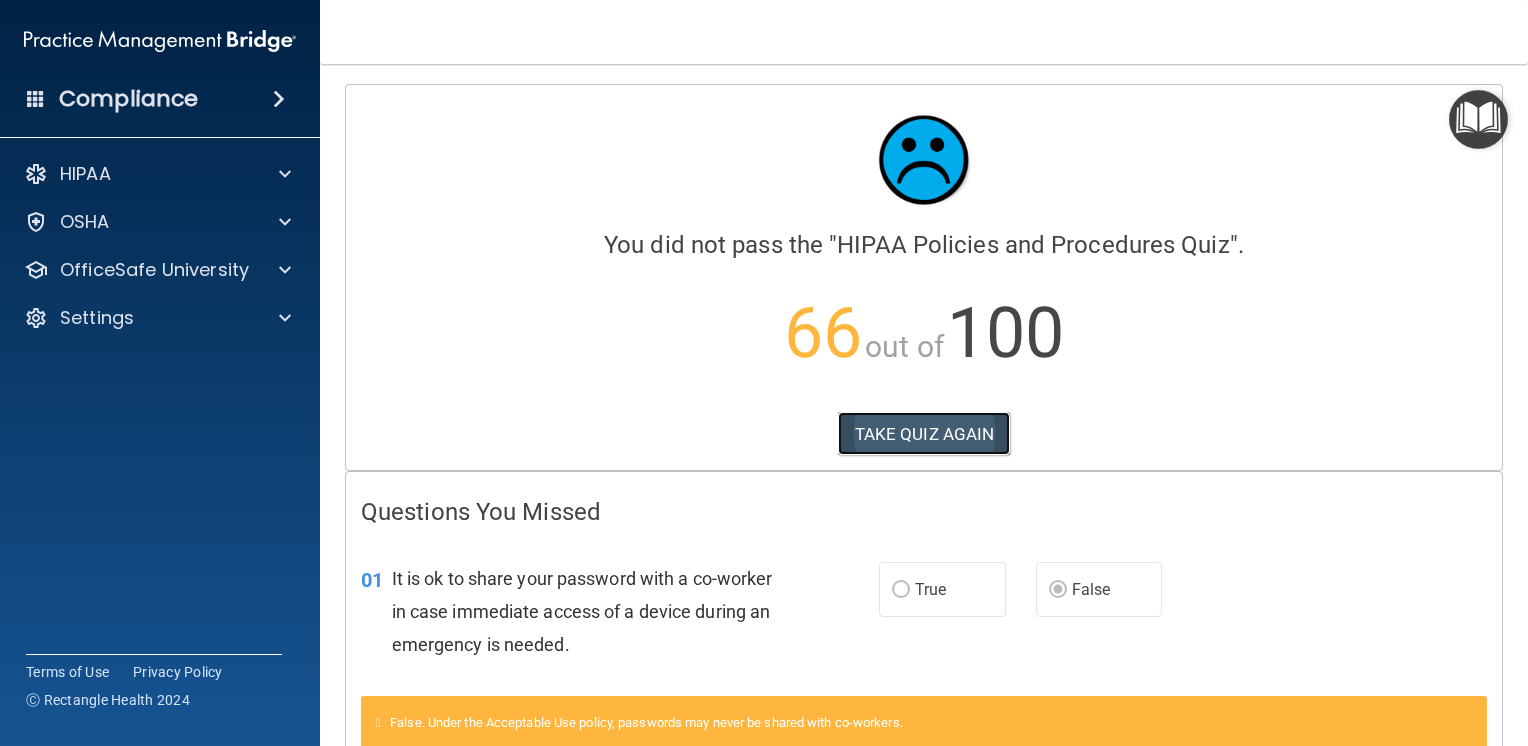 click on "TAKE QUIZ AGAIN" at bounding box center (924, 434) 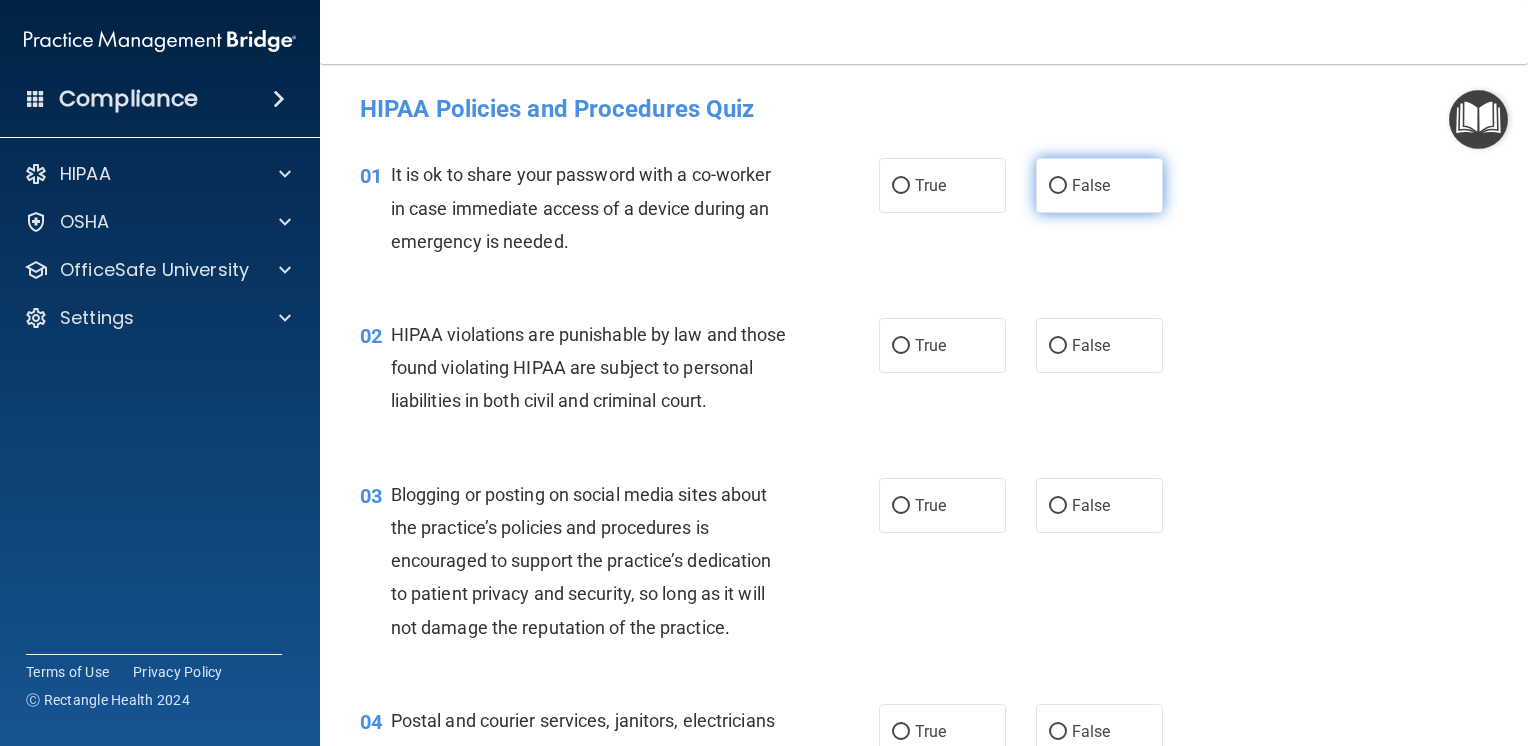 drag, startPoint x: 1053, startPoint y: 190, endPoint x: 1064, endPoint y: 204, distance: 17.804493 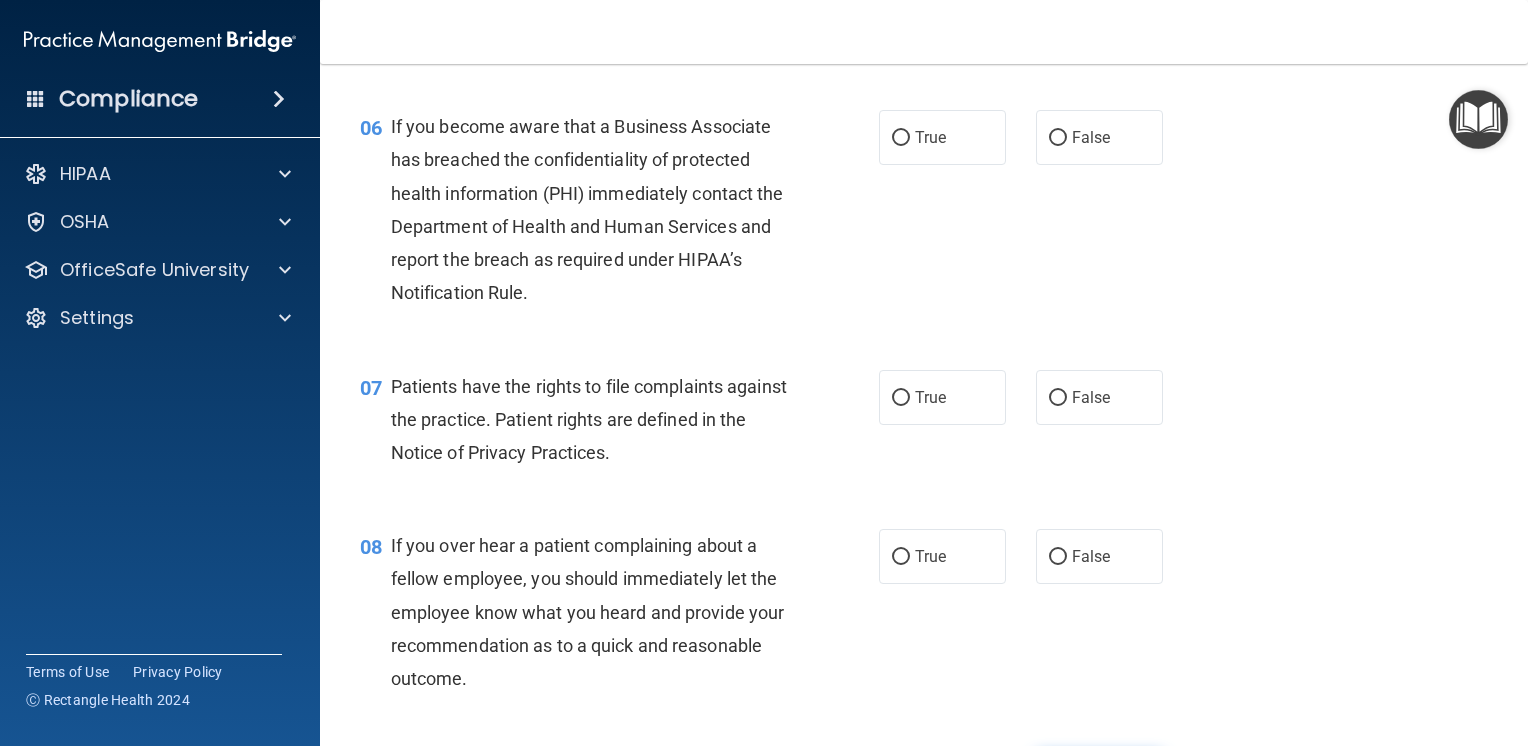 scroll, scrollTop: 1300, scrollLeft: 0, axis: vertical 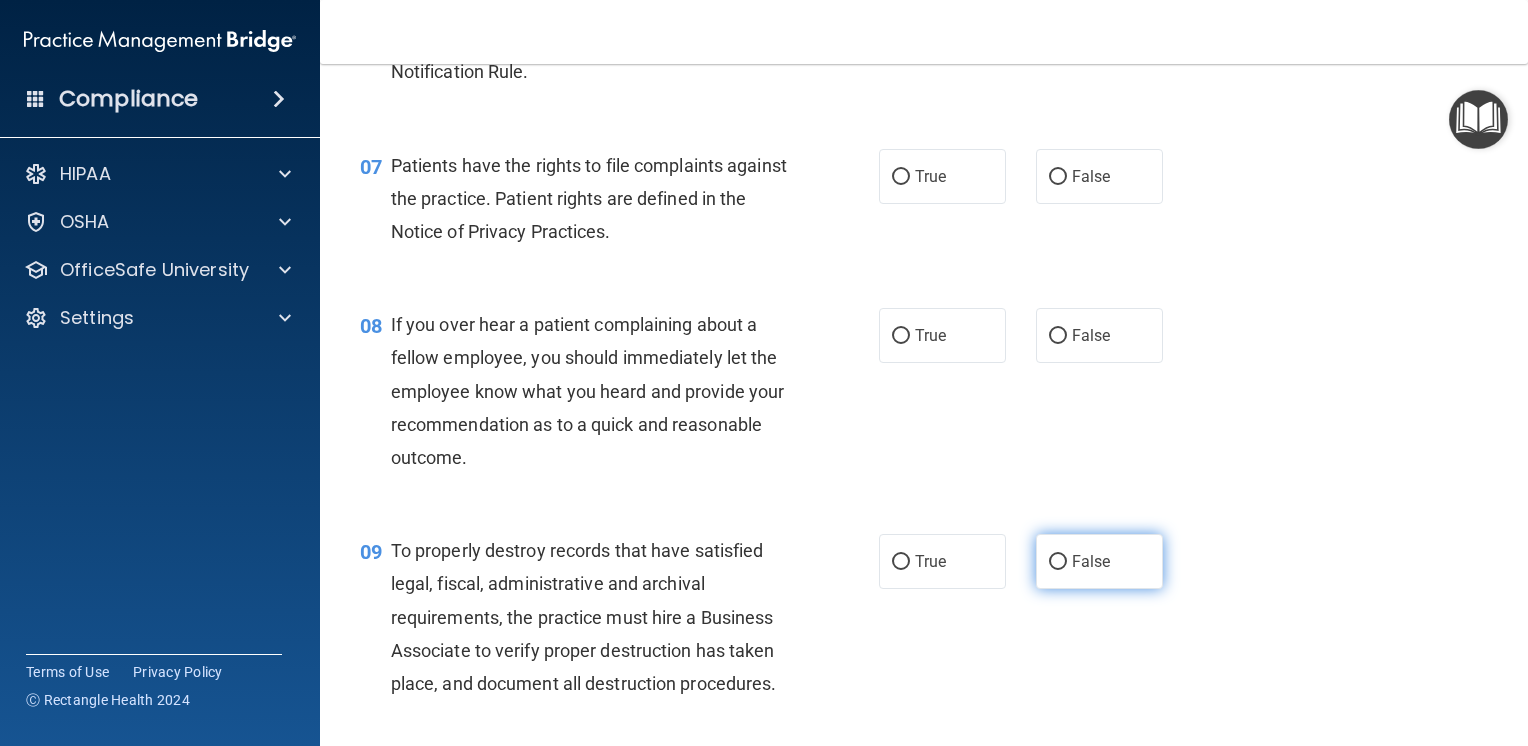 click on "False" at bounding box center [1058, 562] 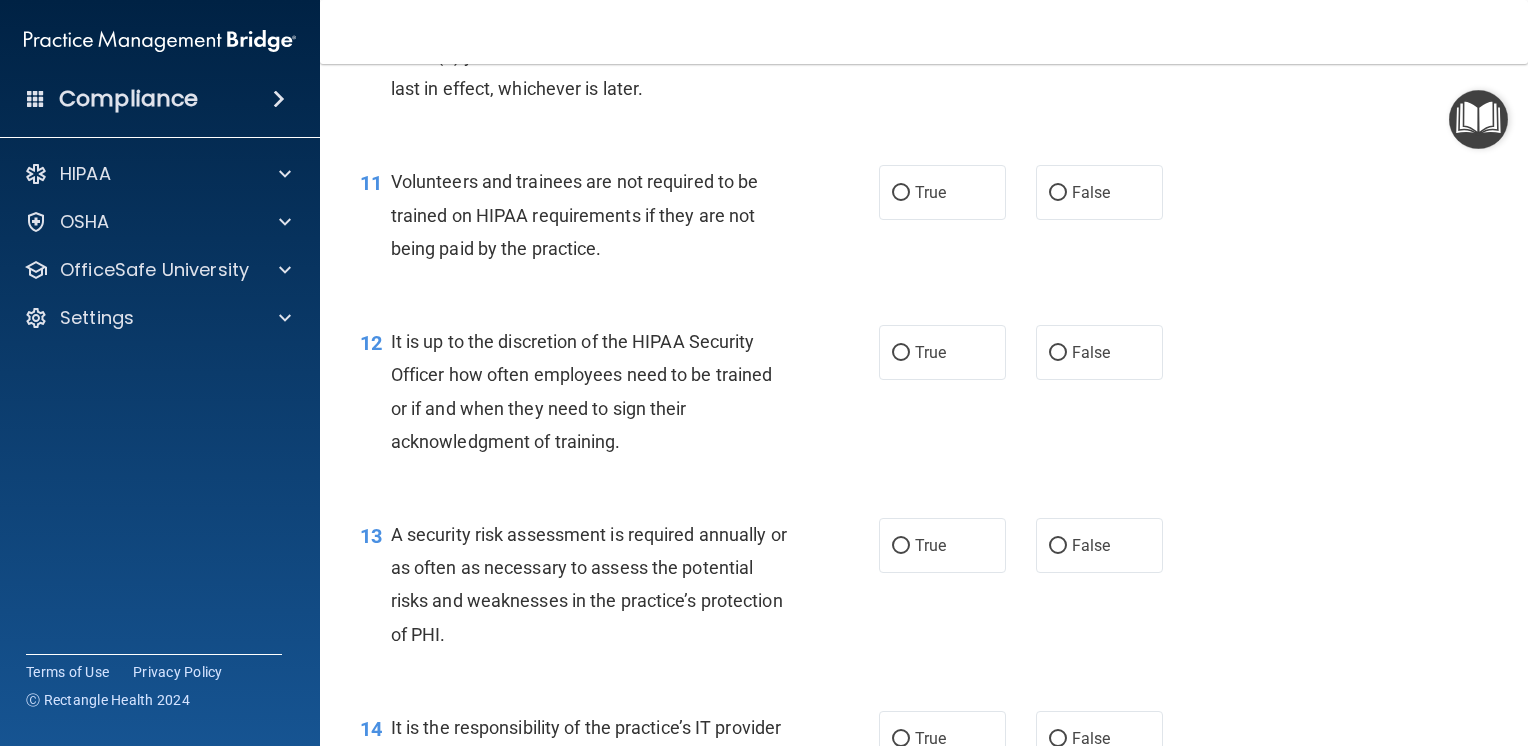 scroll, scrollTop: 2200, scrollLeft: 0, axis: vertical 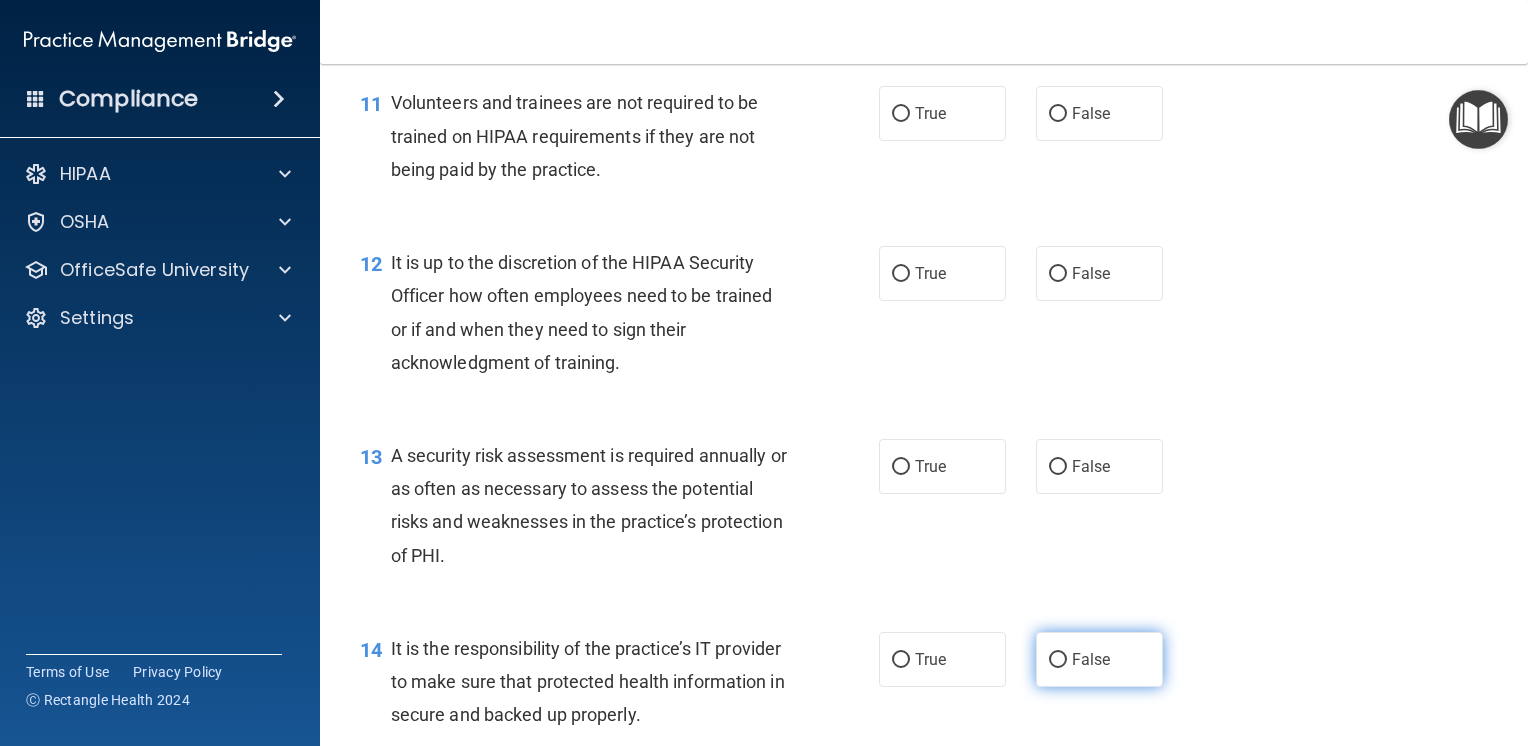 click on "False" at bounding box center (1058, 660) 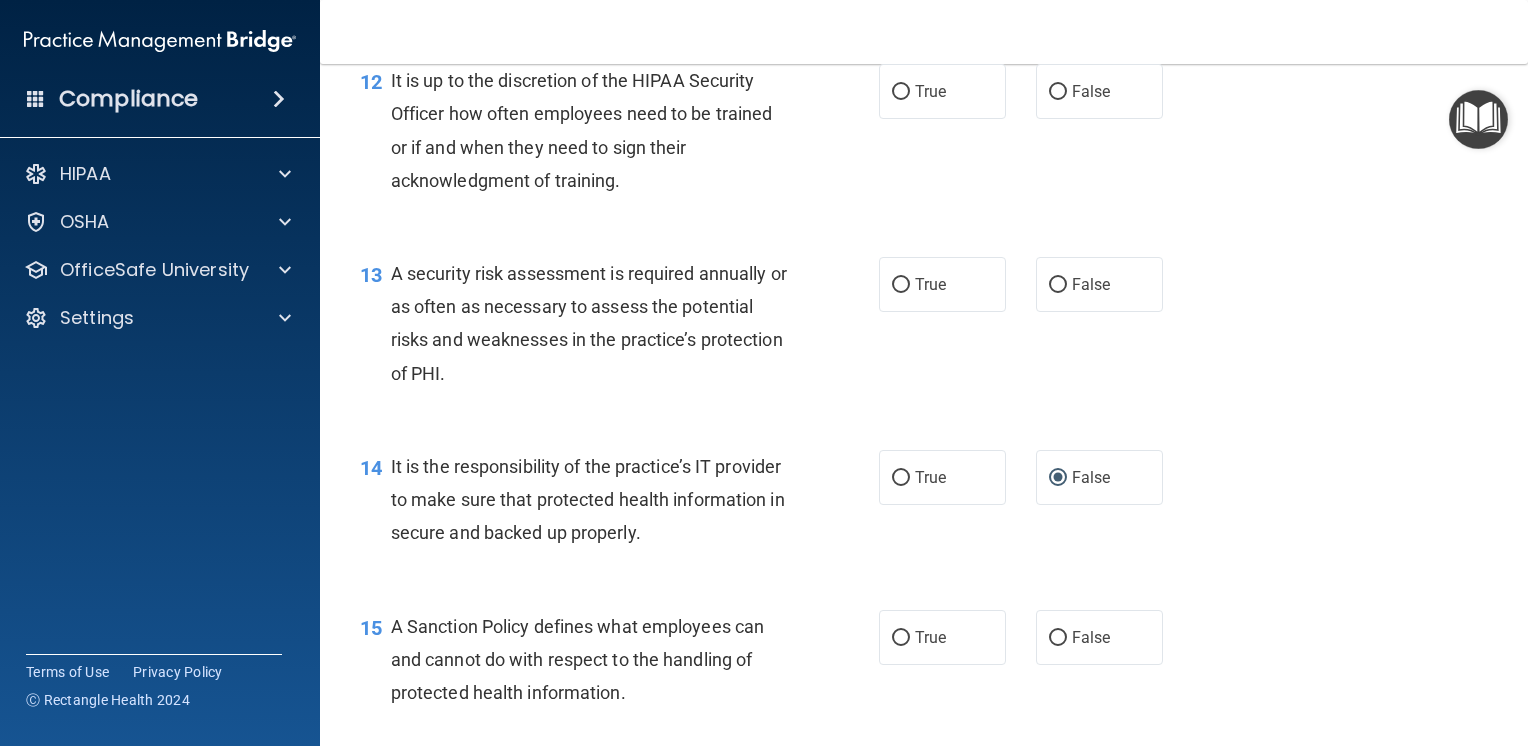 scroll, scrollTop: 2600, scrollLeft: 0, axis: vertical 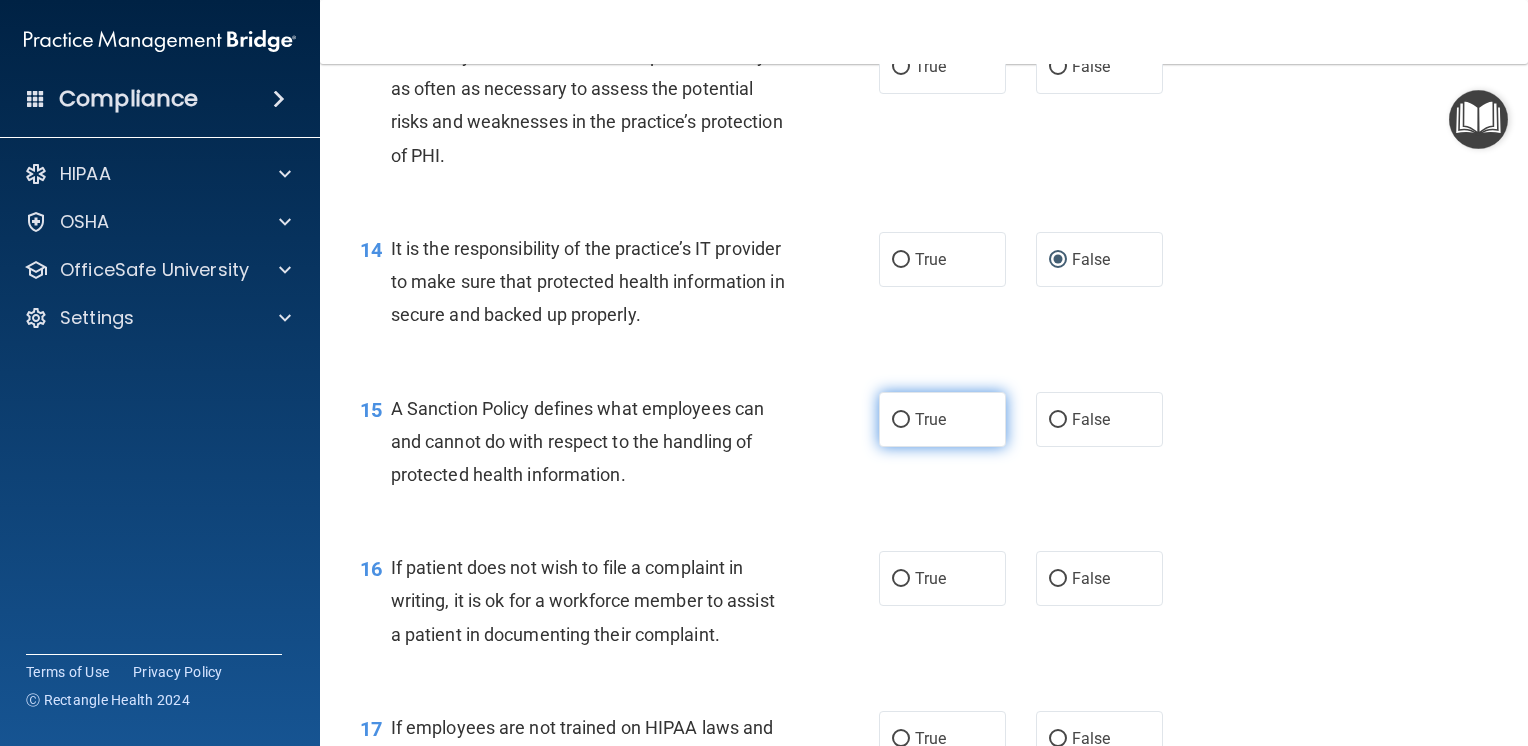 drag, startPoint x: 888, startPoint y: 452, endPoint x: 896, endPoint y: 460, distance: 11.313708 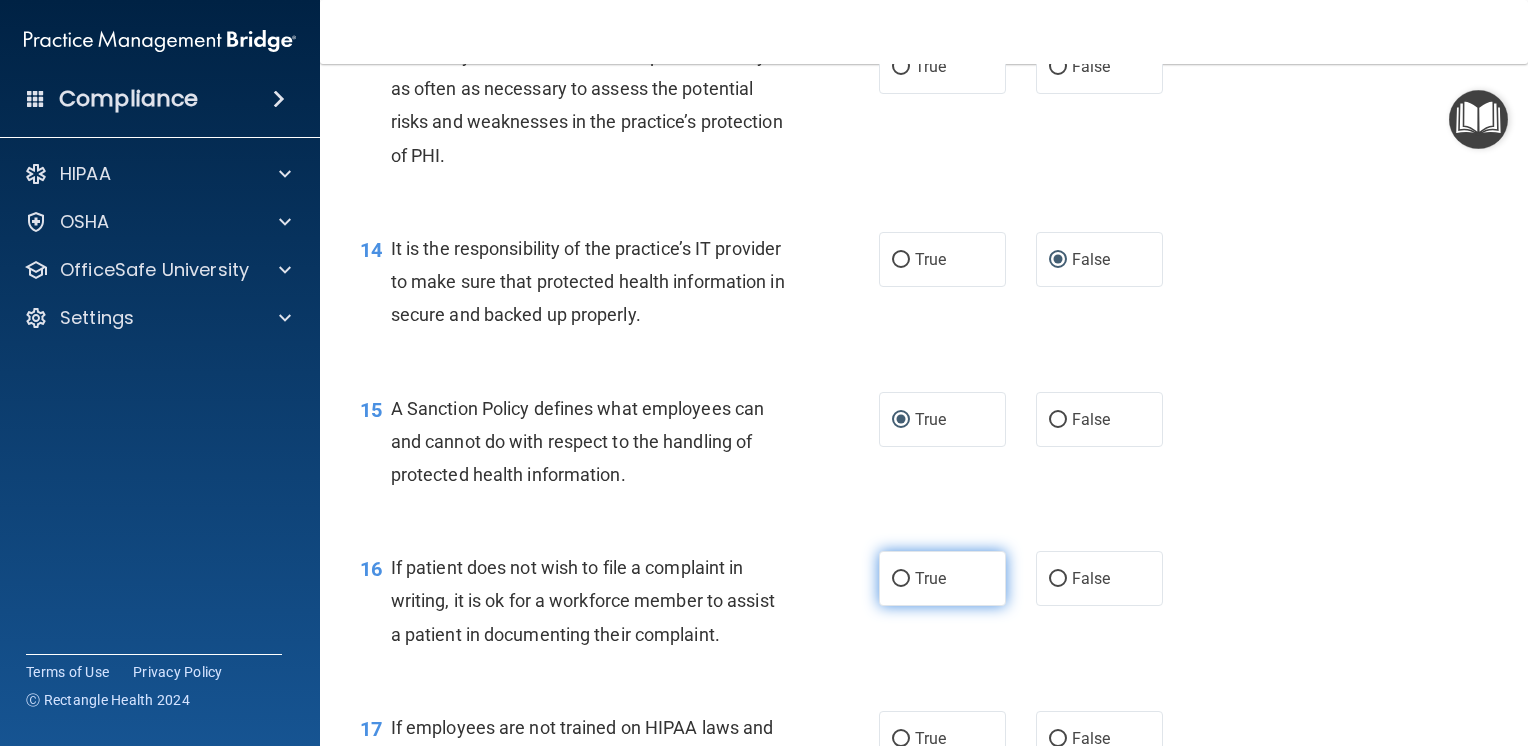 click on "True" at bounding box center [901, 579] 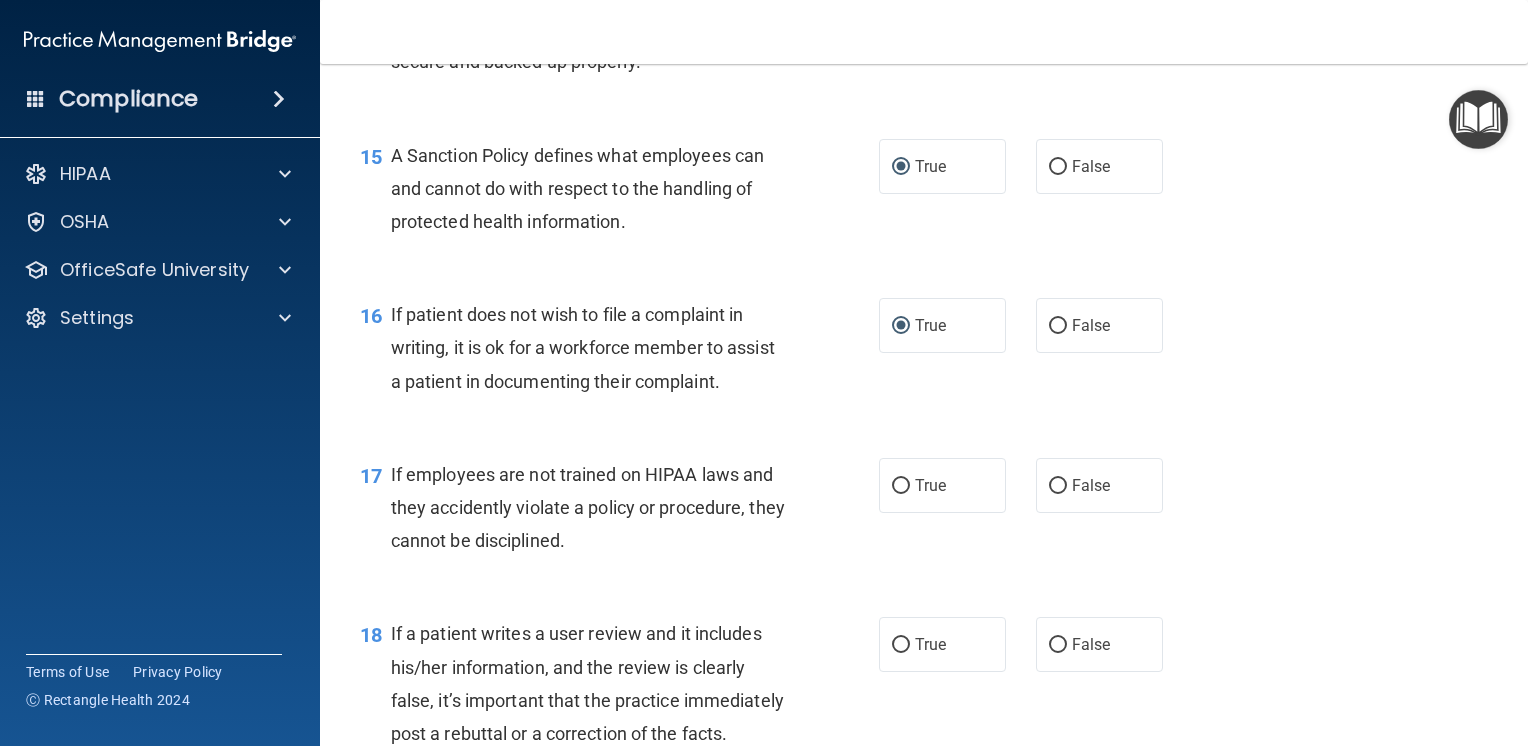 scroll, scrollTop: 2900, scrollLeft: 0, axis: vertical 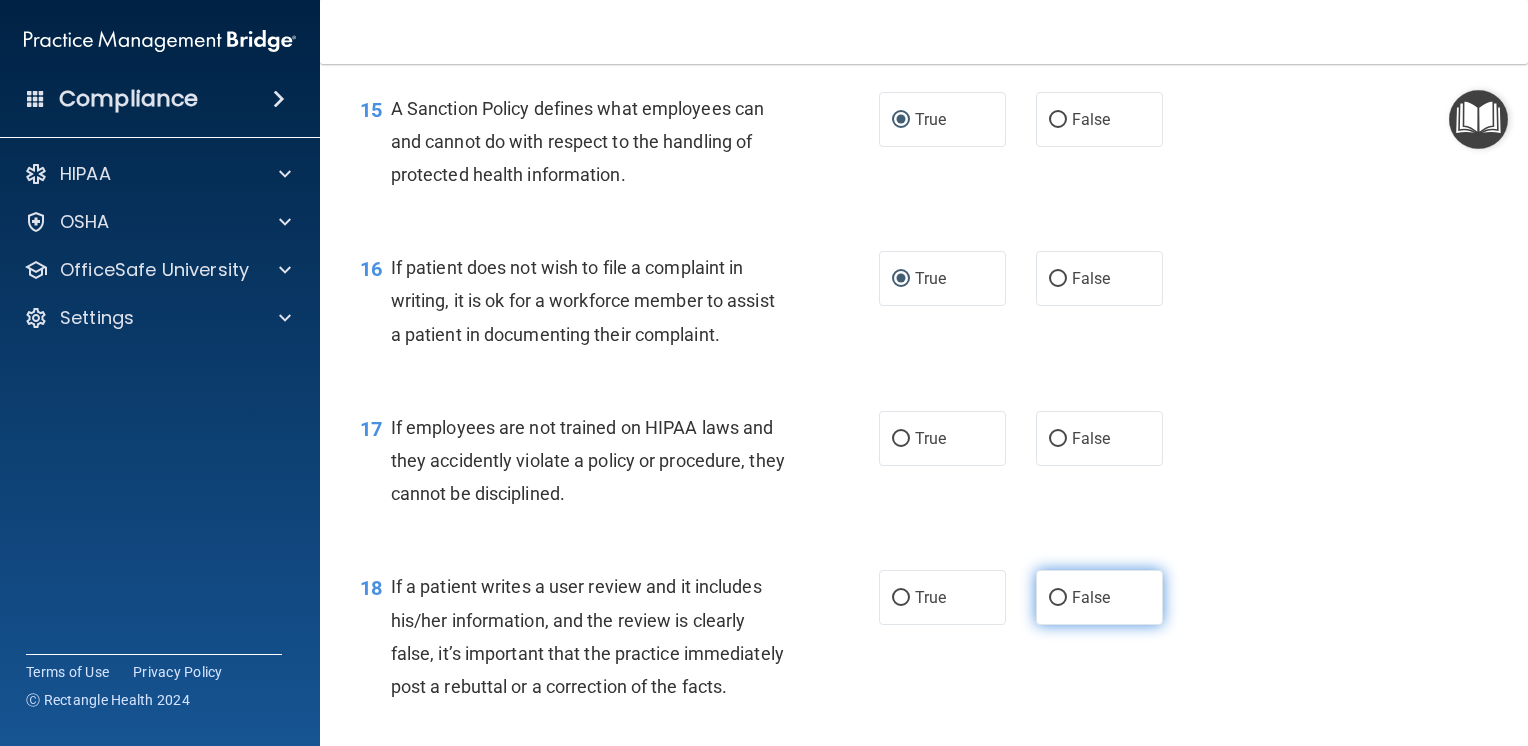 click on "False" at bounding box center (1058, 598) 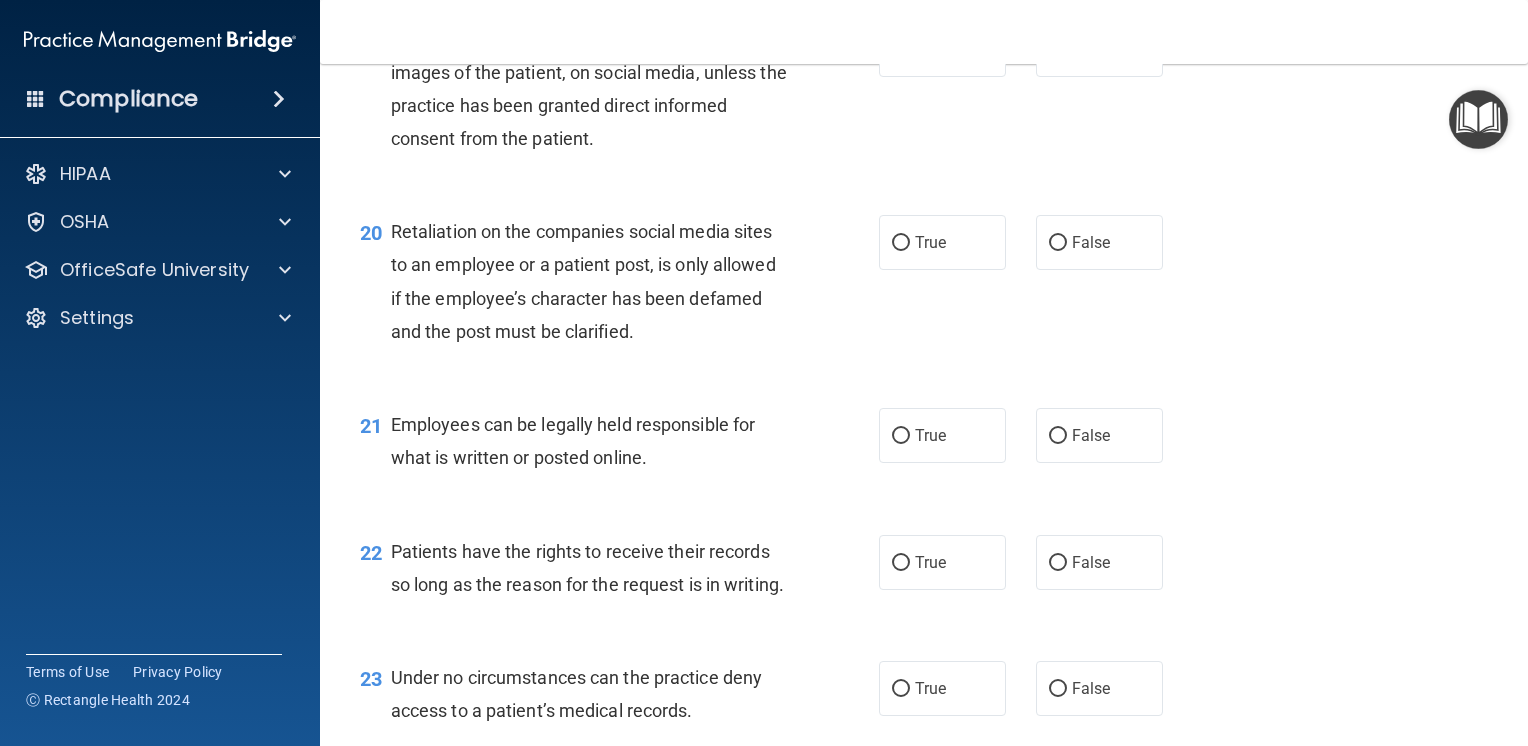scroll, scrollTop: 3700, scrollLeft: 0, axis: vertical 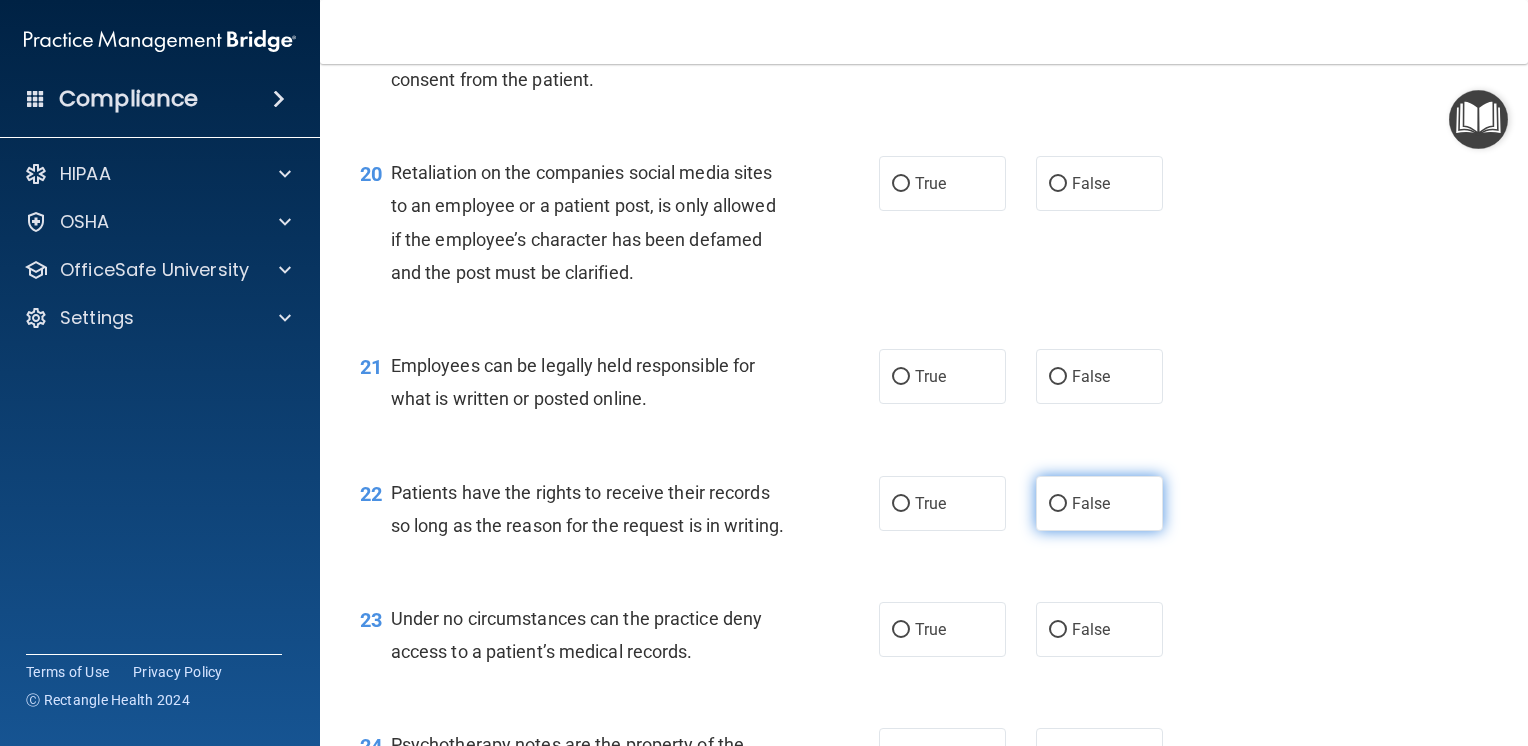 click on "False" at bounding box center (1099, 503) 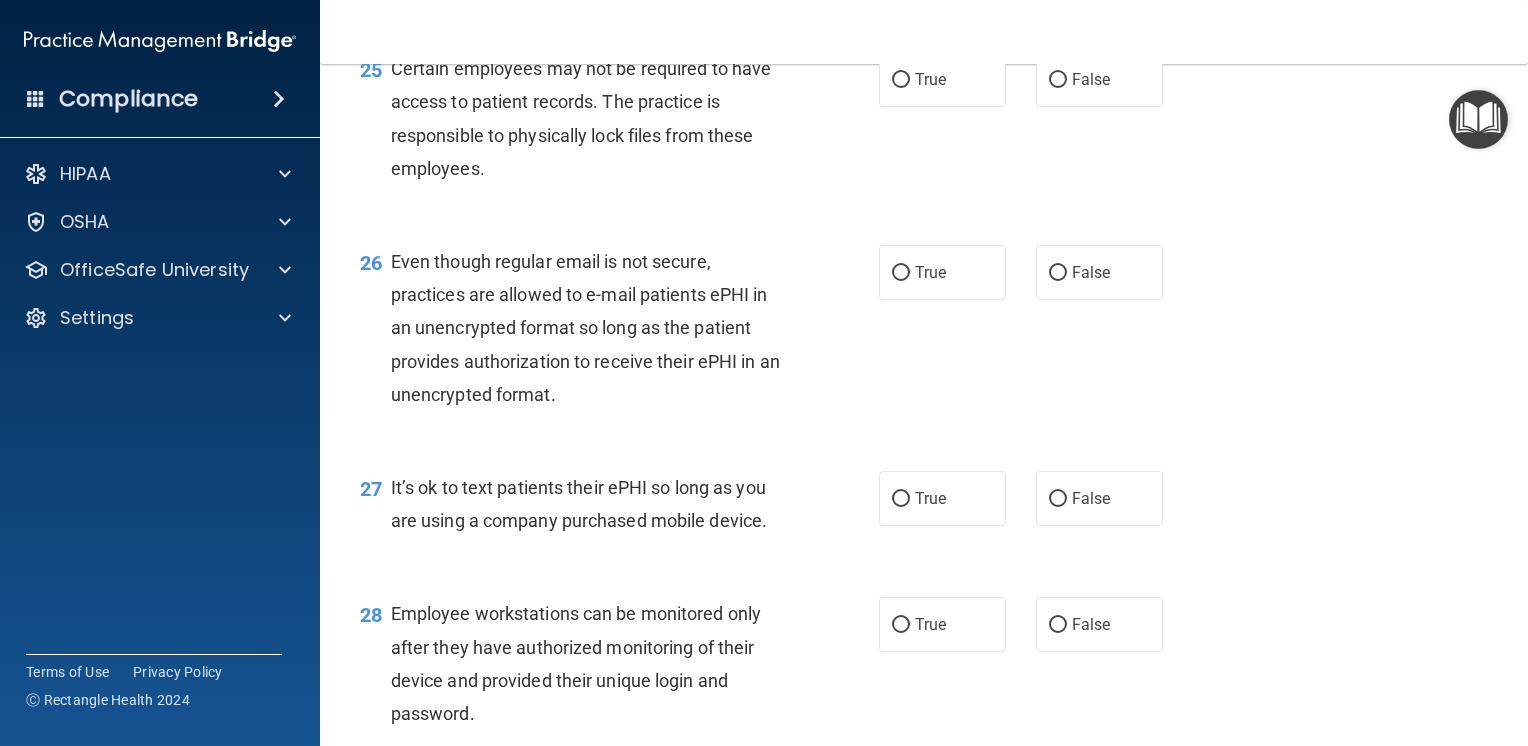 scroll, scrollTop: 4600, scrollLeft: 0, axis: vertical 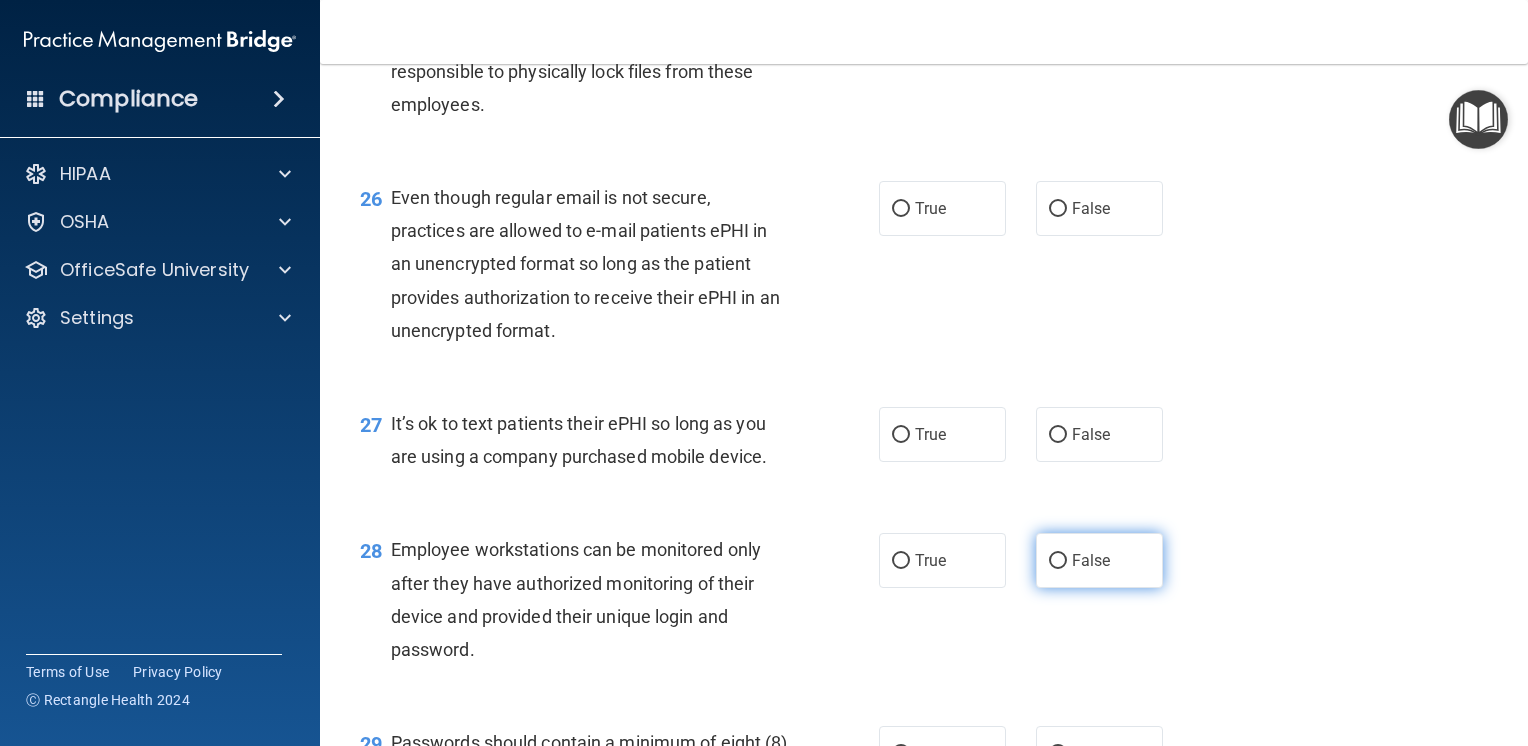 drag, startPoint x: 1051, startPoint y: 657, endPoint x: 1120, endPoint y: 636, distance: 72.12489 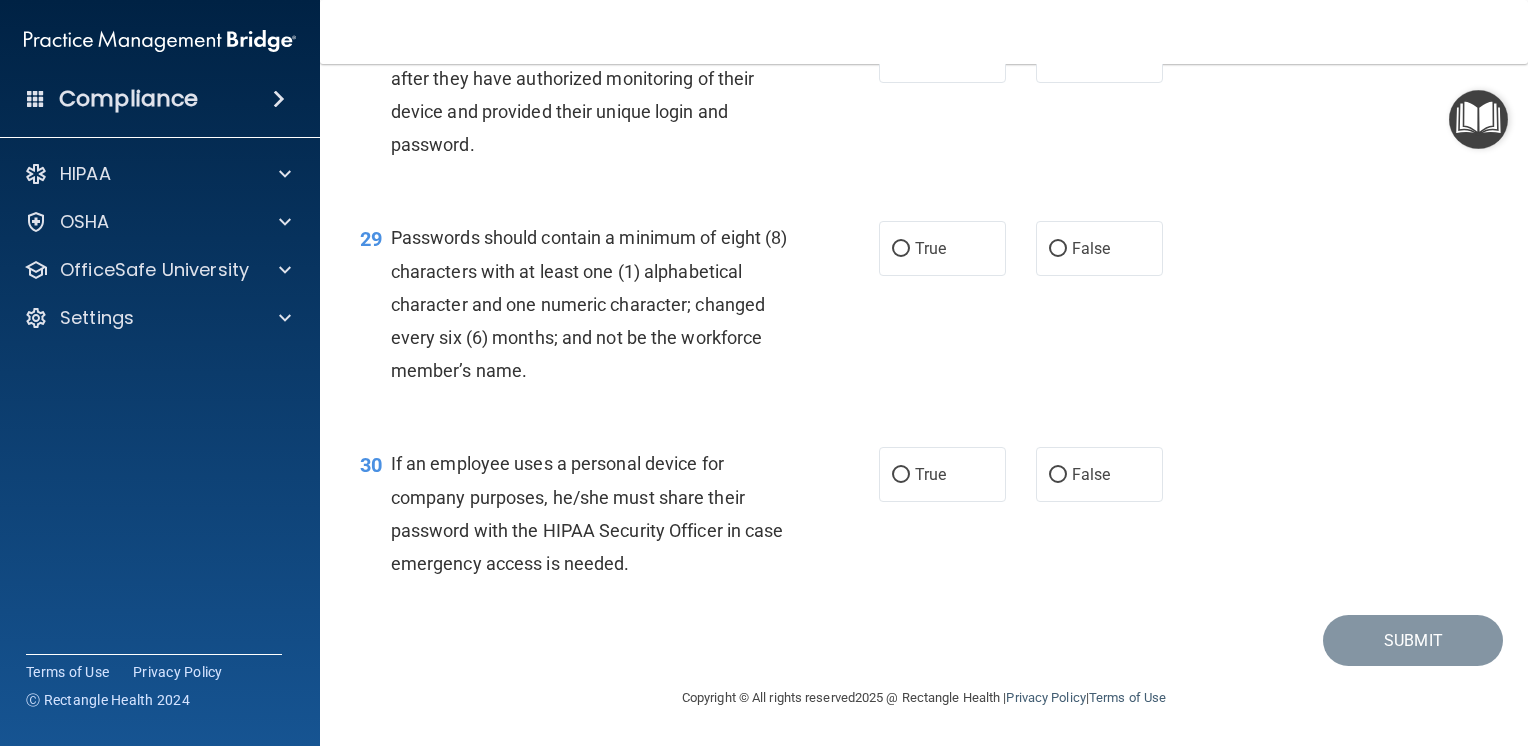scroll, scrollTop: 5200, scrollLeft: 0, axis: vertical 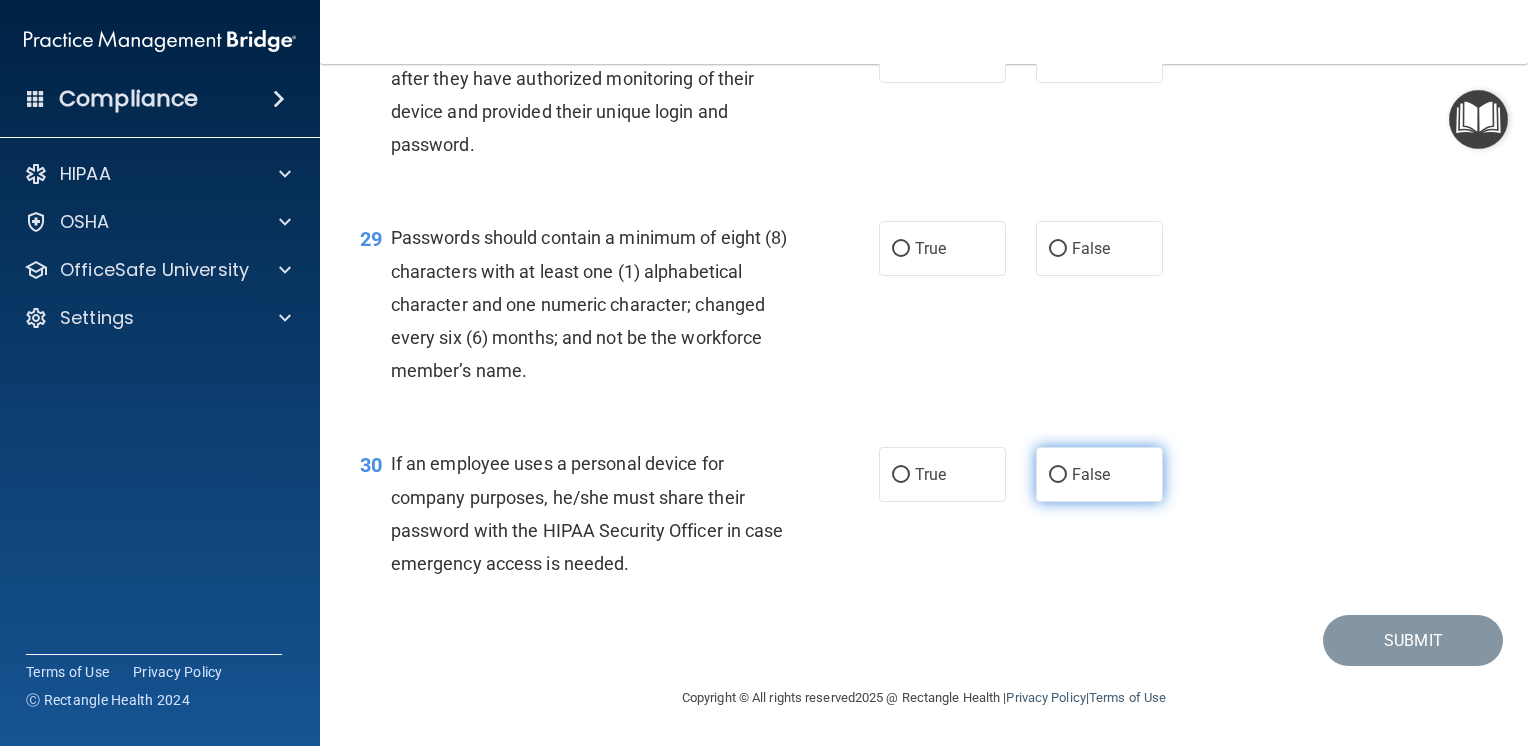 click on "False" at bounding box center [1058, 475] 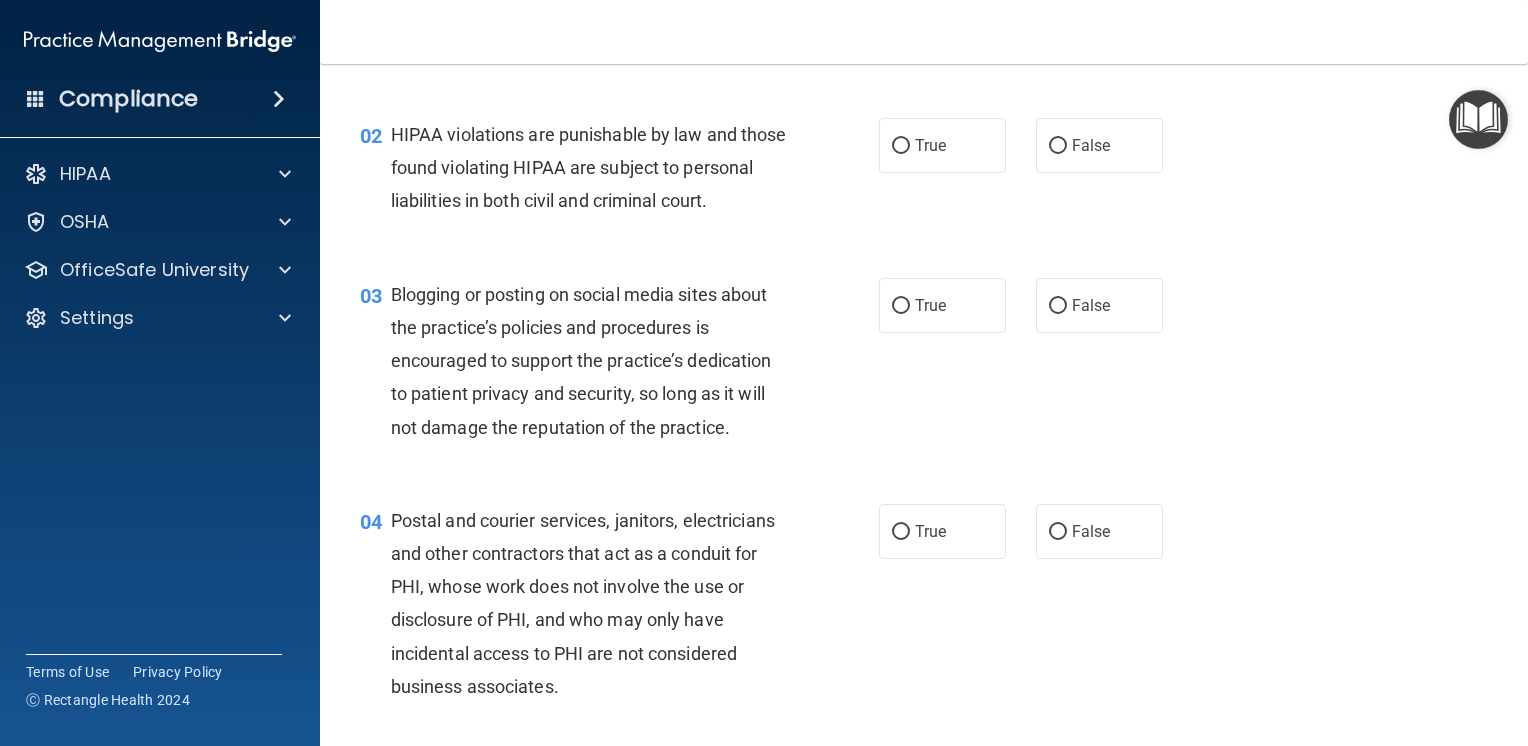 scroll, scrollTop: 0, scrollLeft: 0, axis: both 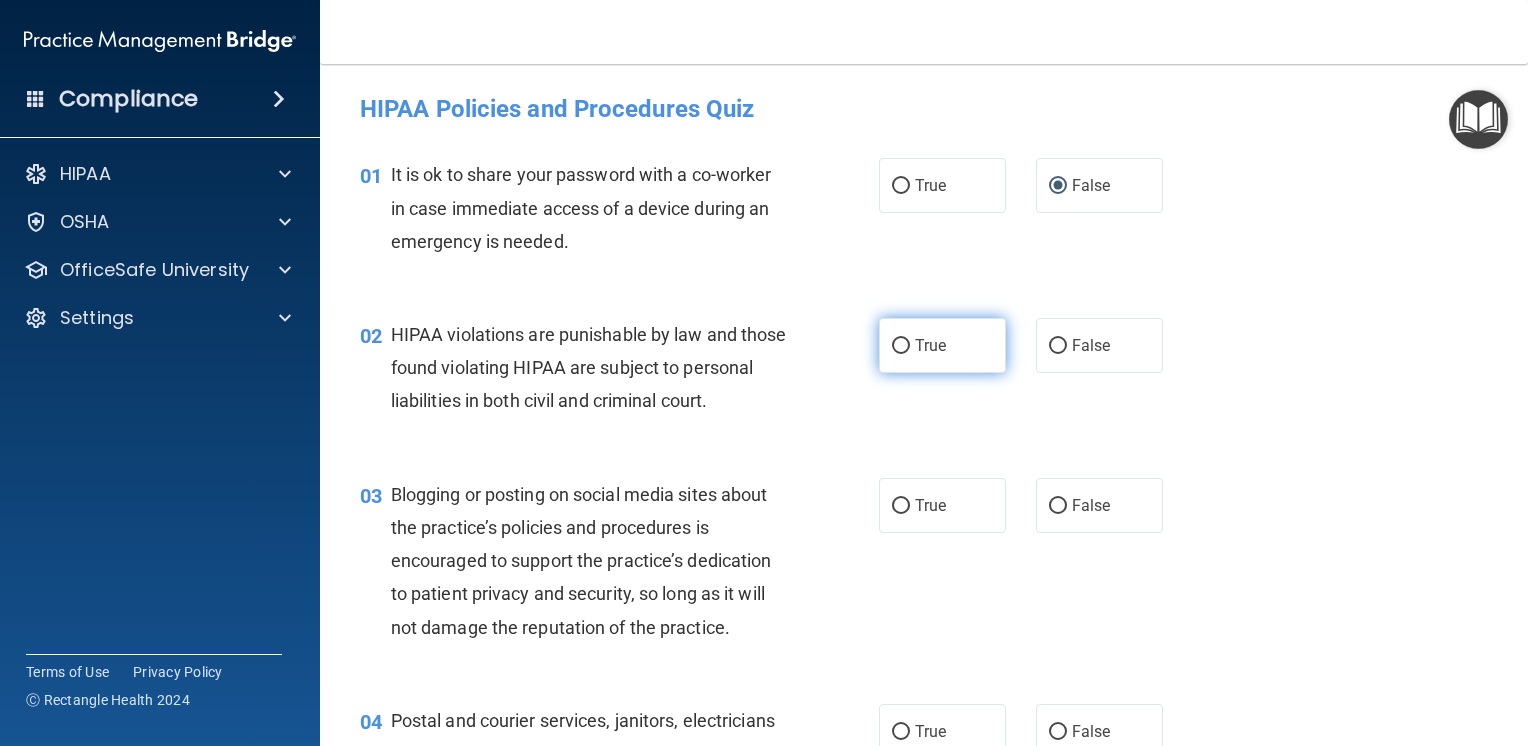 click on "True" at bounding box center [901, 346] 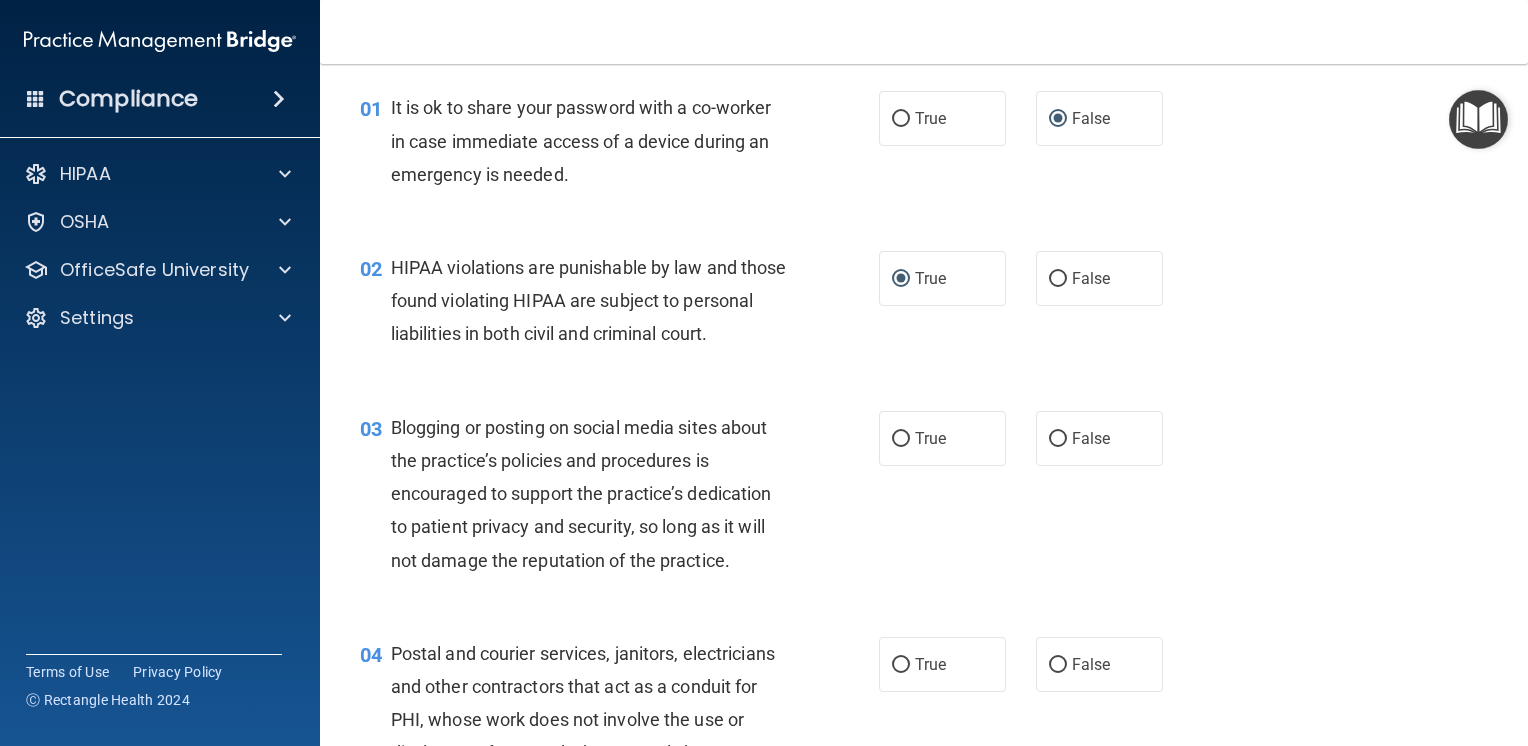 scroll, scrollTop: 100, scrollLeft: 0, axis: vertical 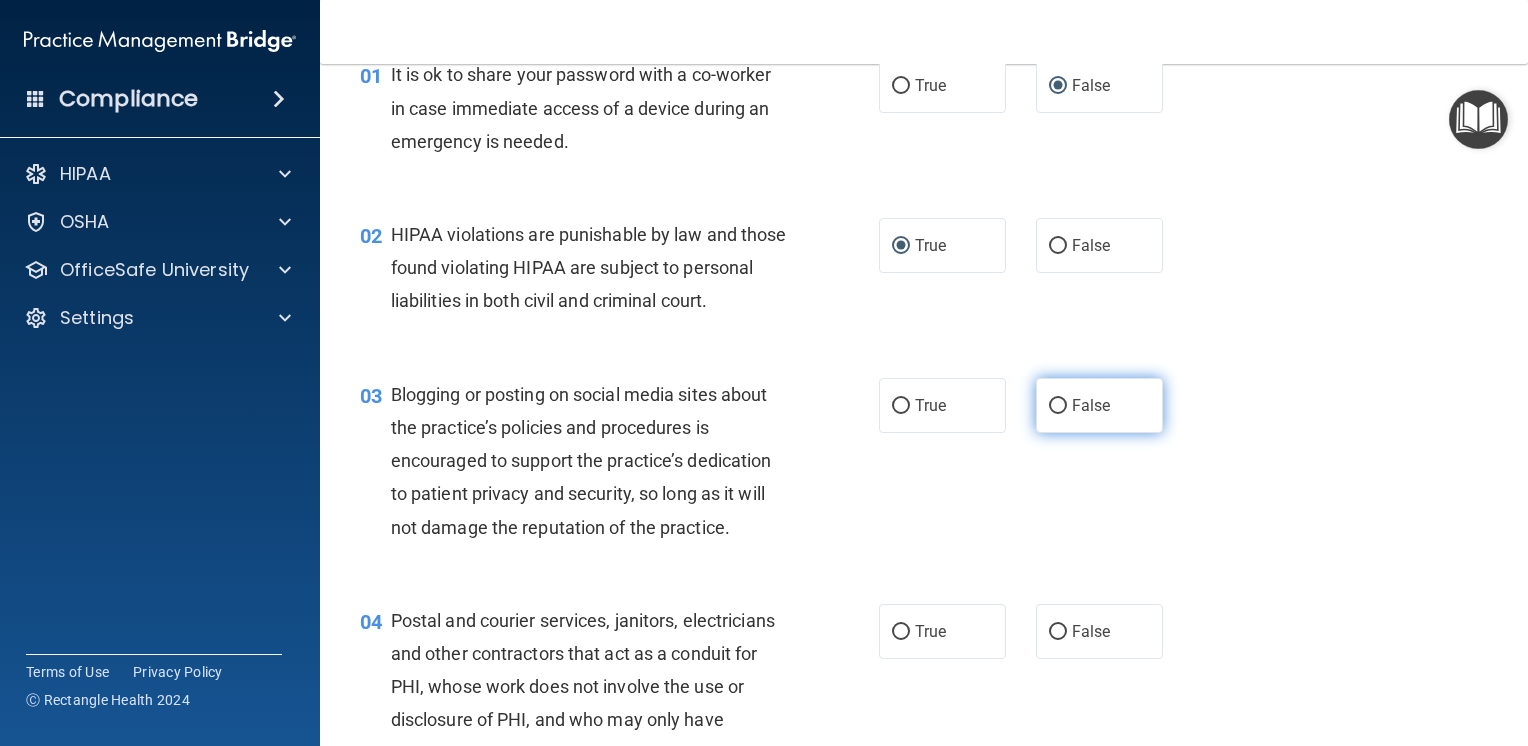 click on "False" at bounding box center (1058, 406) 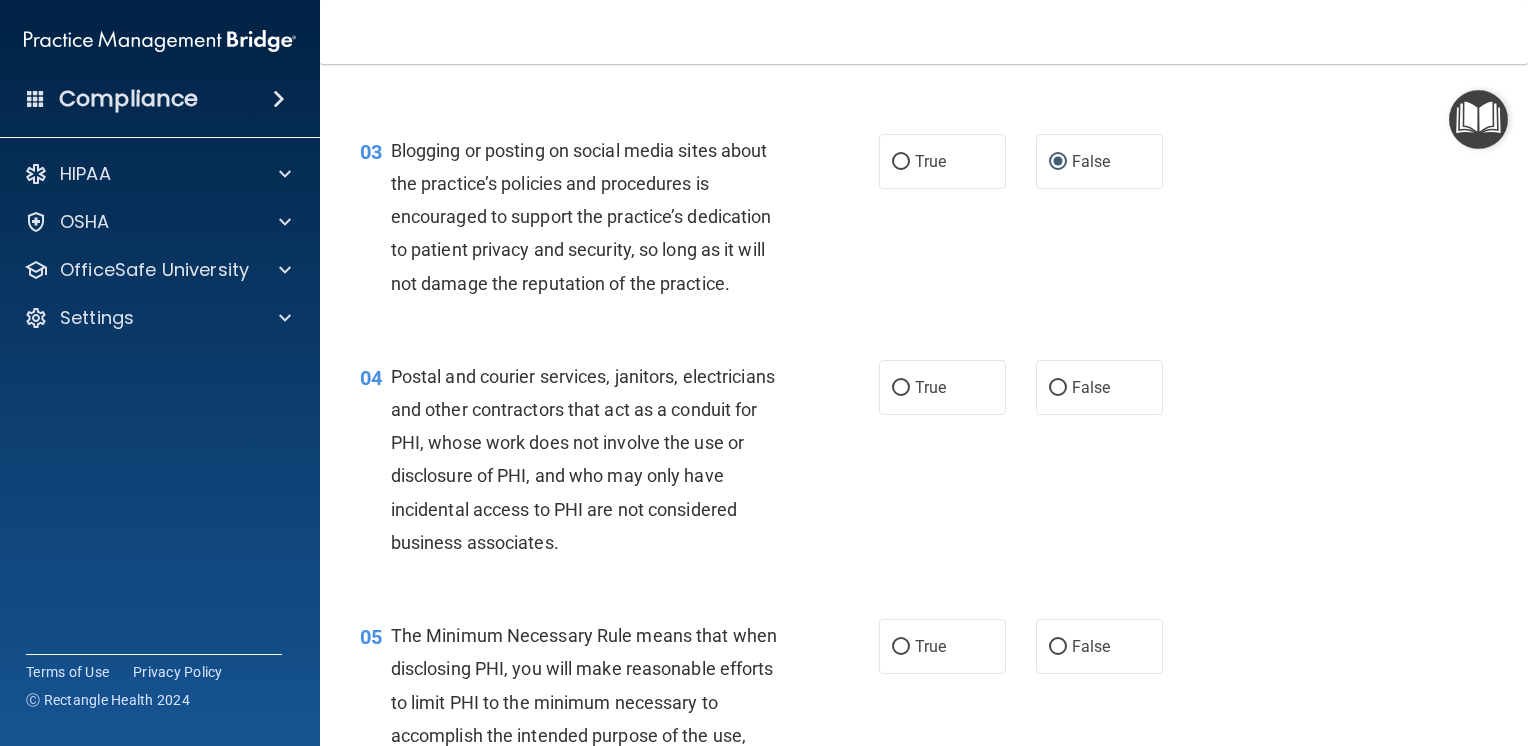 scroll, scrollTop: 500, scrollLeft: 0, axis: vertical 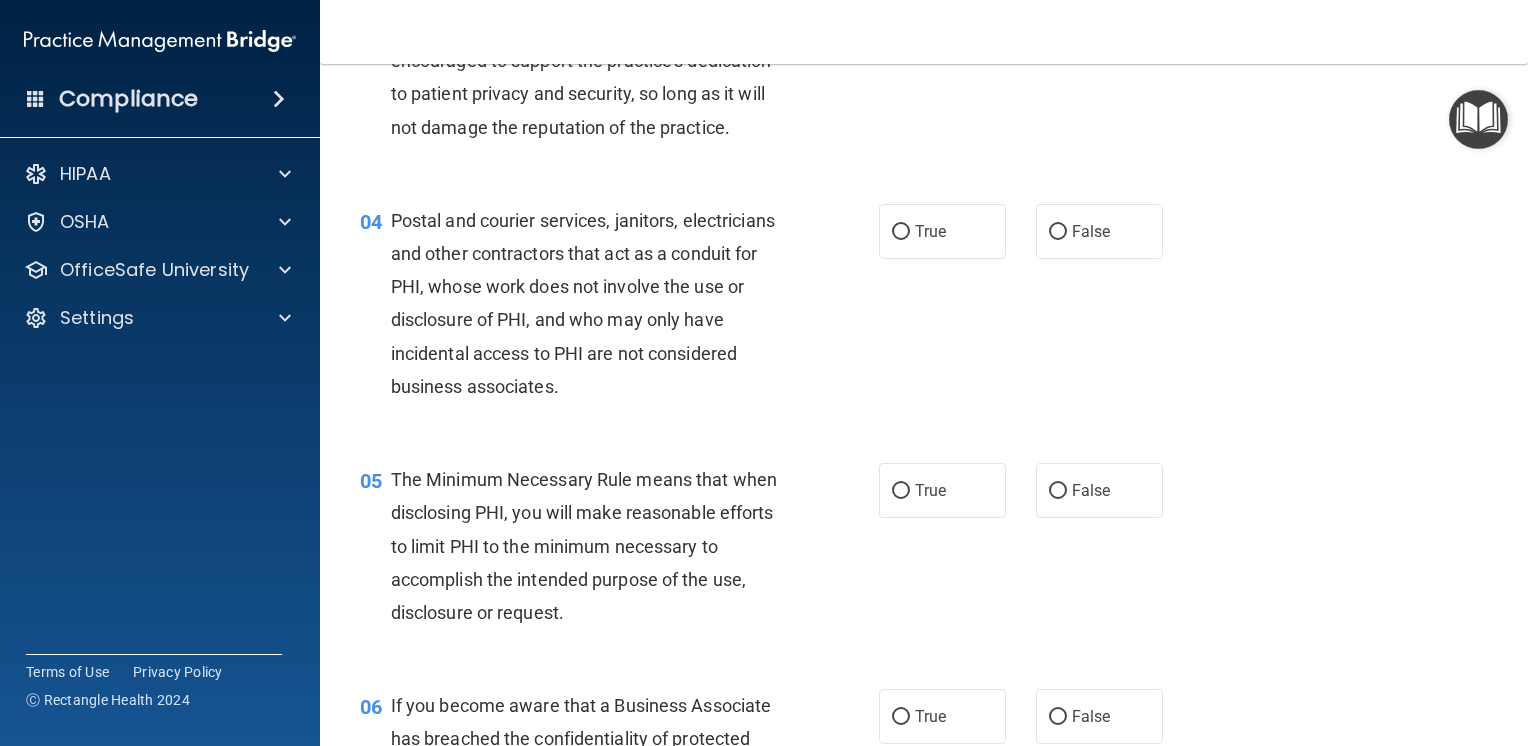 click on "Postal and courier services, janitors, electricians and other contractors that act as a conduit for PHI, whose work does not involve the use or disclosure of PHI, and who may only have incidental access to PHI are not considered business associates." at bounding box center (583, 303) 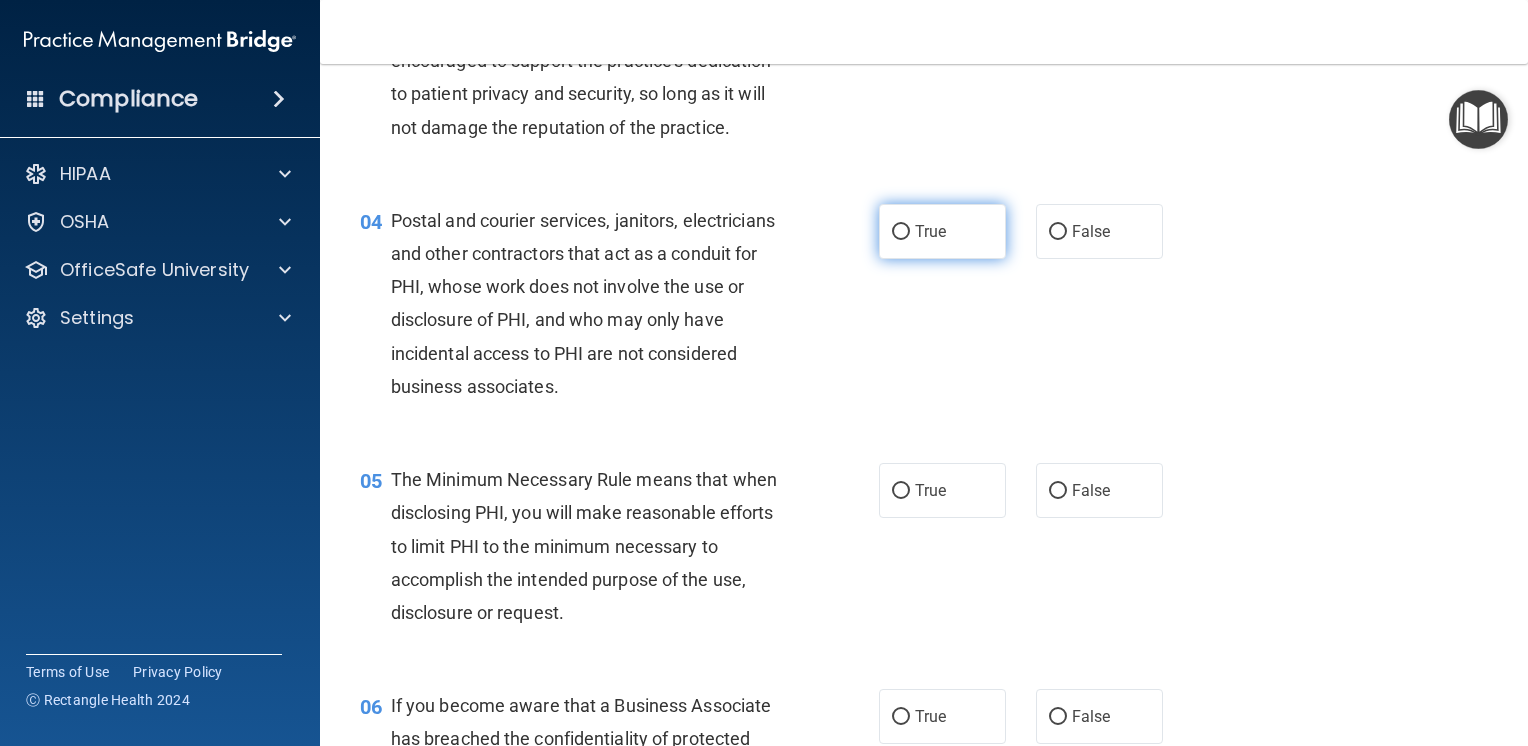 click on "True" at bounding box center [901, 232] 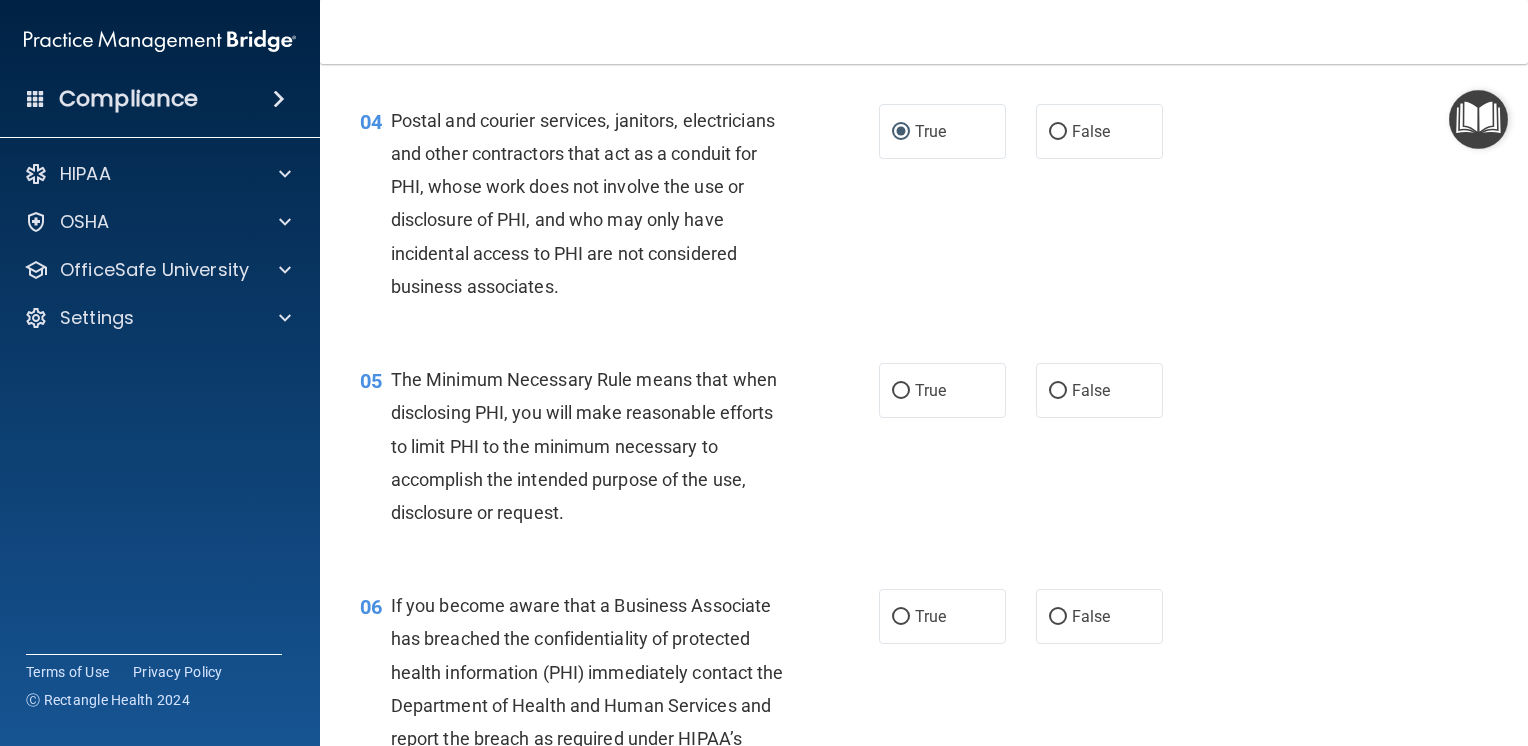 scroll, scrollTop: 700, scrollLeft: 0, axis: vertical 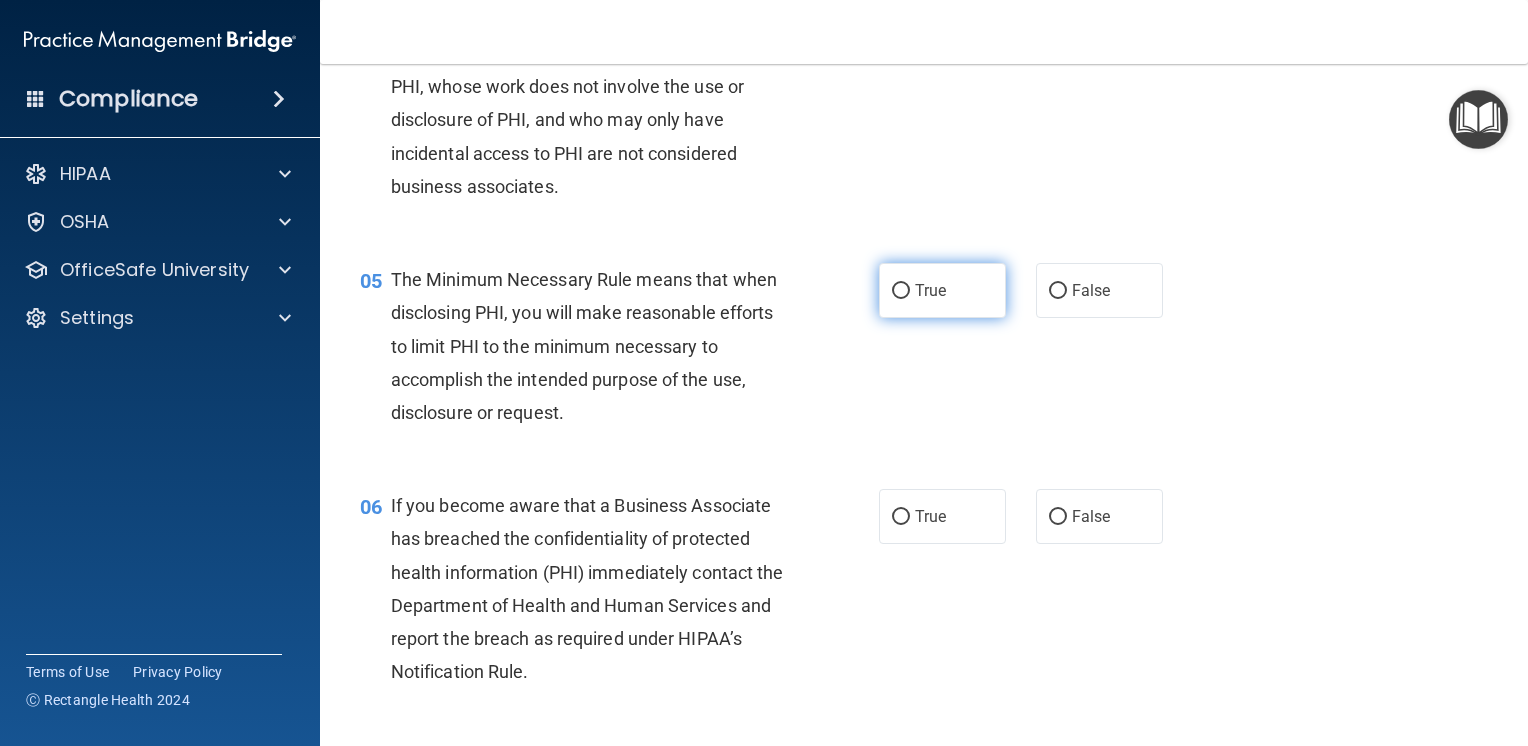 click on "True" at bounding box center (901, 291) 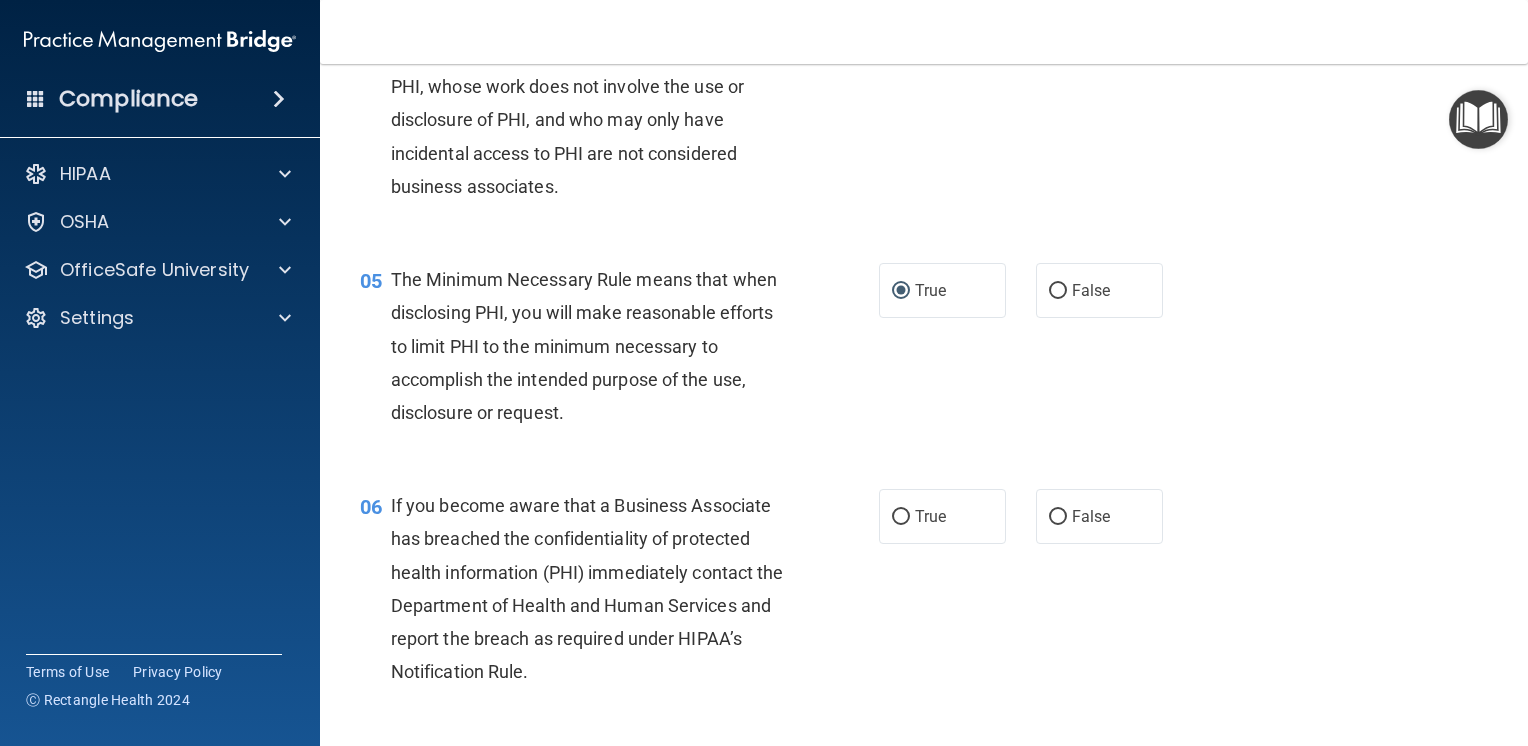 scroll, scrollTop: 900, scrollLeft: 0, axis: vertical 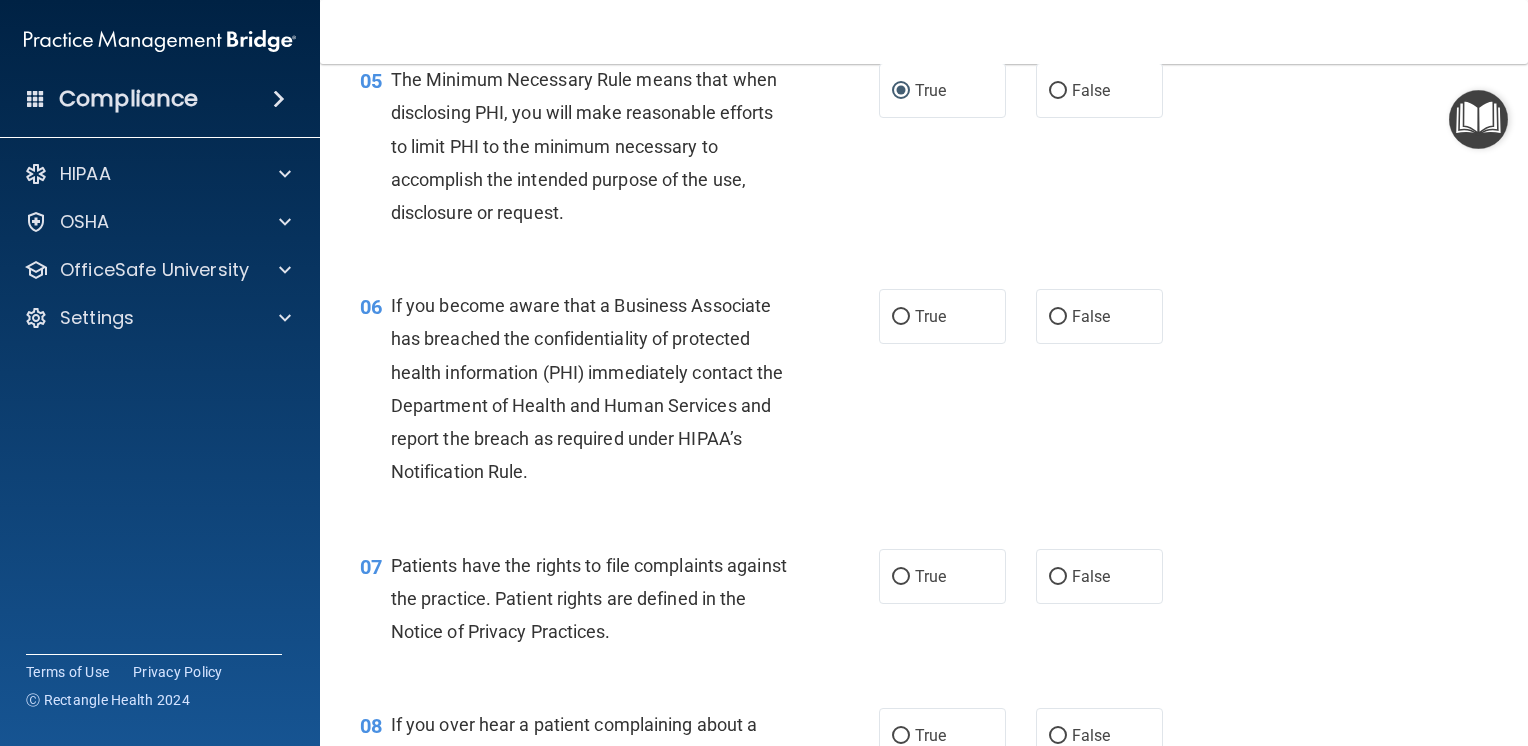 click on "If you become aware that a Business Associate has breached the confidentiality of protected health information (PHI) immediately contact the Department of Health and Human Services and report the breach as required under HIPAA’s Notification Rule." at bounding box center [587, 388] 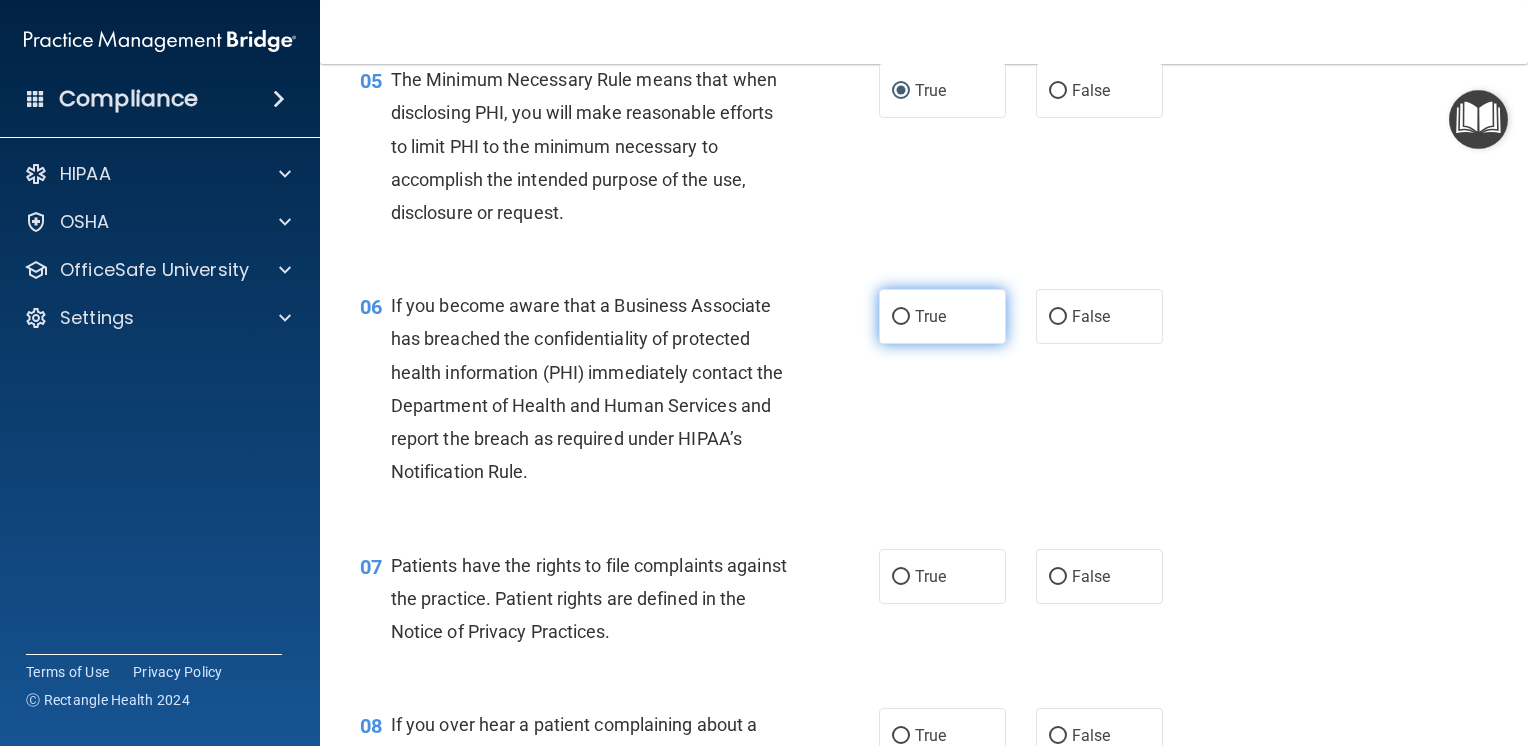 drag, startPoint x: 892, startPoint y: 349, endPoint x: 943, endPoint y: 344, distance: 51.24451 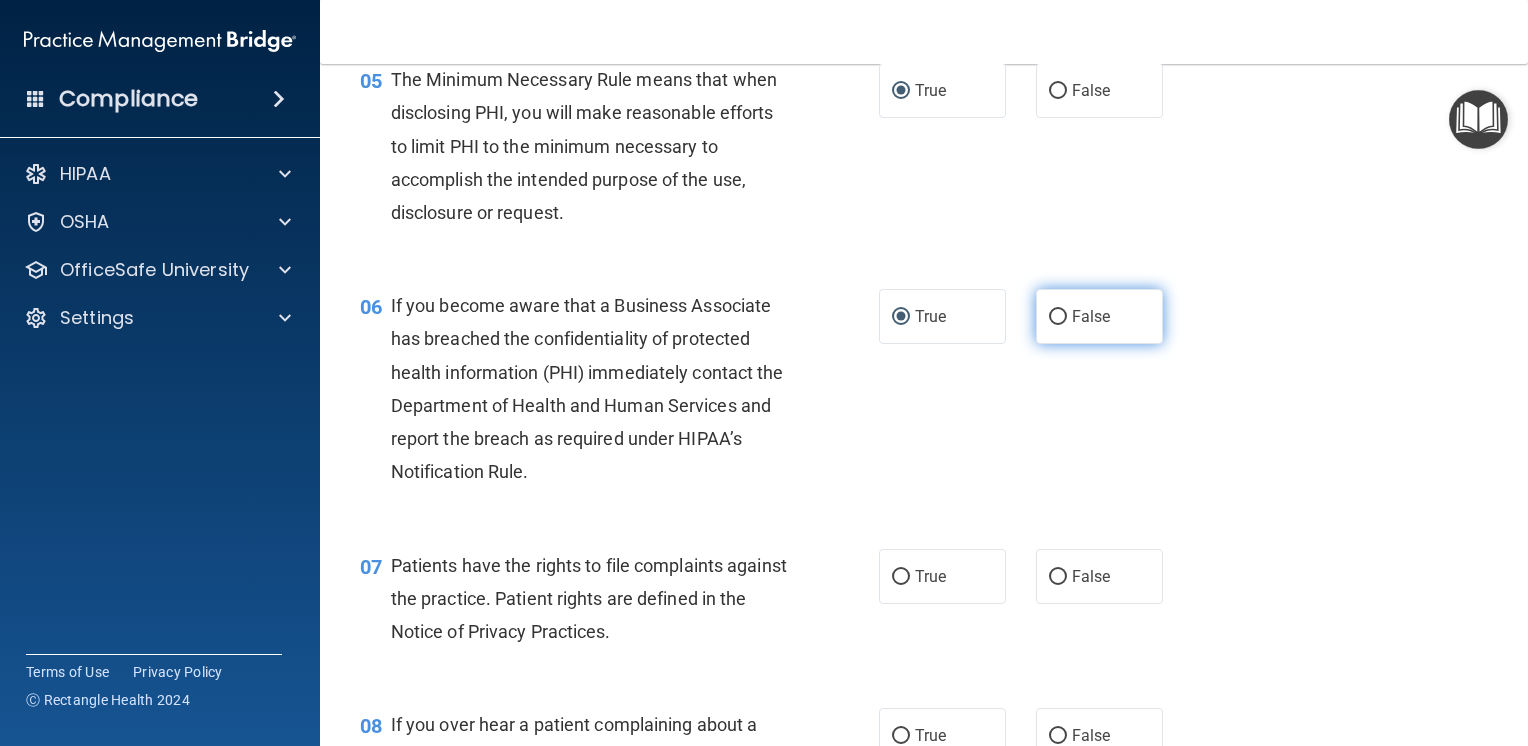 click on "False" at bounding box center (1058, 317) 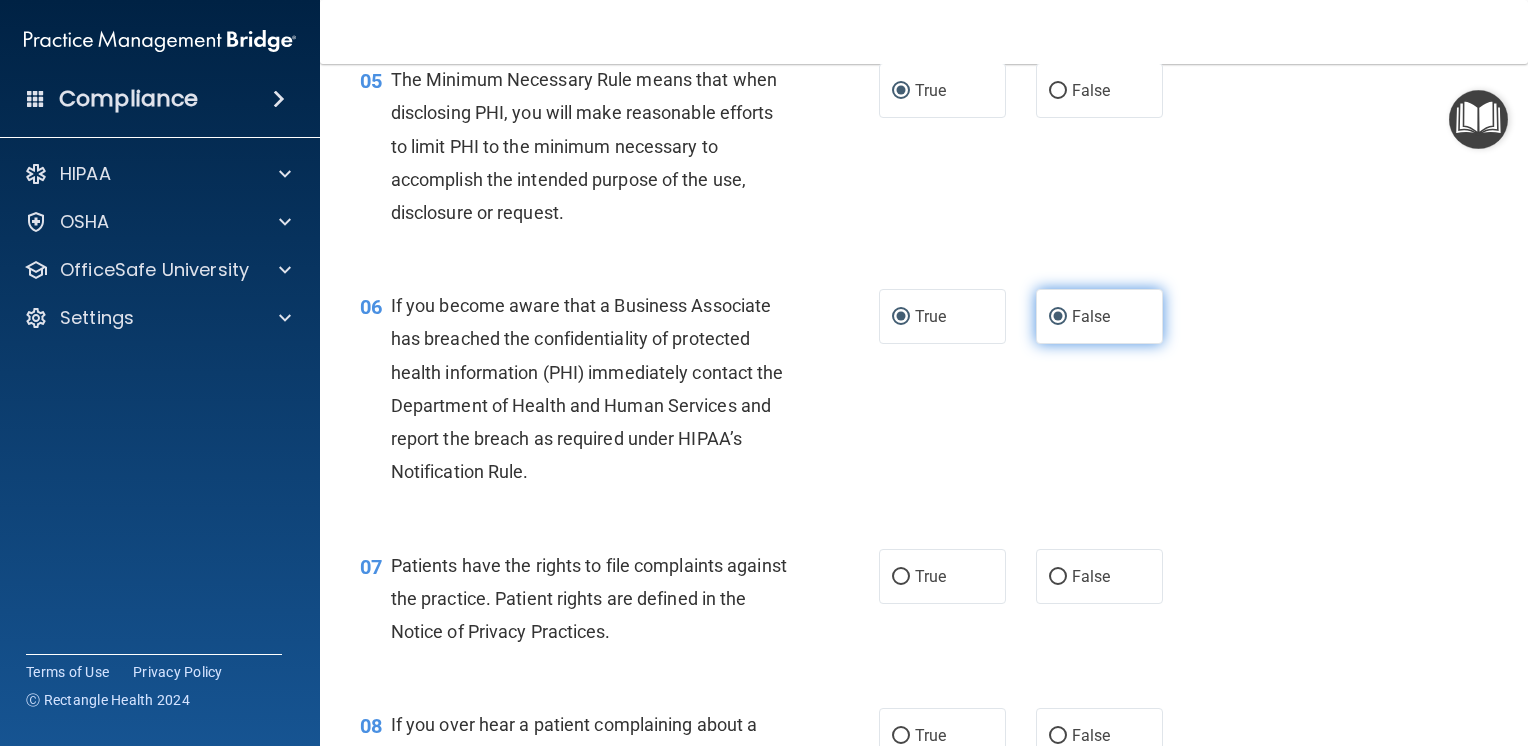 radio on "false" 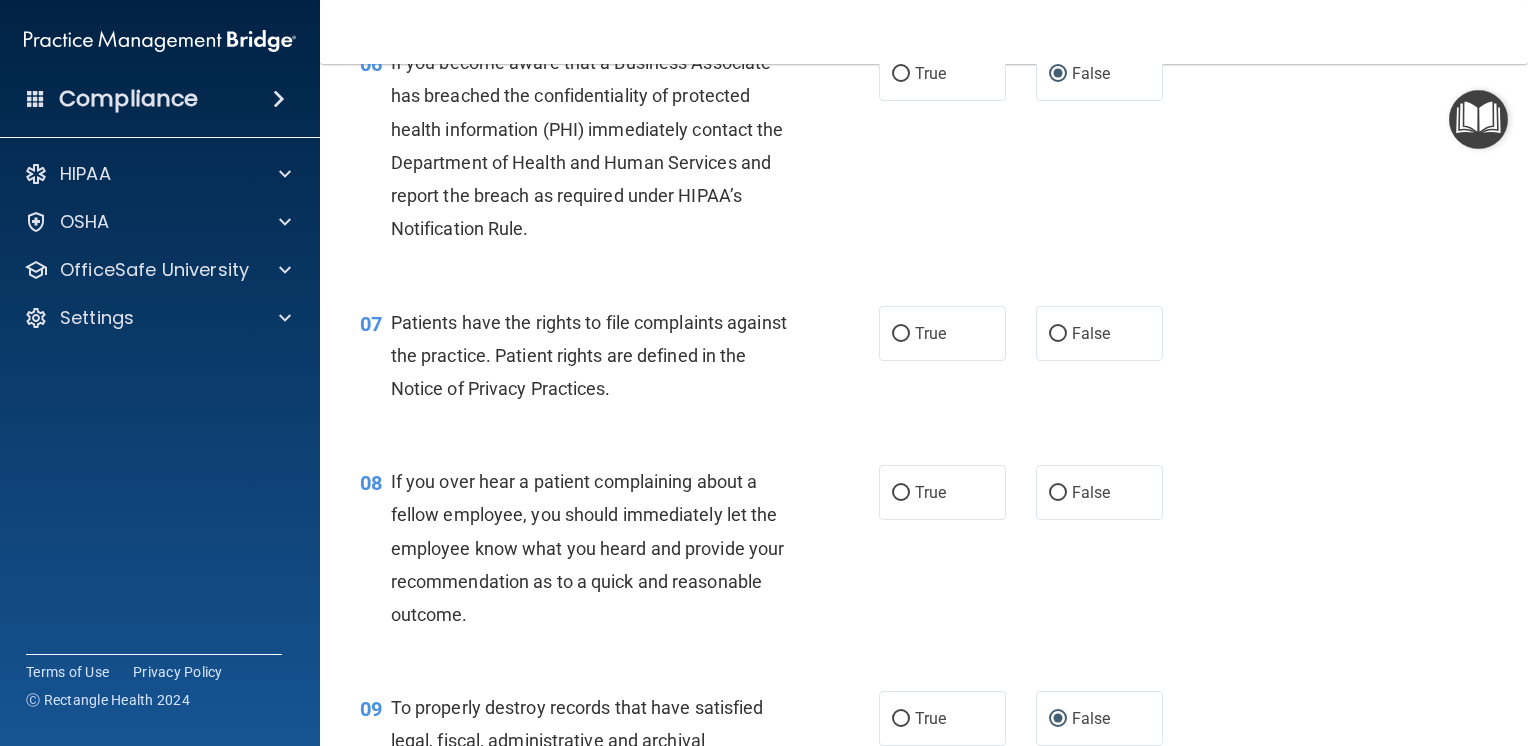 scroll, scrollTop: 1200, scrollLeft: 0, axis: vertical 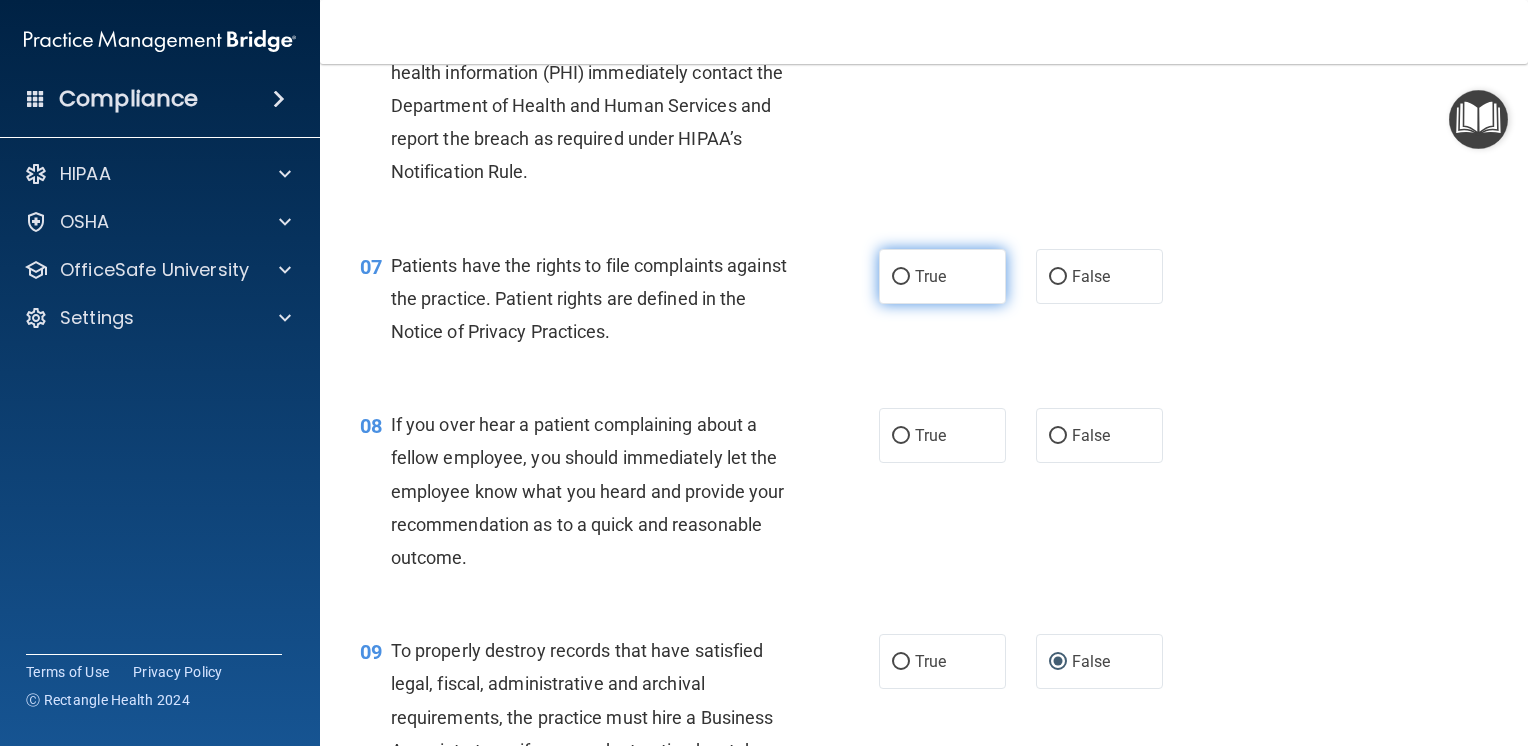 click on "True" at bounding box center [901, 277] 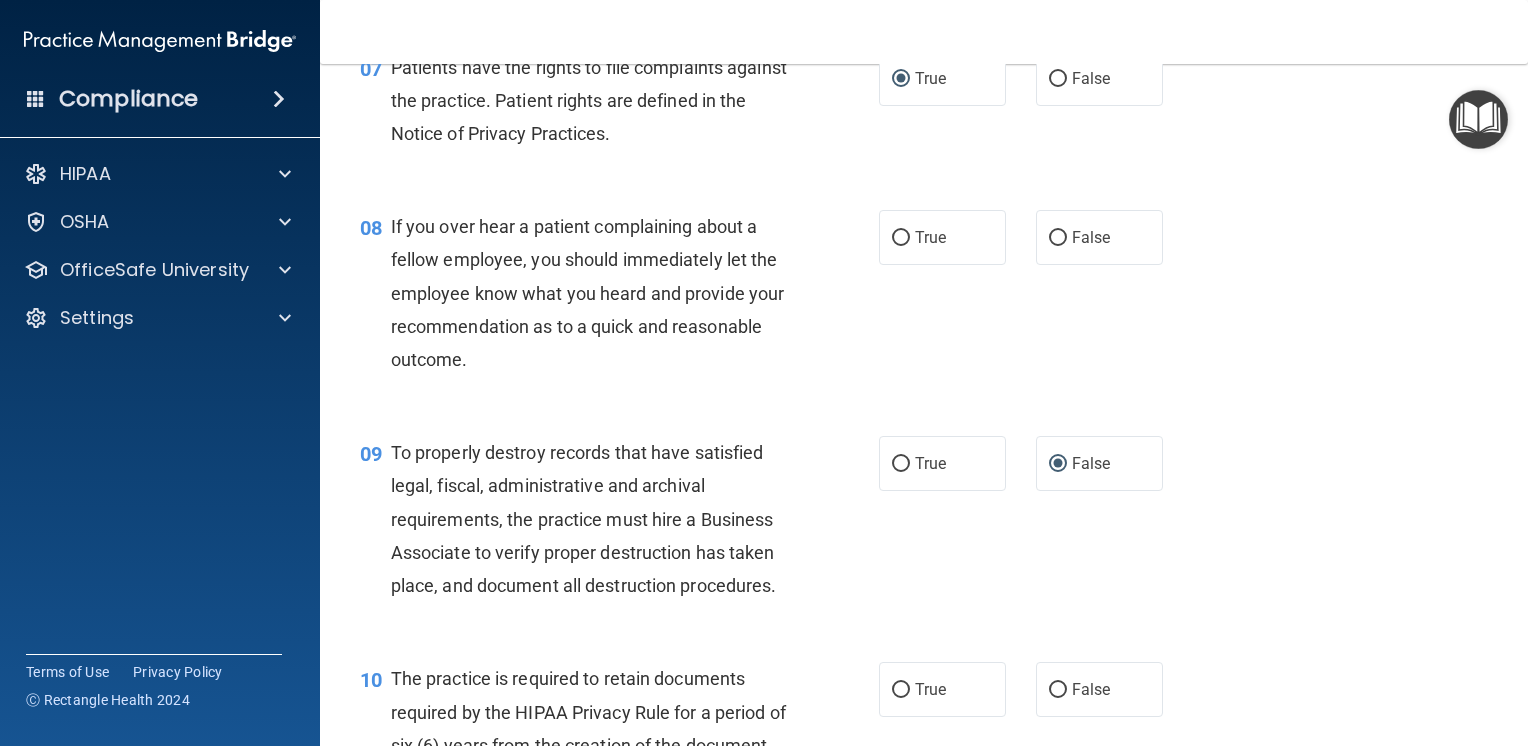 scroll, scrollTop: 1400, scrollLeft: 0, axis: vertical 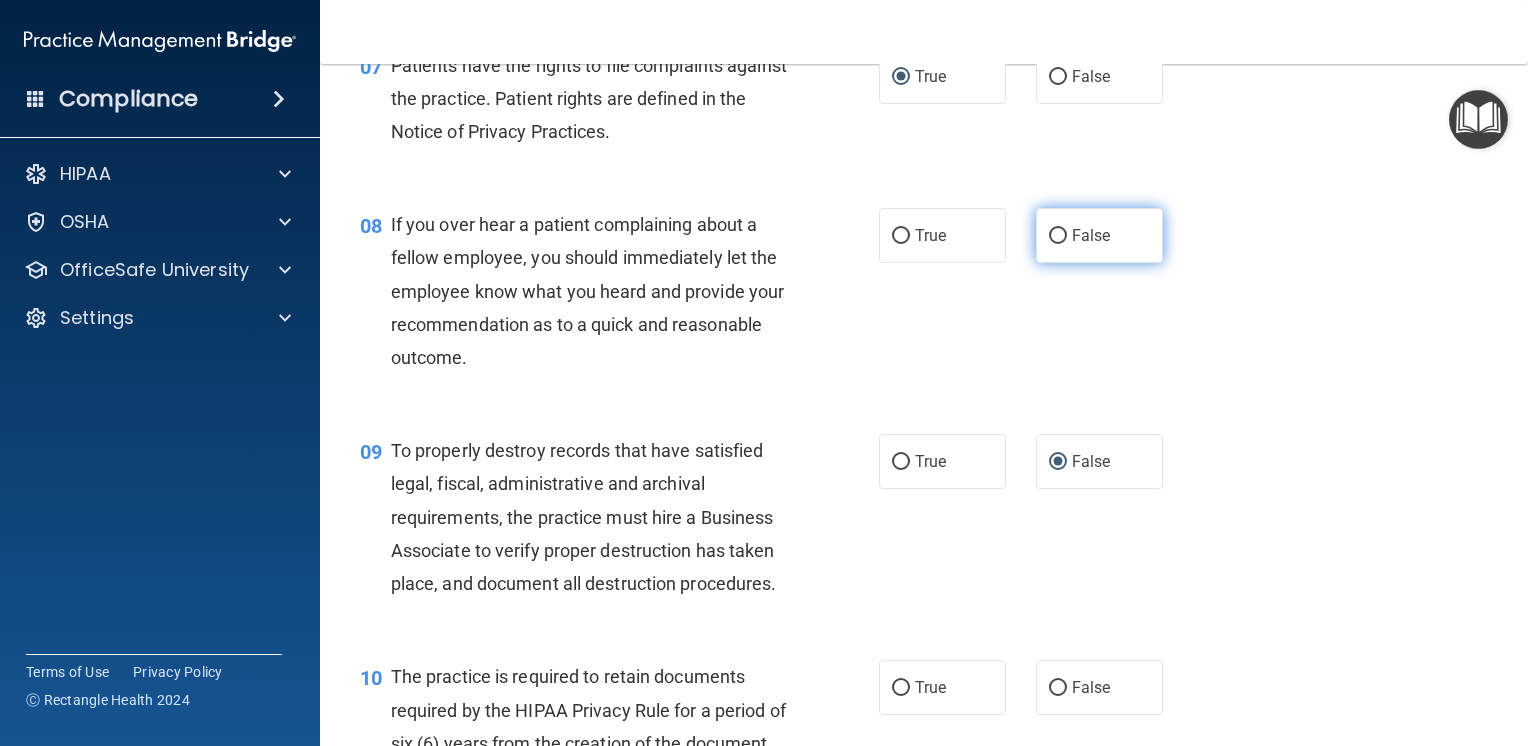 click on "False" at bounding box center [1058, 236] 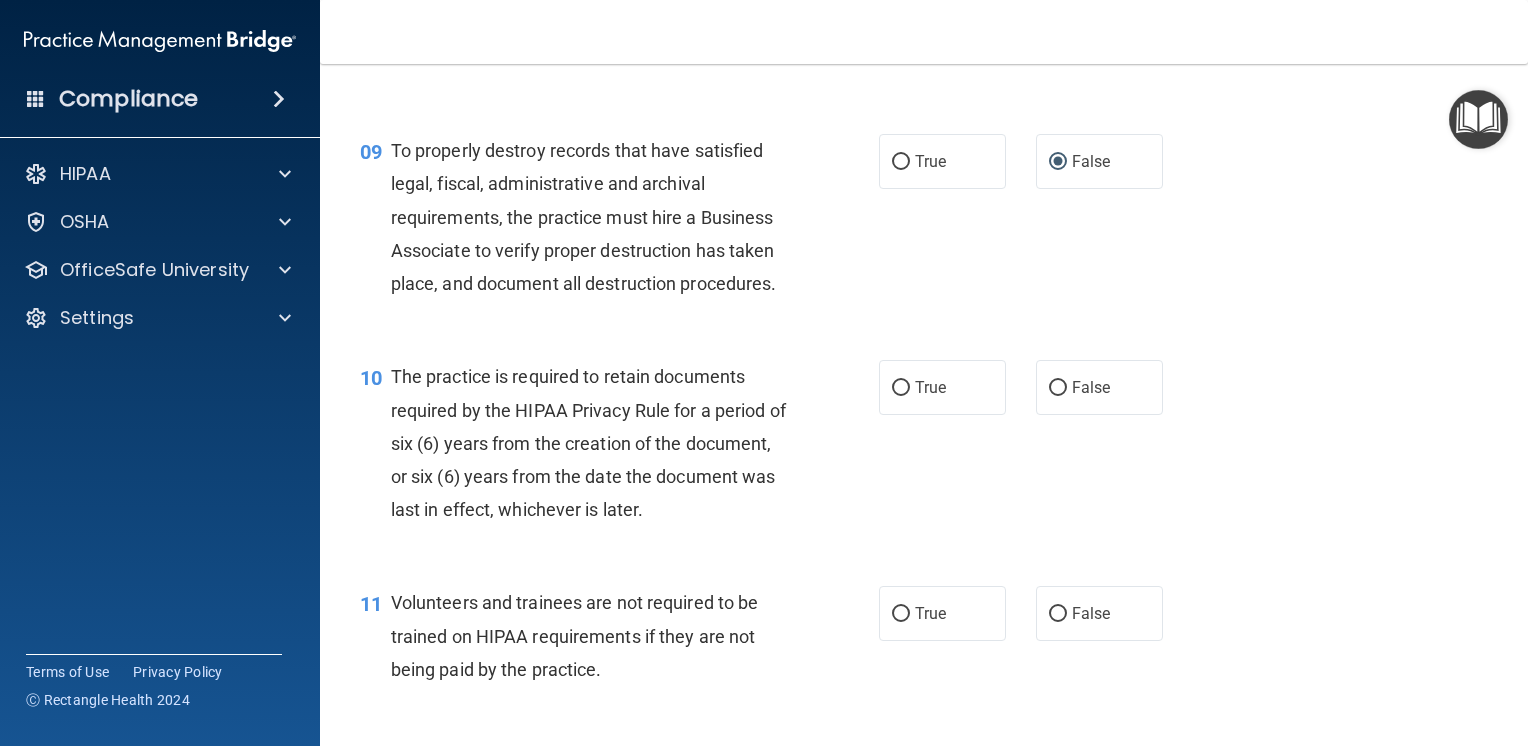 scroll, scrollTop: 1900, scrollLeft: 0, axis: vertical 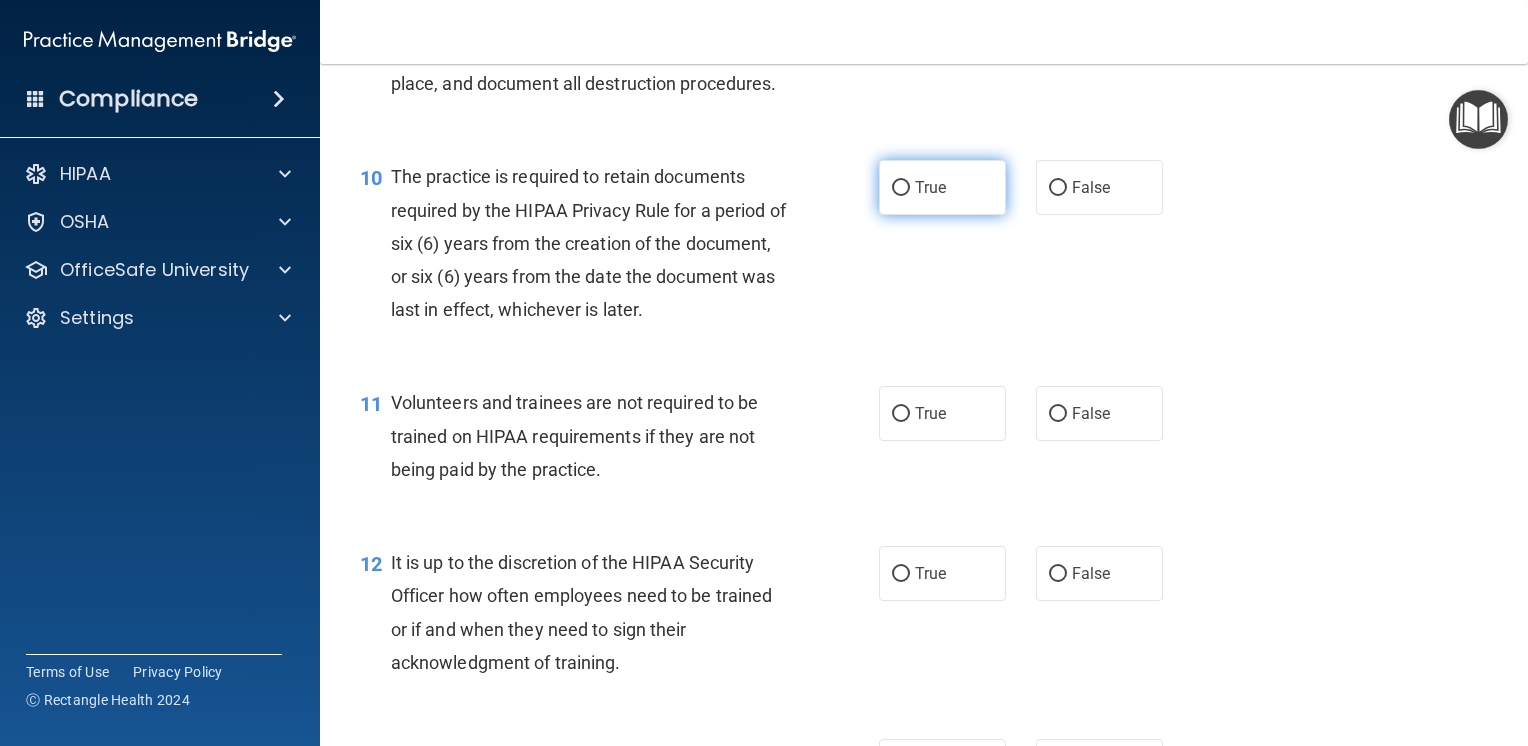 click on "True" at bounding box center [901, 188] 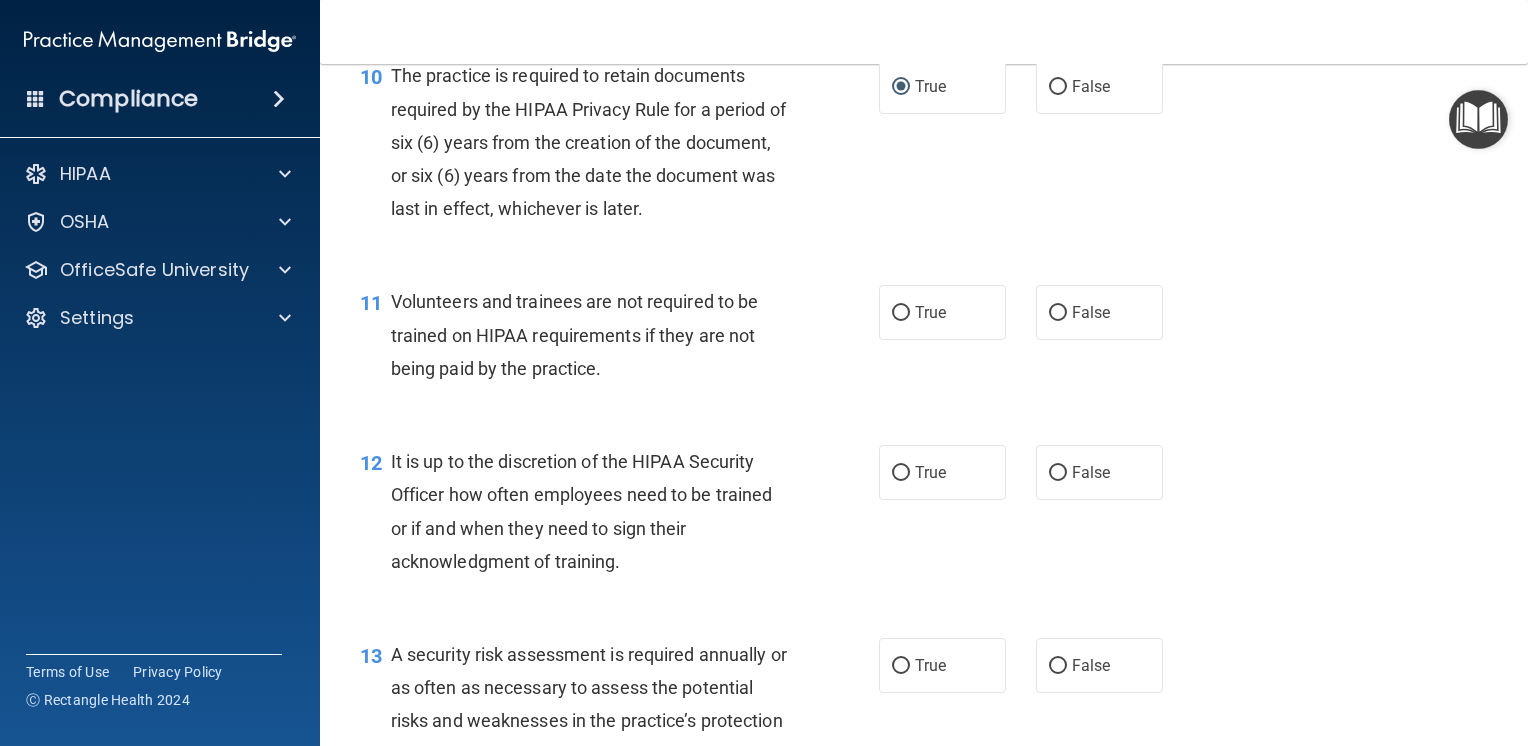 scroll, scrollTop: 2000, scrollLeft: 0, axis: vertical 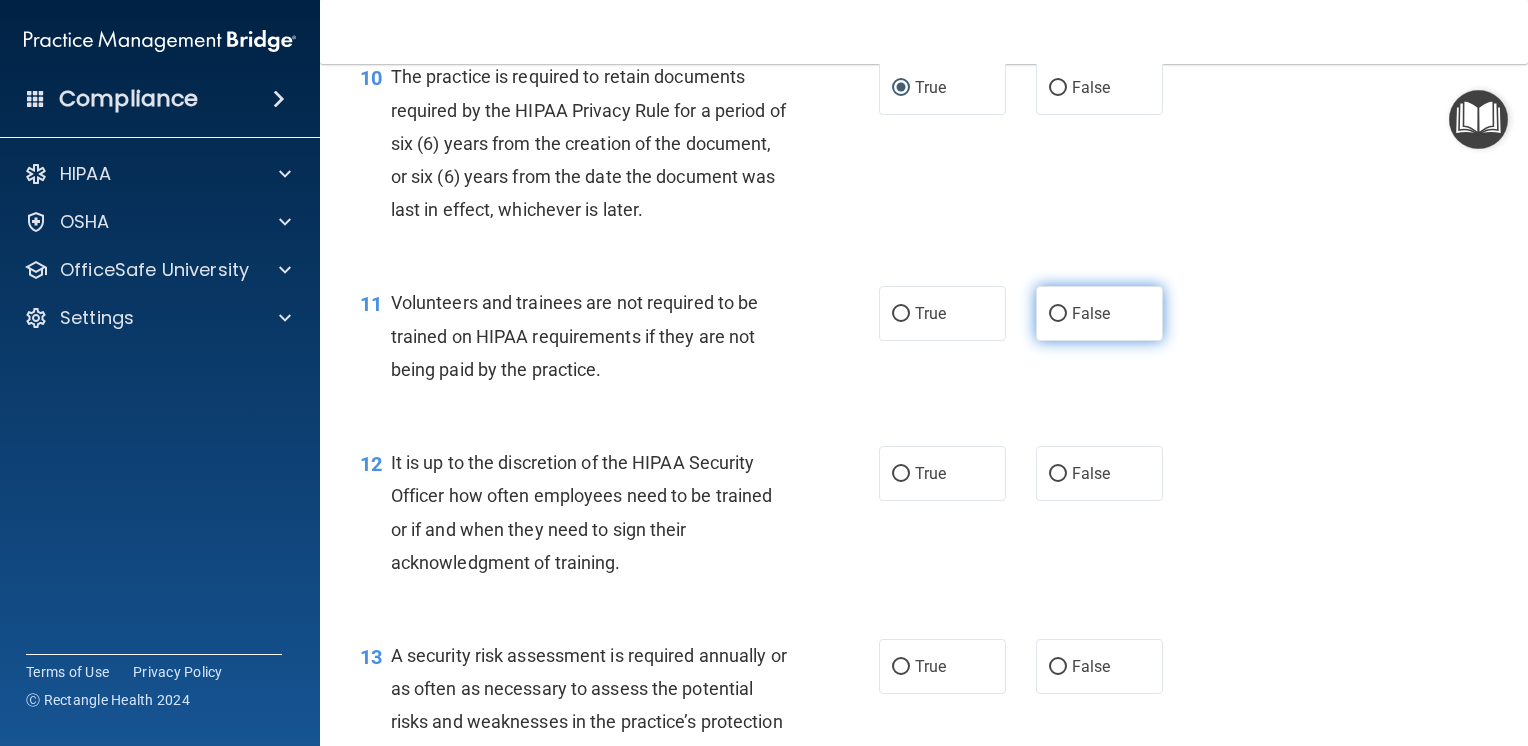 click on "False" at bounding box center (1058, 314) 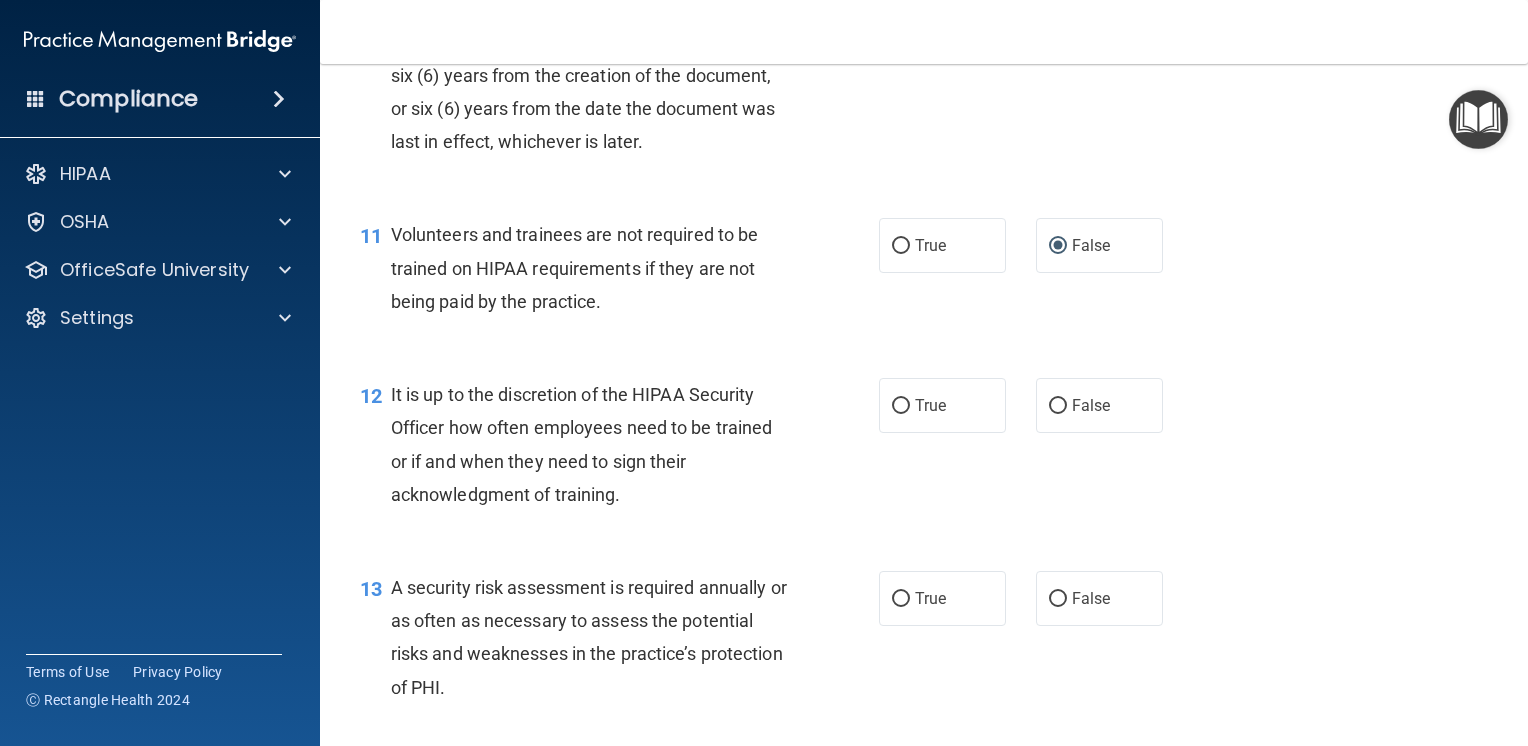 scroll, scrollTop: 2200, scrollLeft: 0, axis: vertical 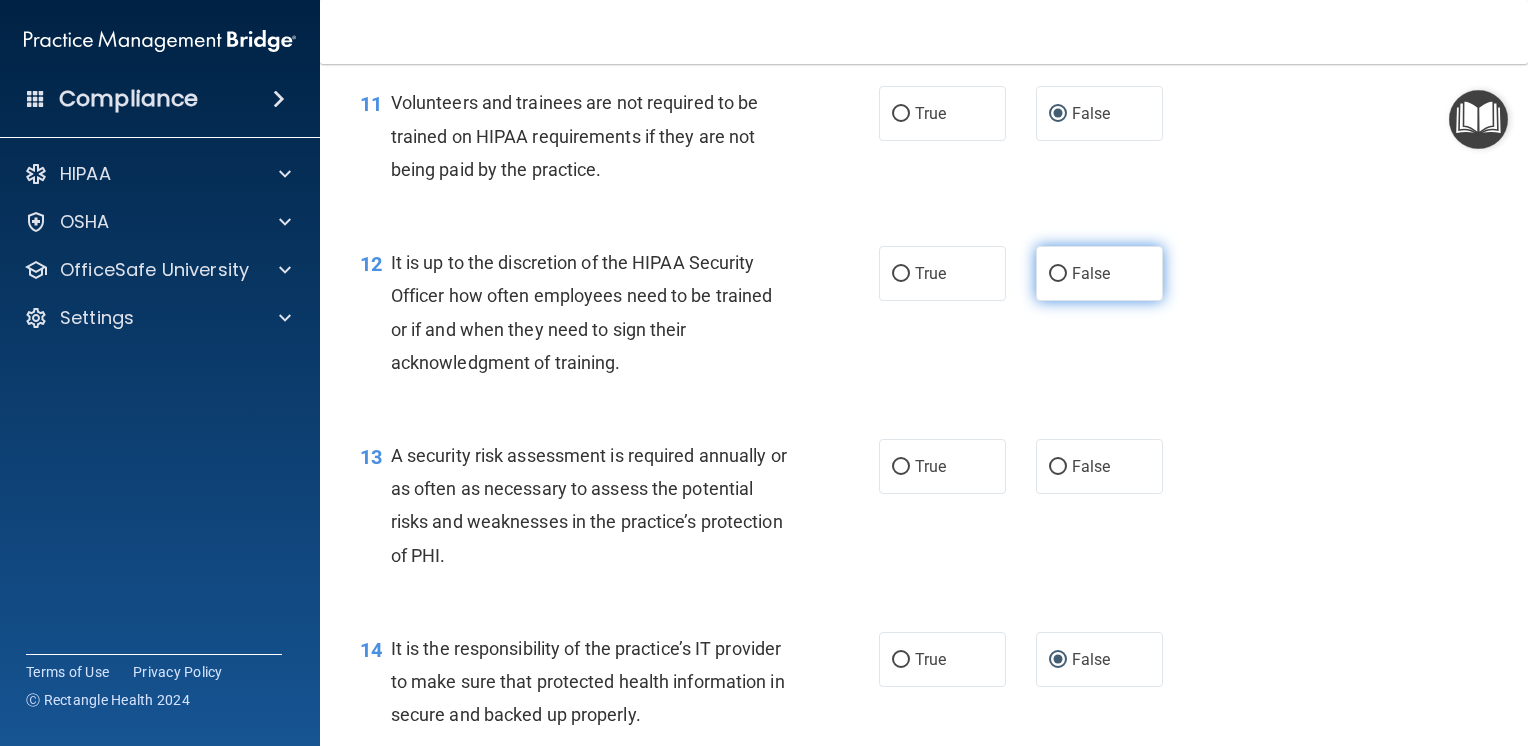 click on "False" at bounding box center [1058, 274] 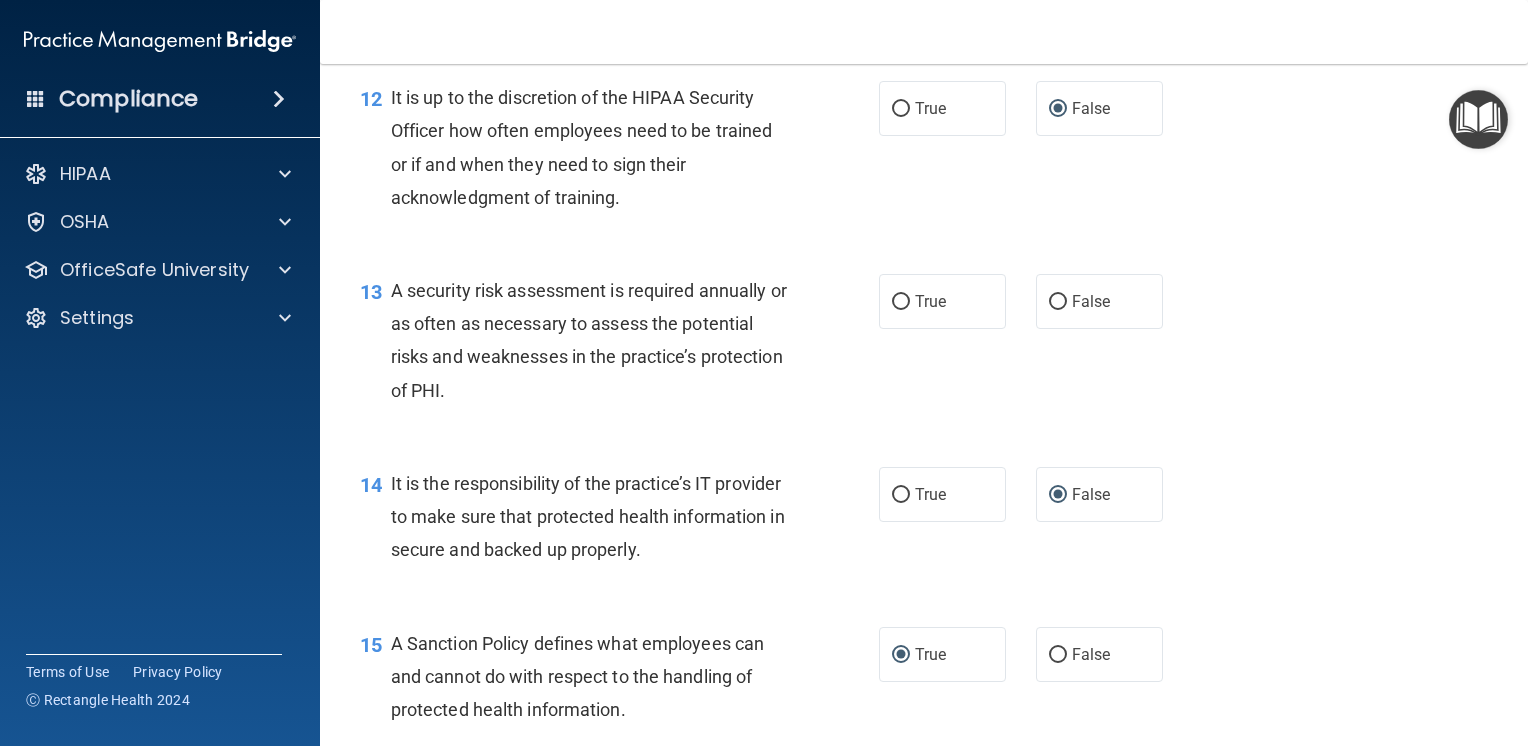 scroll, scrollTop: 2400, scrollLeft: 0, axis: vertical 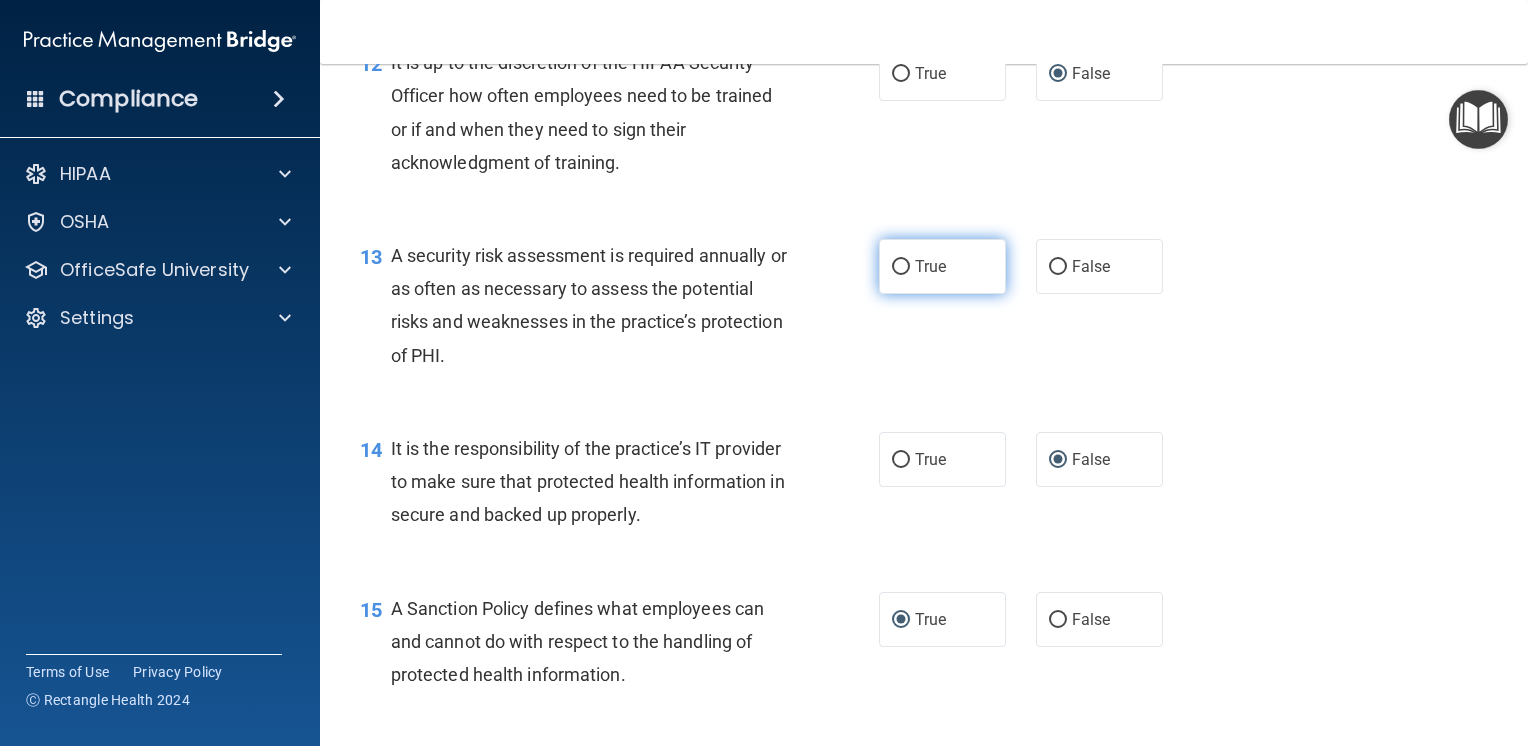 click on "True" at bounding box center [901, 267] 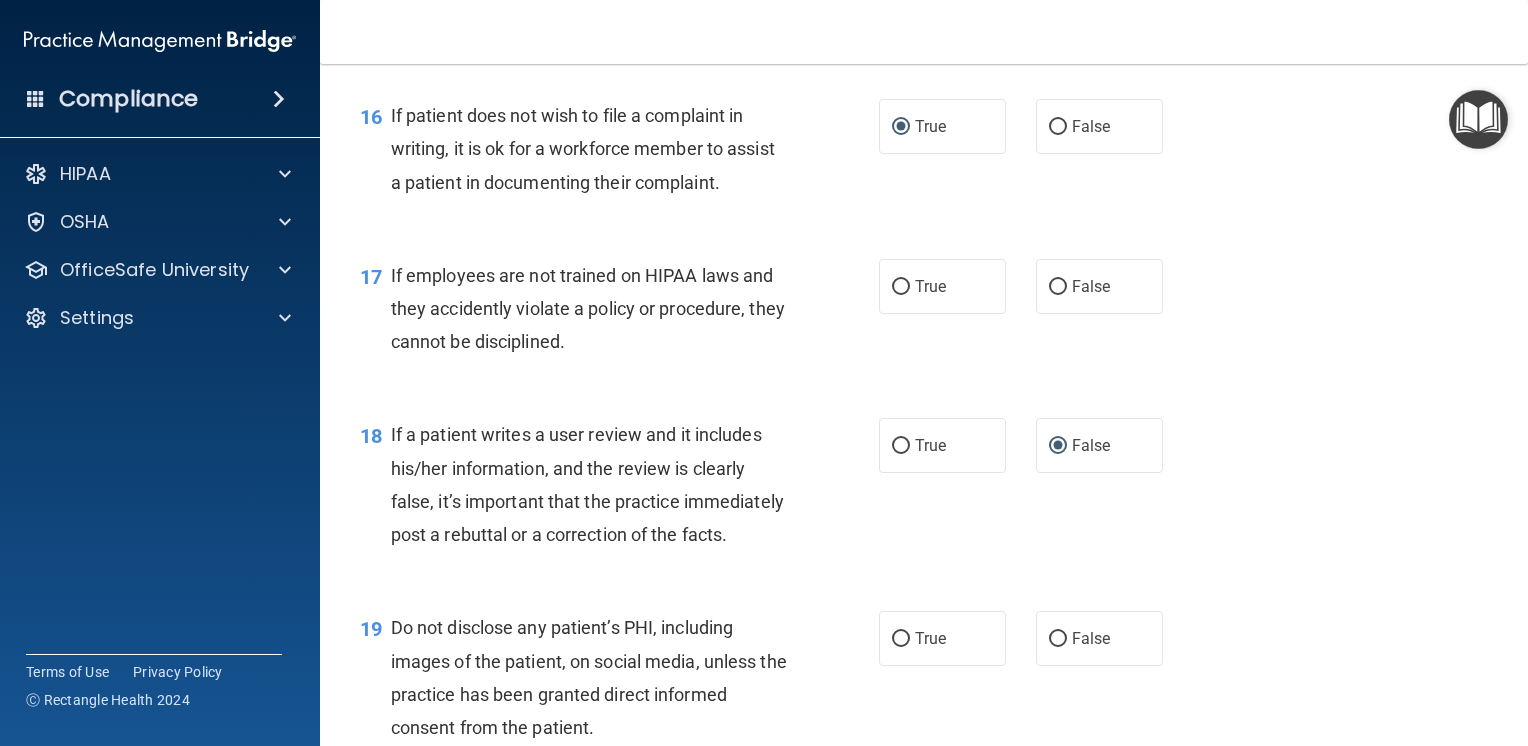 scroll, scrollTop: 3100, scrollLeft: 0, axis: vertical 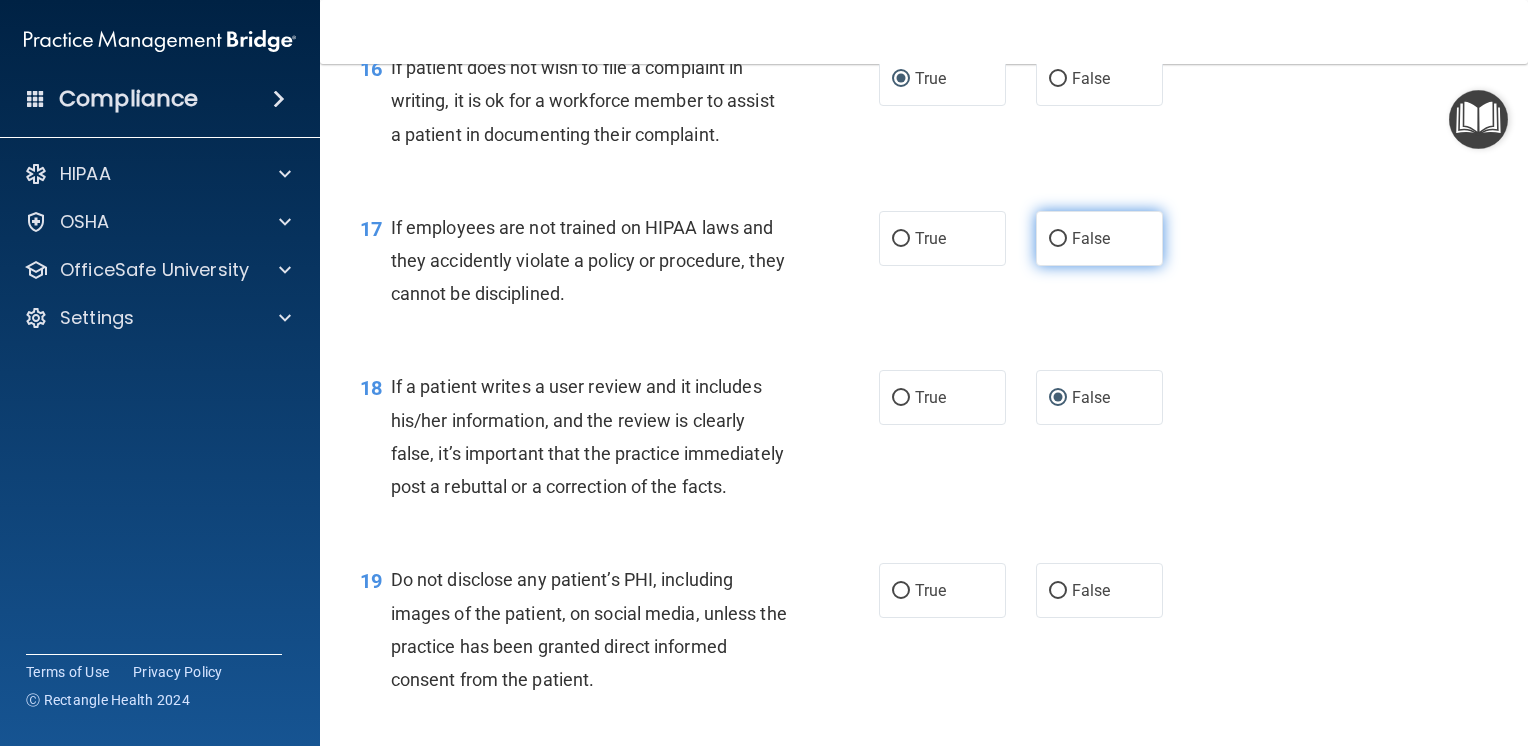 click on "False" at bounding box center (1058, 239) 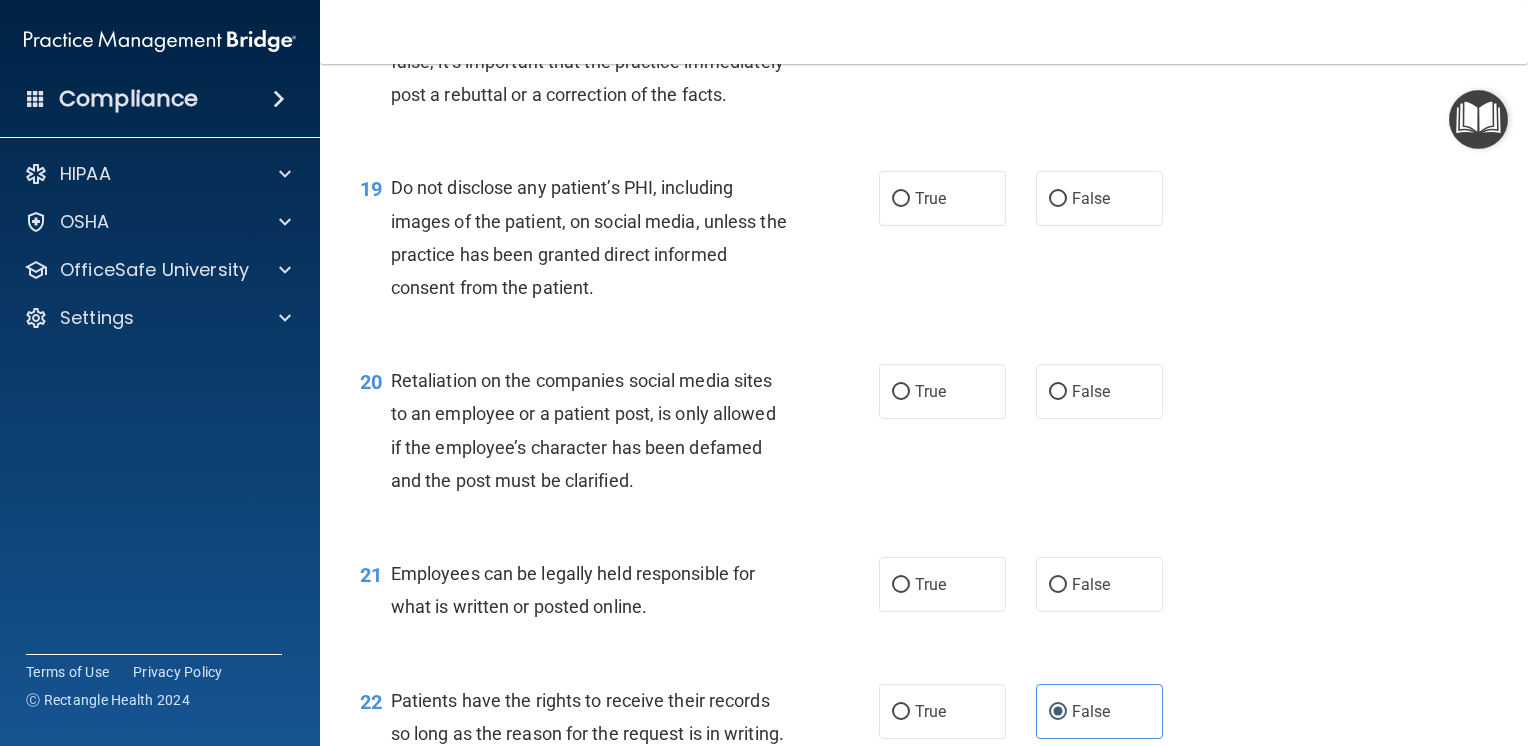 scroll, scrollTop: 3500, scrollLeft: 0, axis: vertical 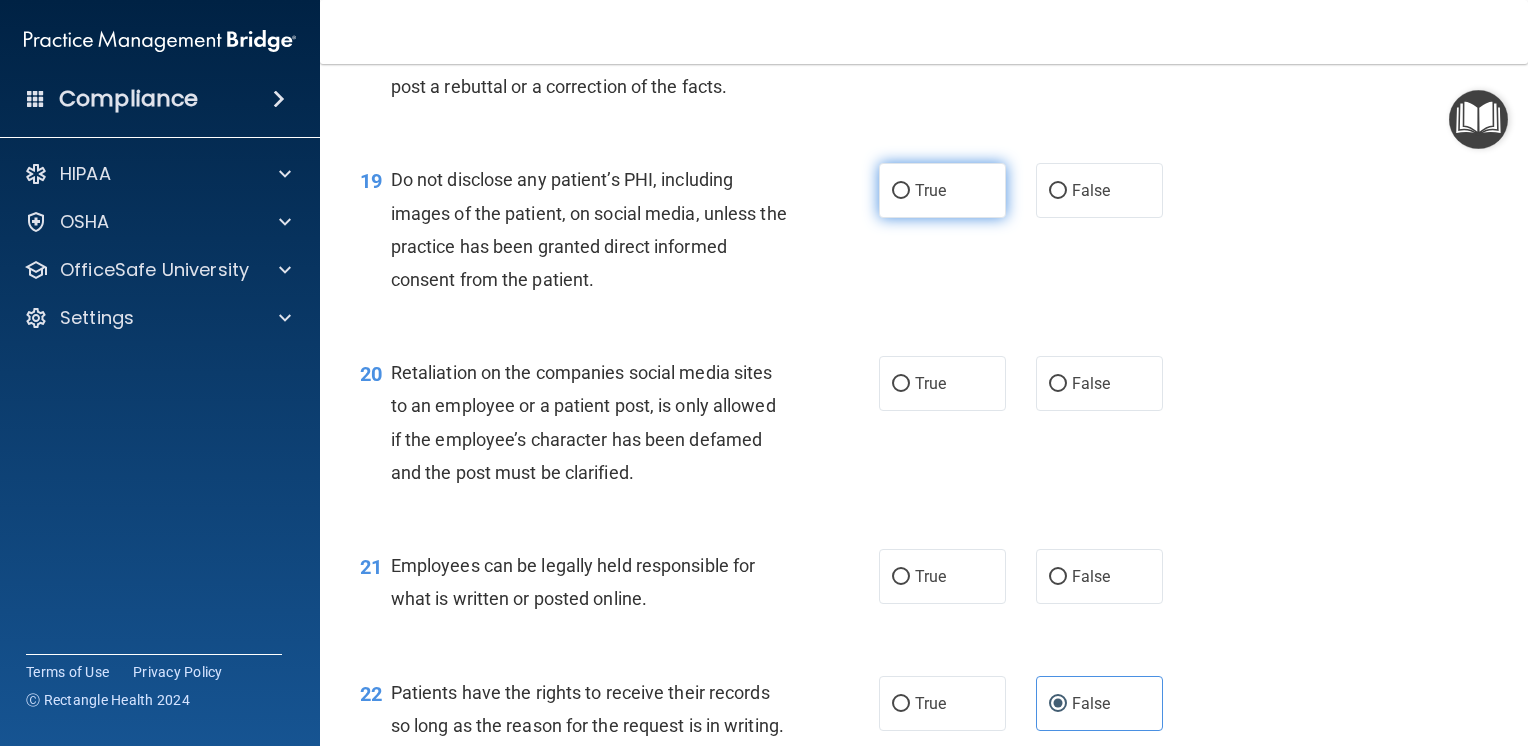 drag, startPoint x: 894, startPoint y: 261, endPoint x: 892, endPoint y: 271, distance: 10.198039 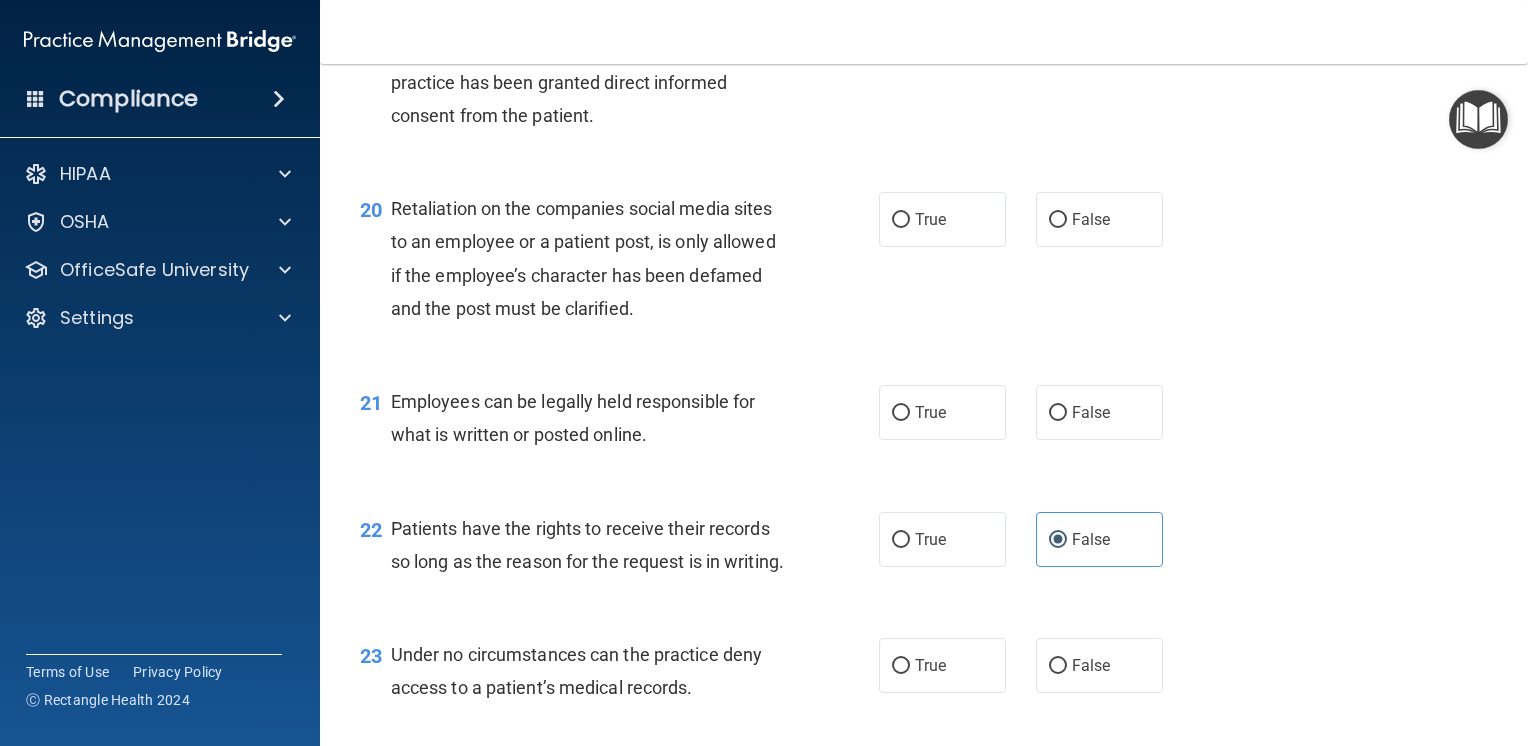 scroll, scrollTop: 3700, scrollLeft: 0, axis: vertical 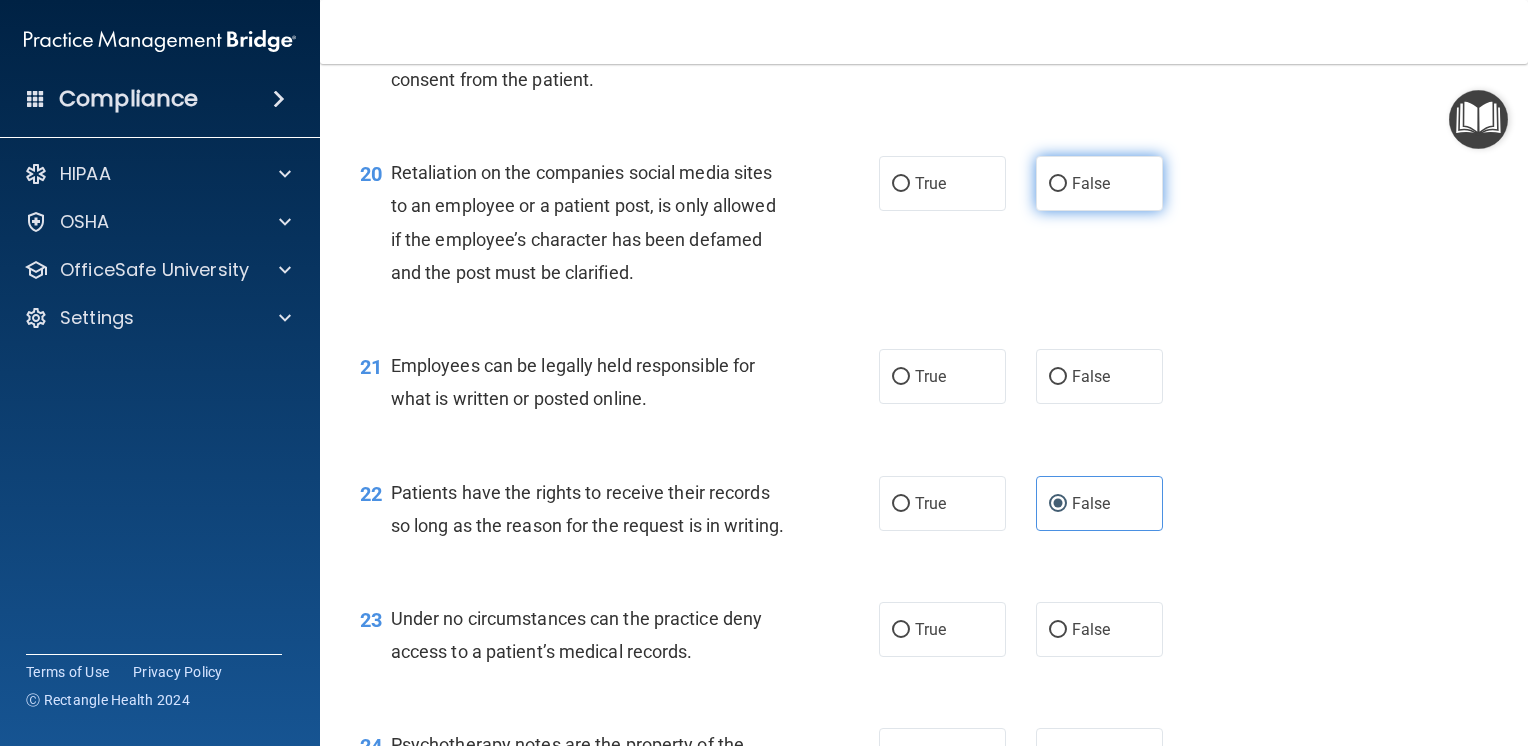 click on "False" at bounding box center [1058, 184] 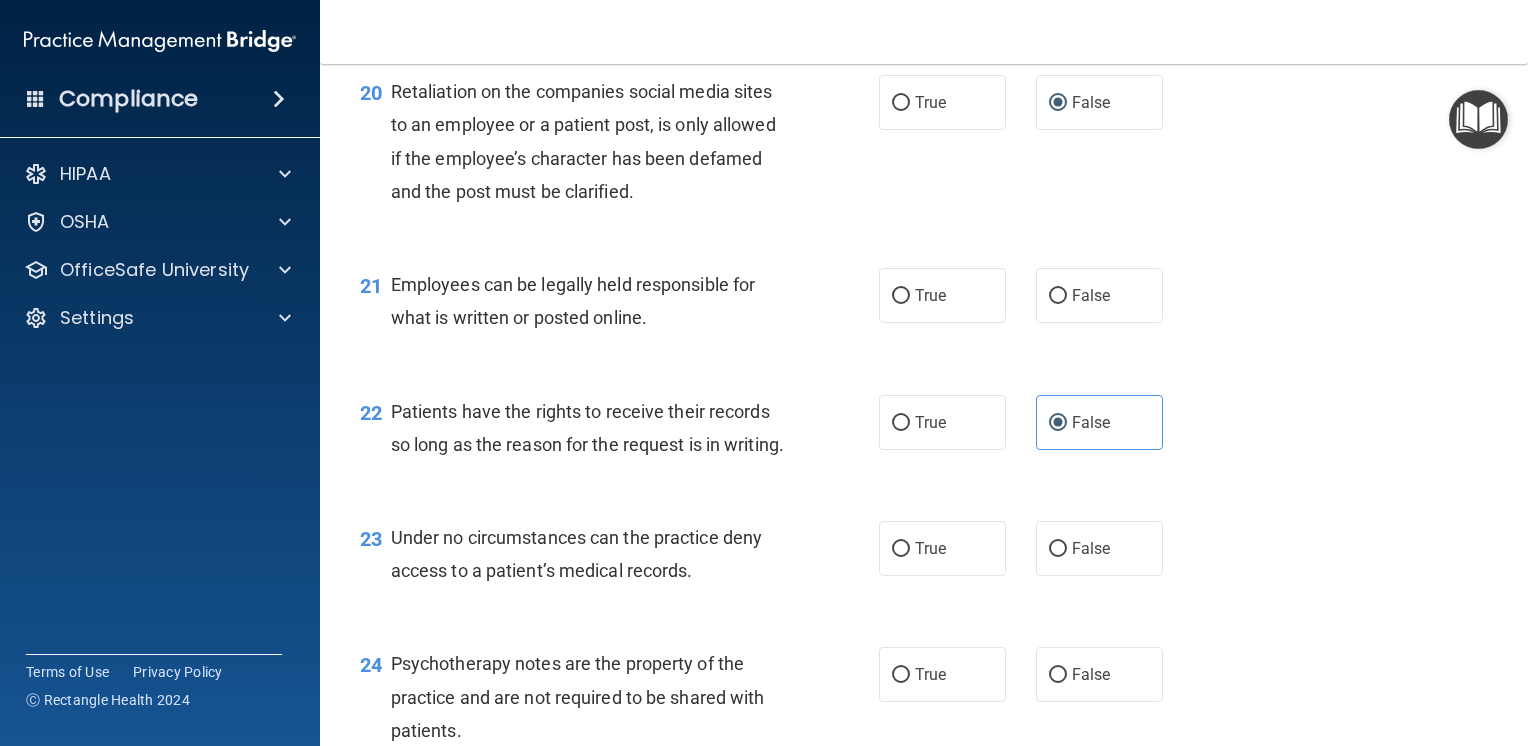 scroll, scrollTop: 3900, scrollLeft: 0, axis: vertical 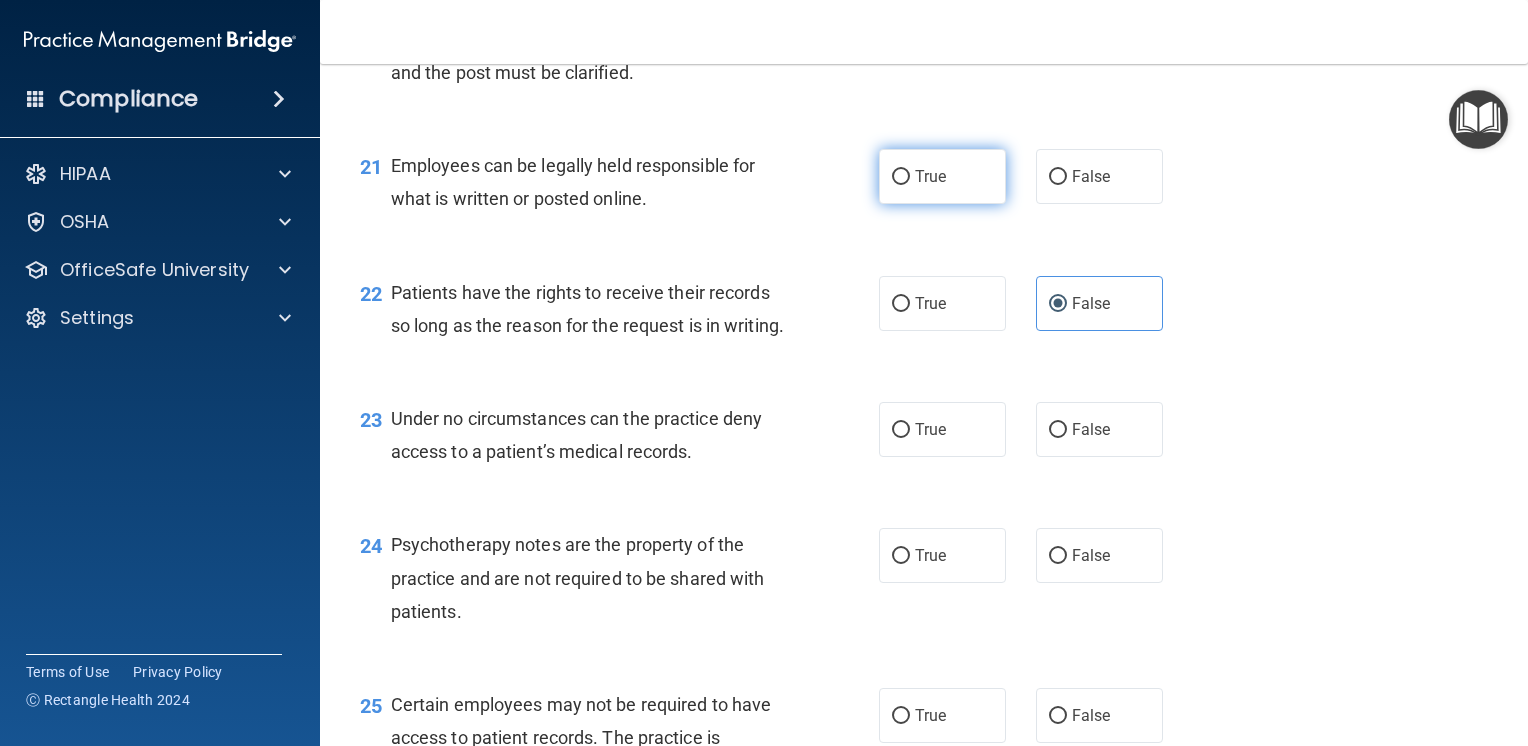 click on "True" at bounding box center [901, 177] 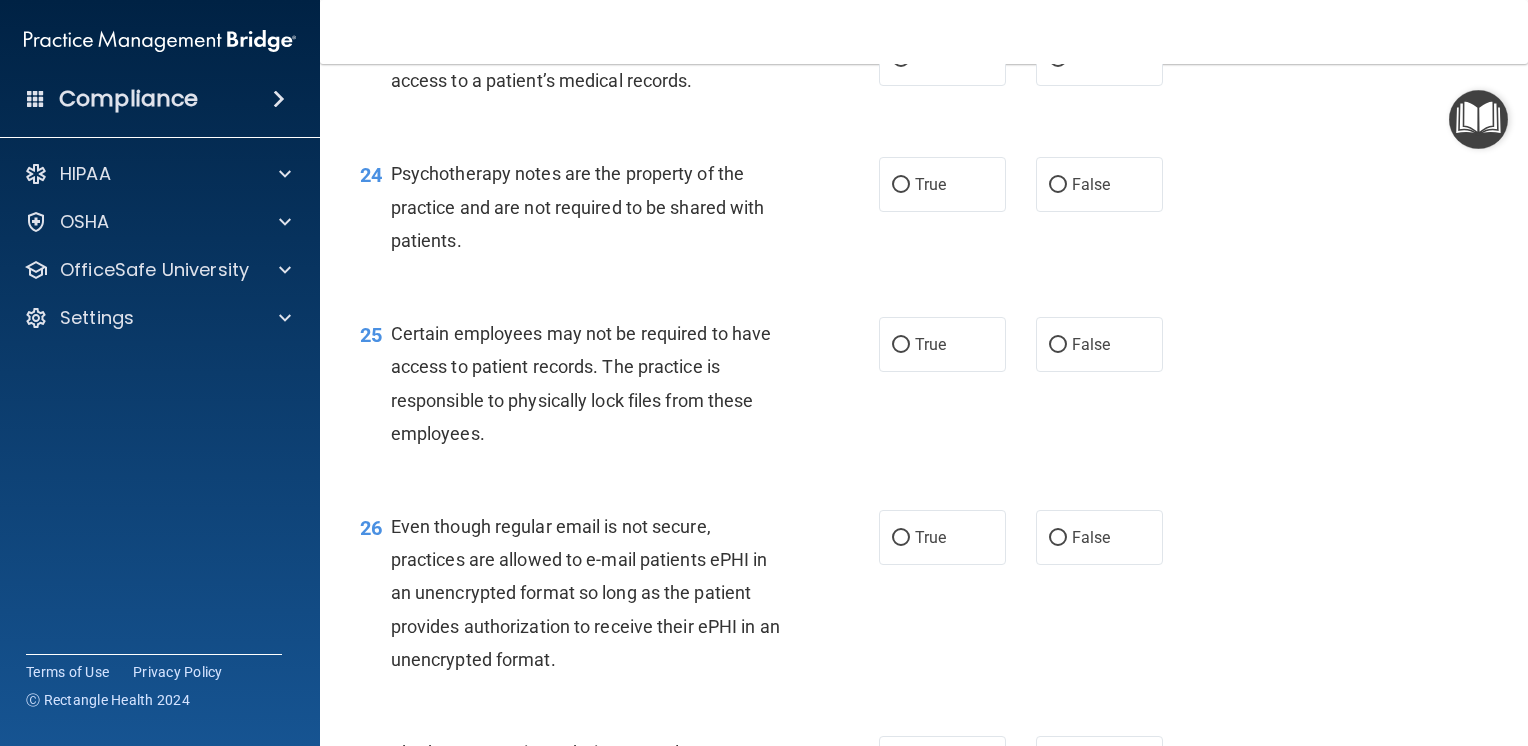 scroll, scrollTop: 4300, scrollLeft: 0, axis: vertical 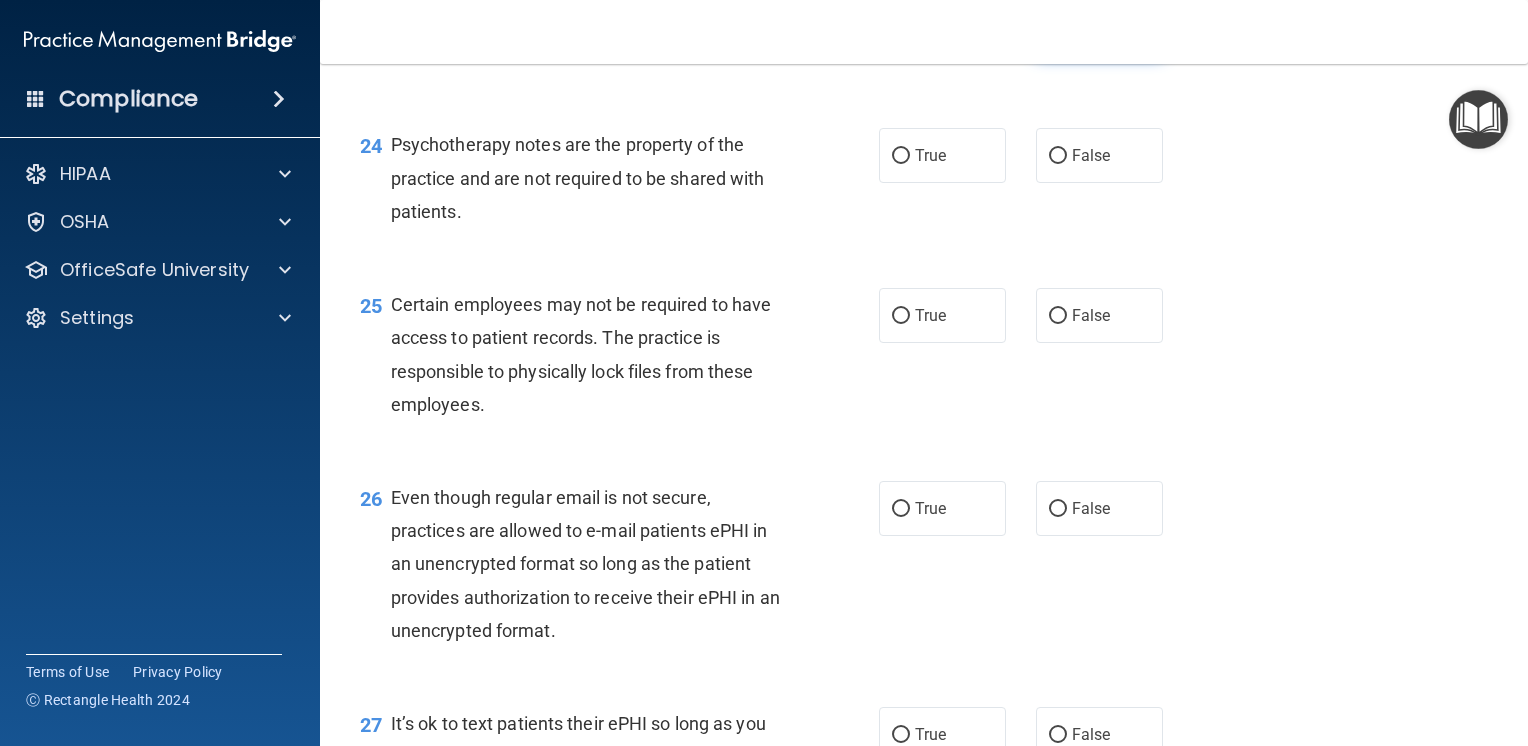 click on "False" at bounding box center (1058, 30) 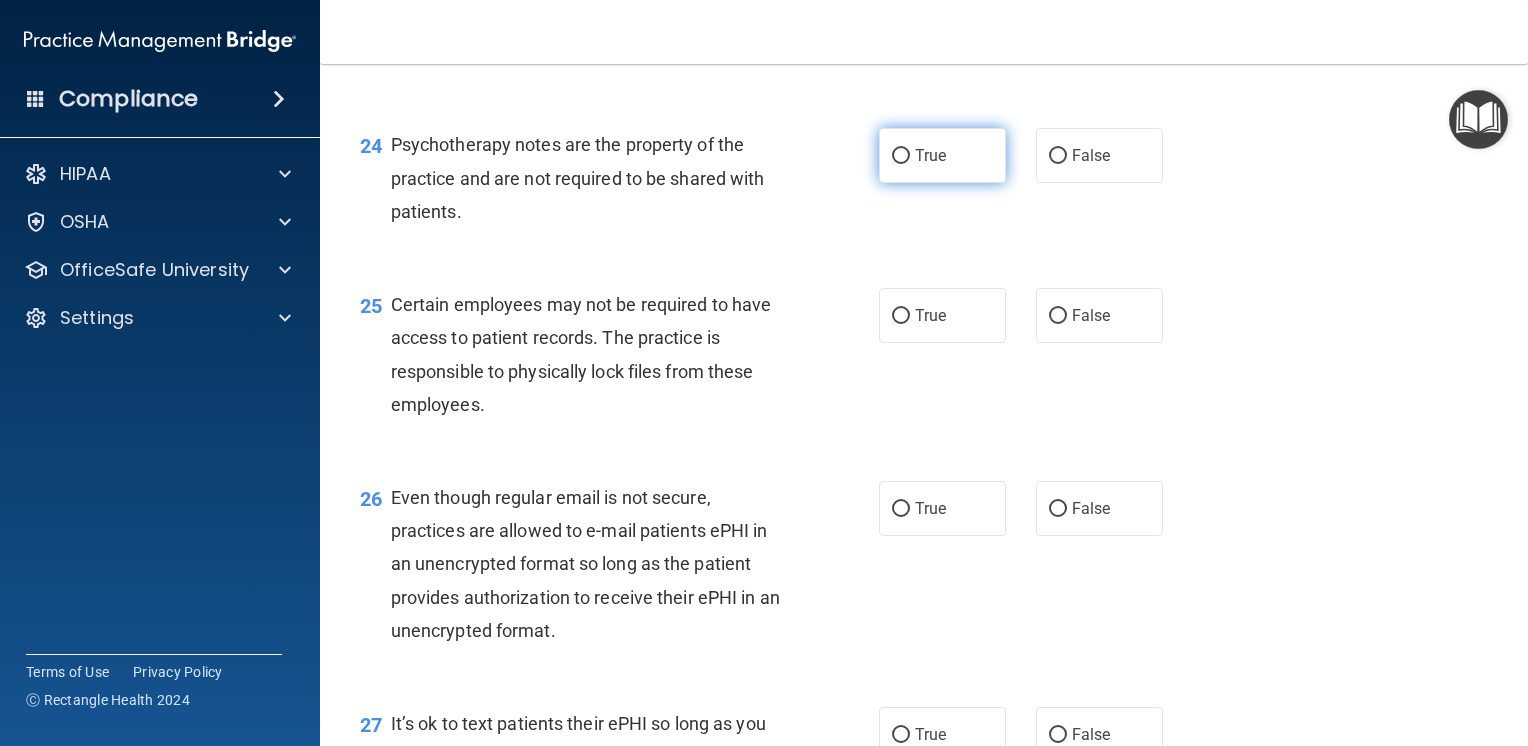 click on "True" at bounding box center [901, 156] 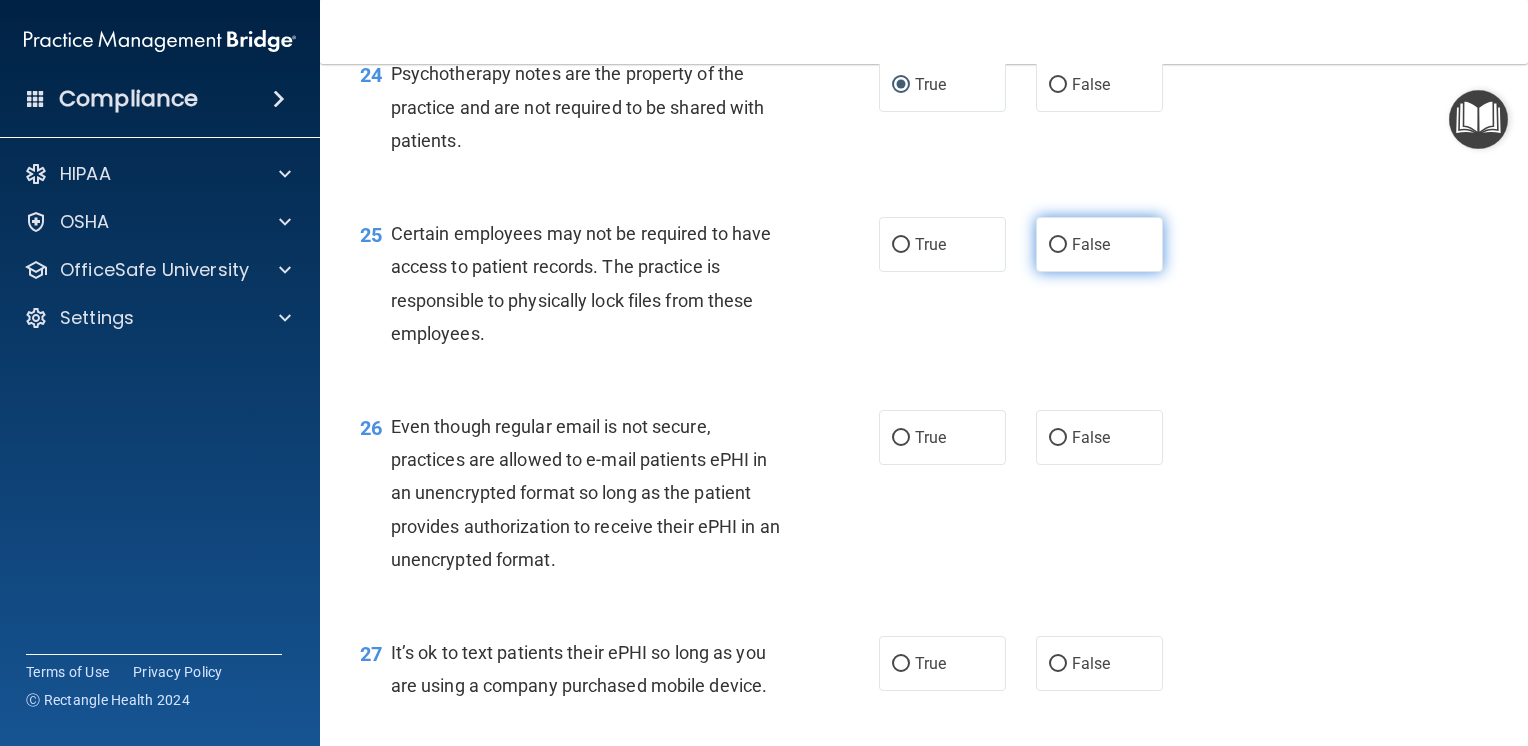 scroll, scrollTop: 4400, scrollLeft: 0, axis: vertical 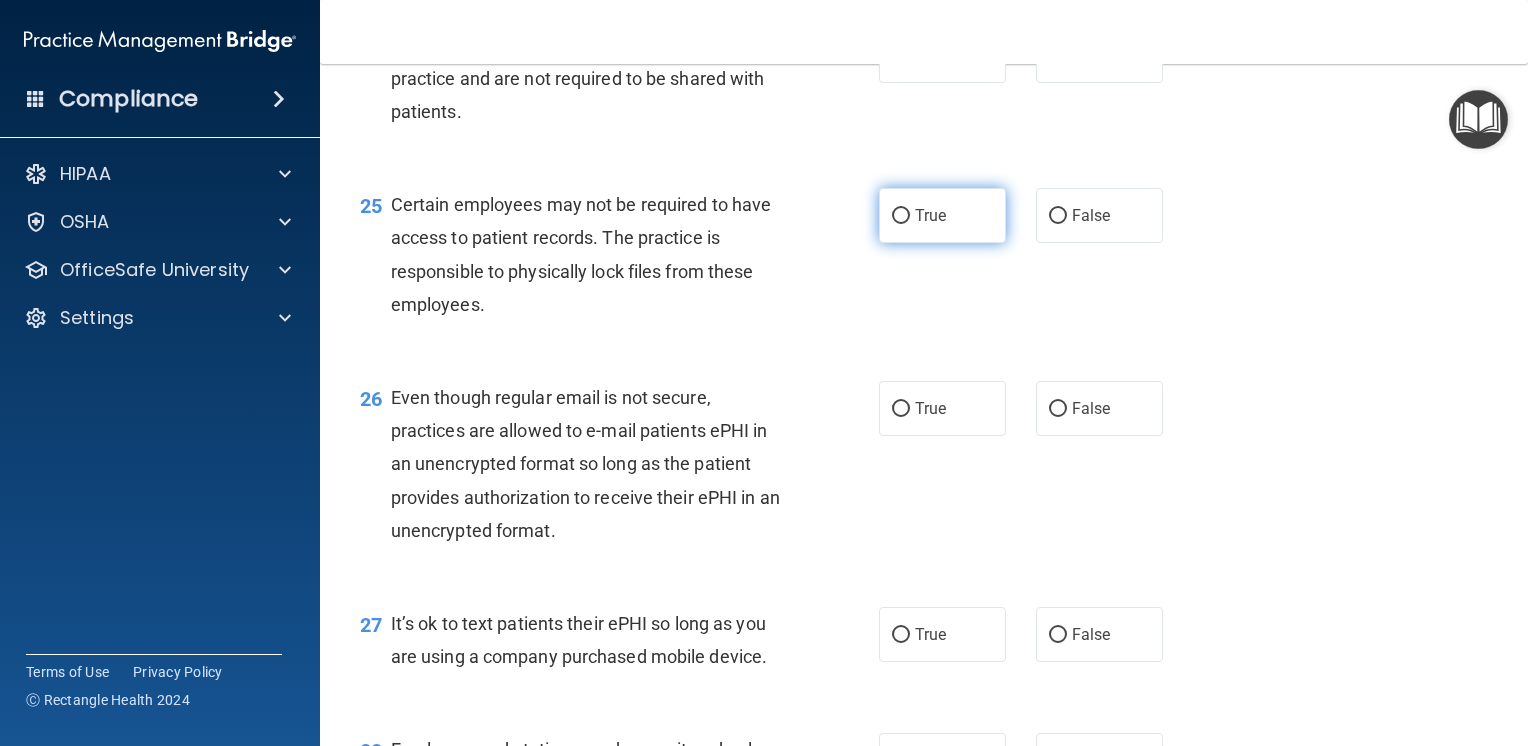 click on "True" at bounding box center [942, 215] 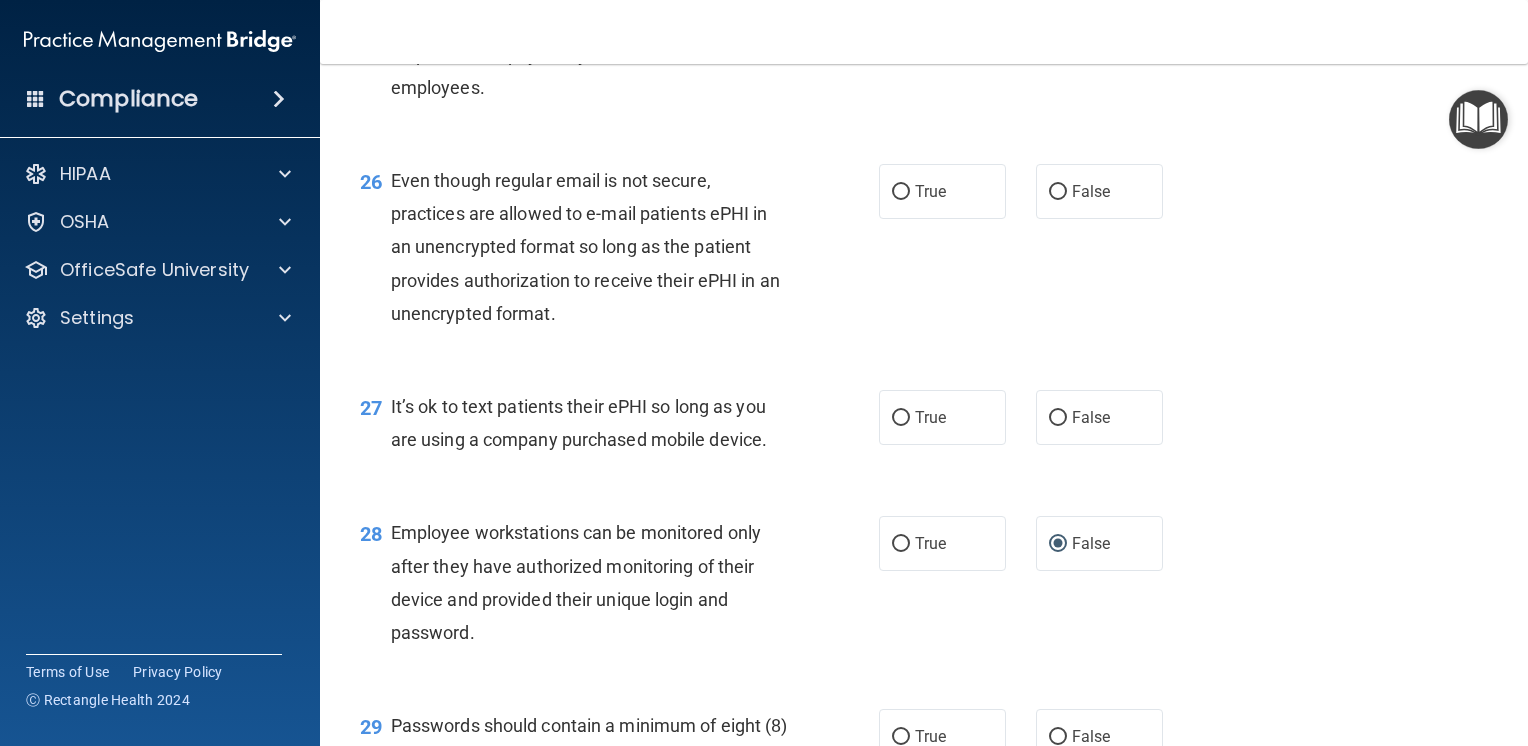 scroll, scrollTop: 4700, scrollLeft: 0, axis: vertical 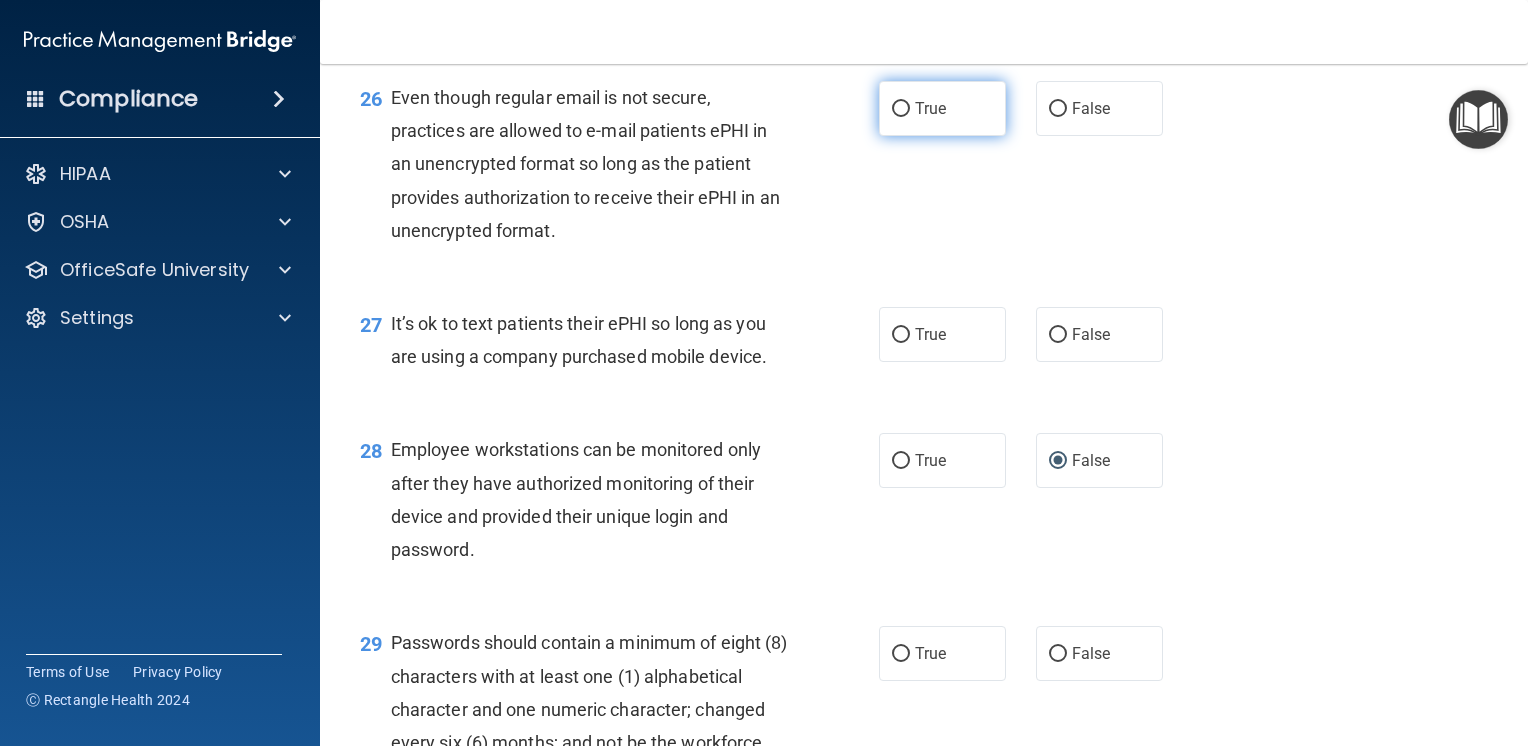click on "True" at bounding box center [901, 109] 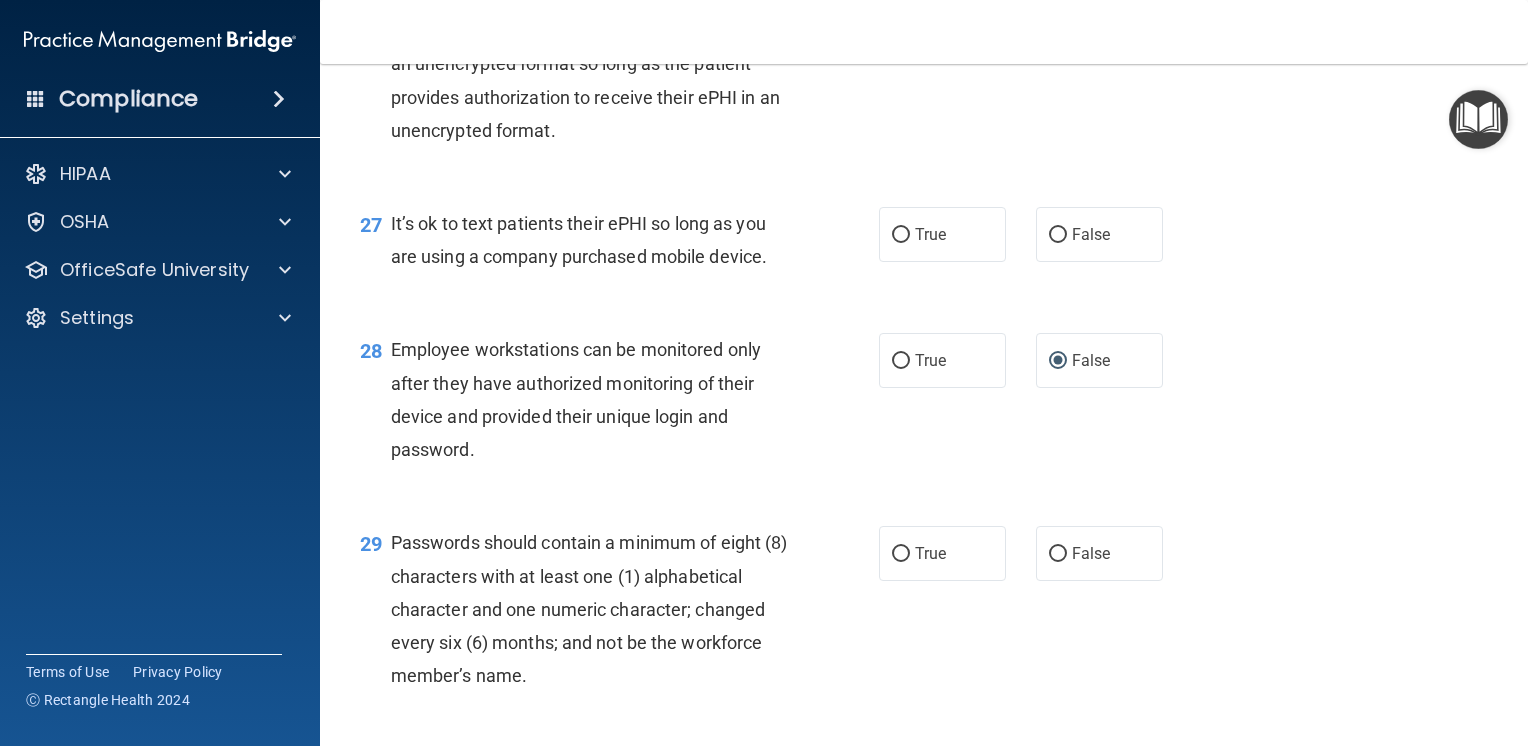 scroll, scrollTop: 4700, scrollLeft: 0, axis: vertical 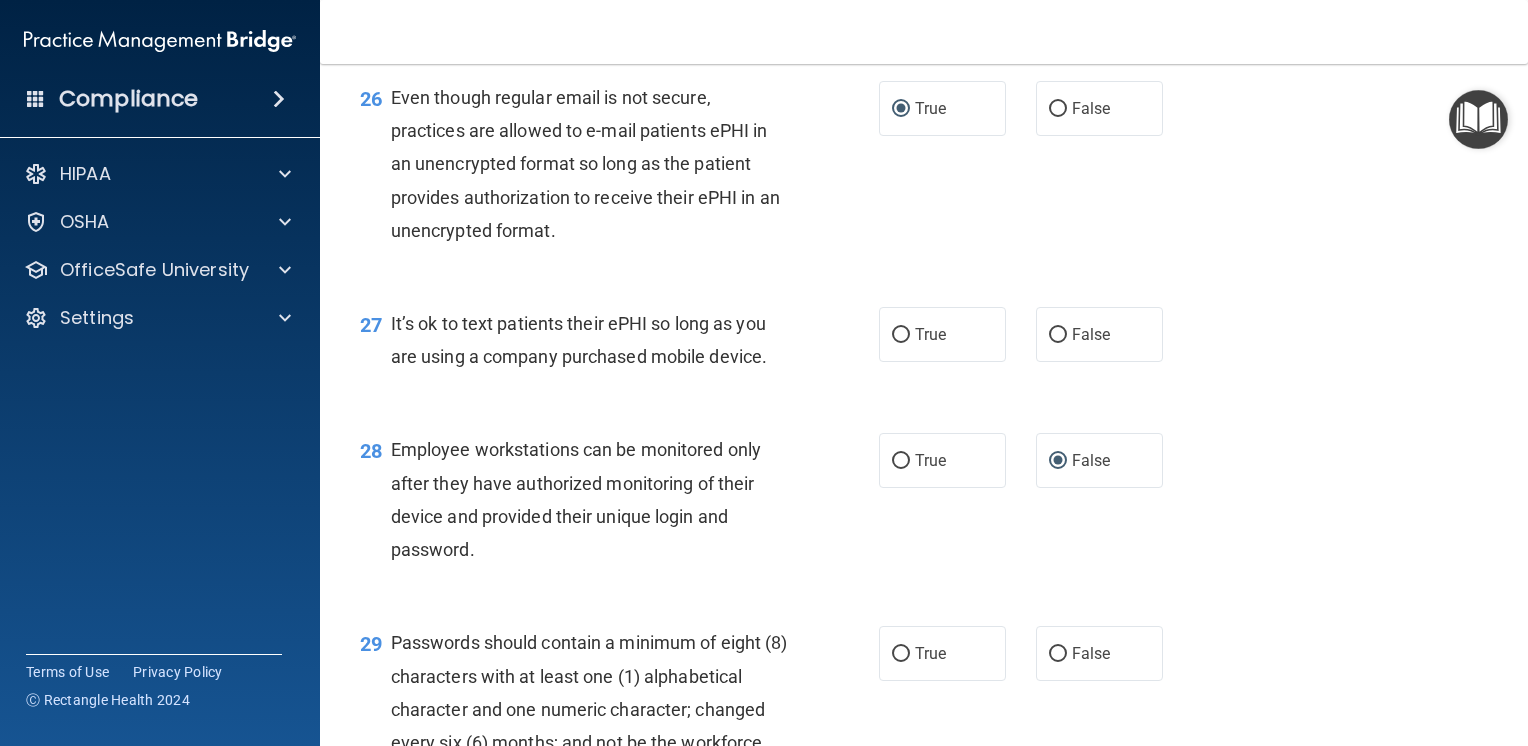 click on "It’s ok to text patients their ePHI so long as you are using a company purchased mobile device." at bounding box center [579, 340] 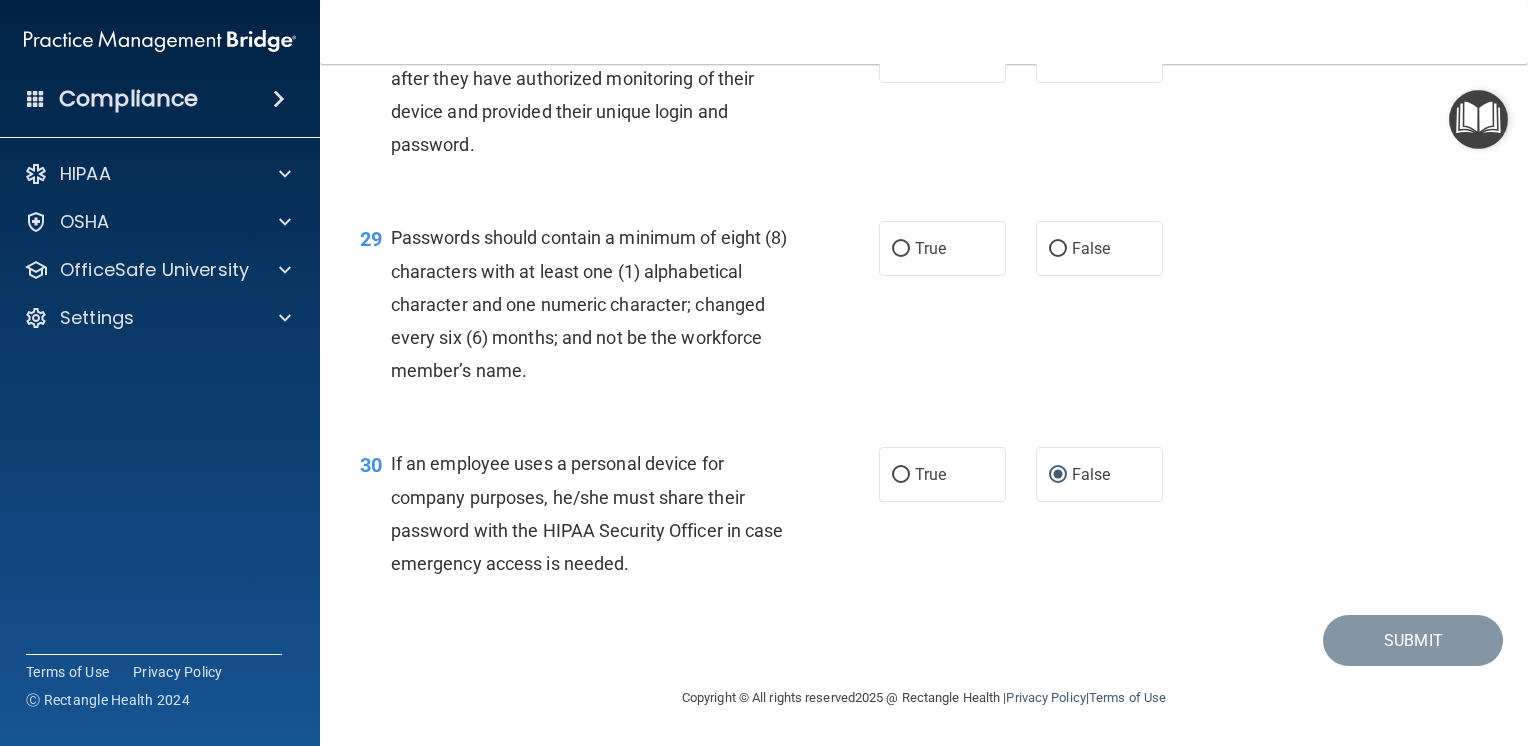 scroll, scrollTop: 5104, scrollLeft: 0, axis: vertical 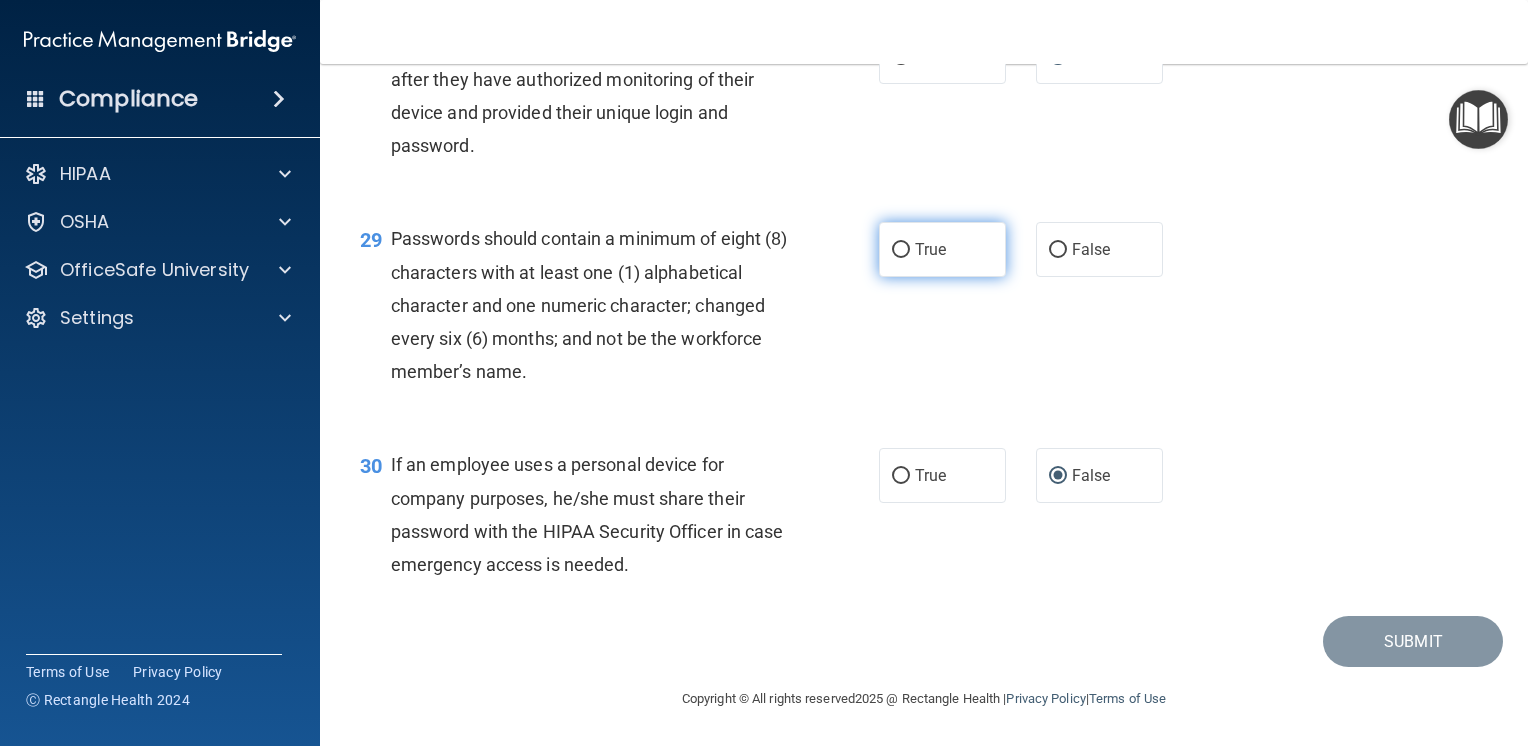 drag, startPoint x: 892, startPoint y: 352, endPoint x: 985, endPoint y: 365, distance: 93.904205 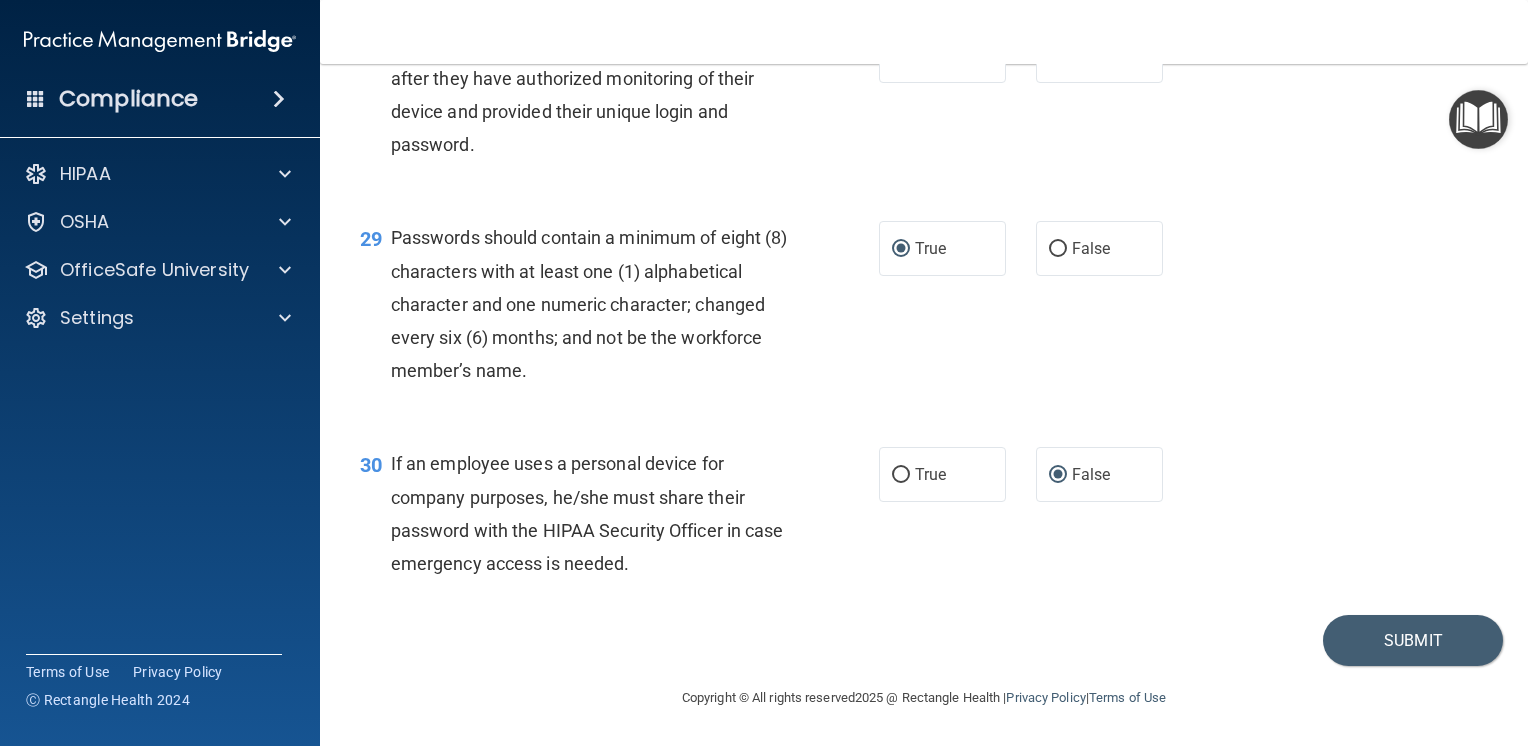 scroll, scrollTop: 5204, scrollLeft: 0, axis: vertical 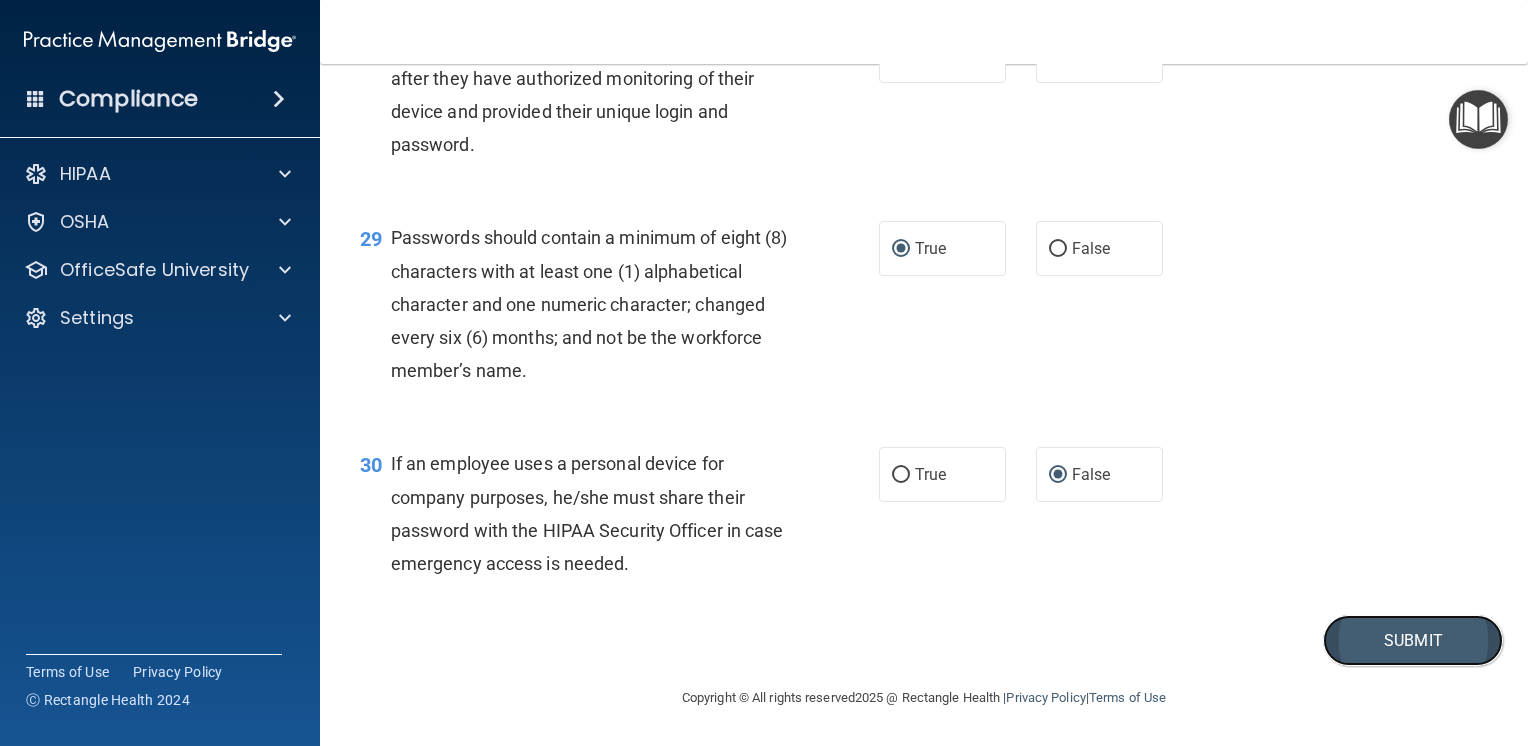 click on "Submit" at bounding box center (1413, 640) 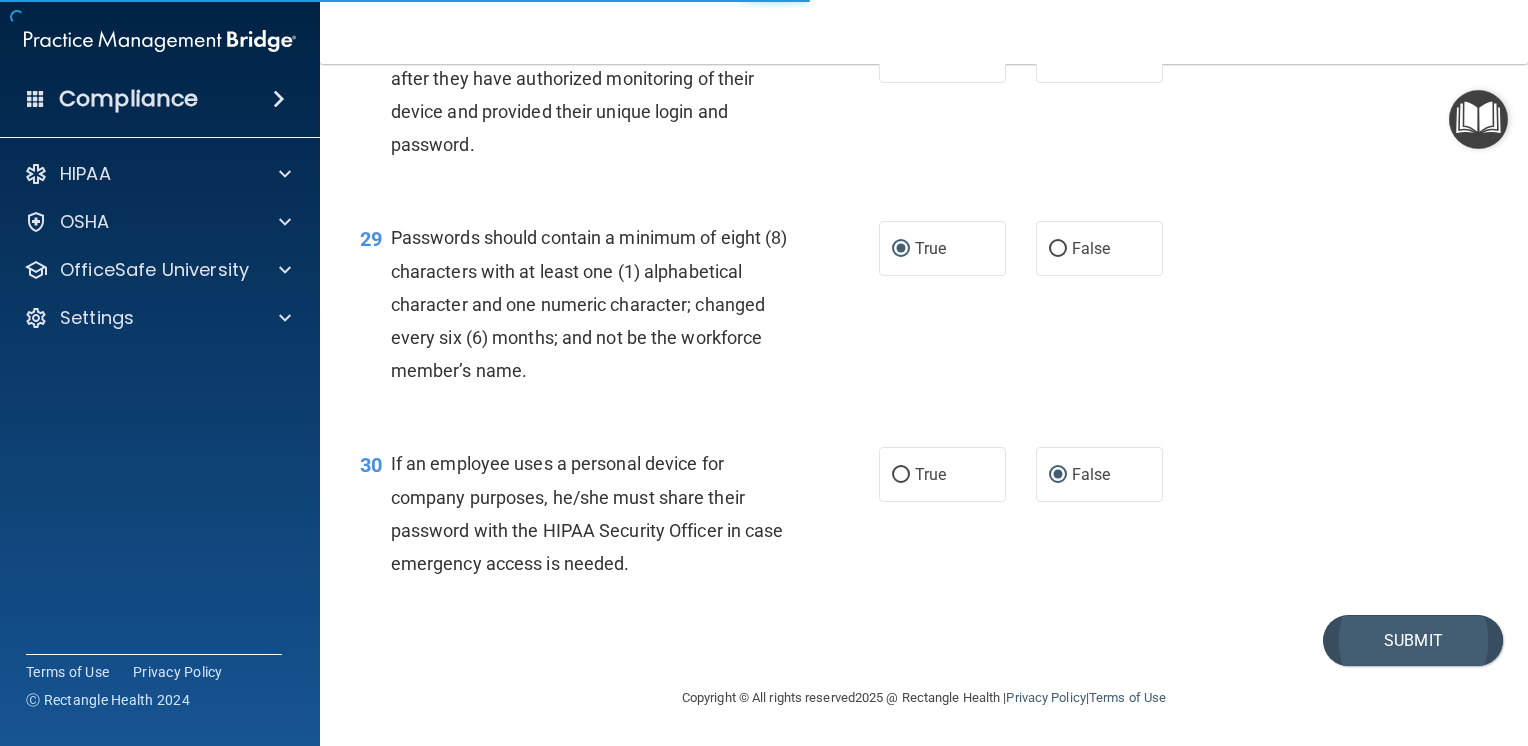 scroll, scrollTop: 0, scrollLeft: 0, axis: both 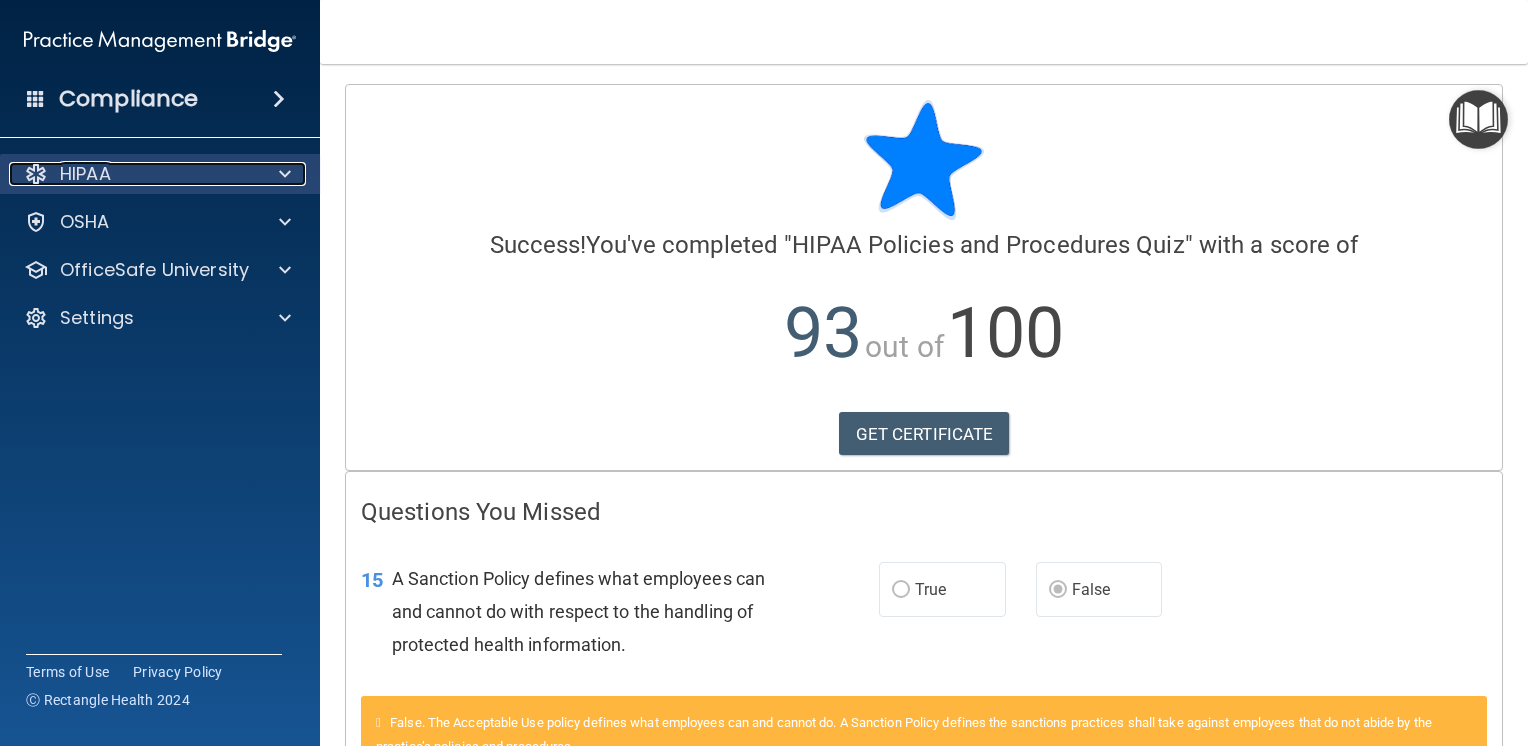 click at bounding box center [282, 174] 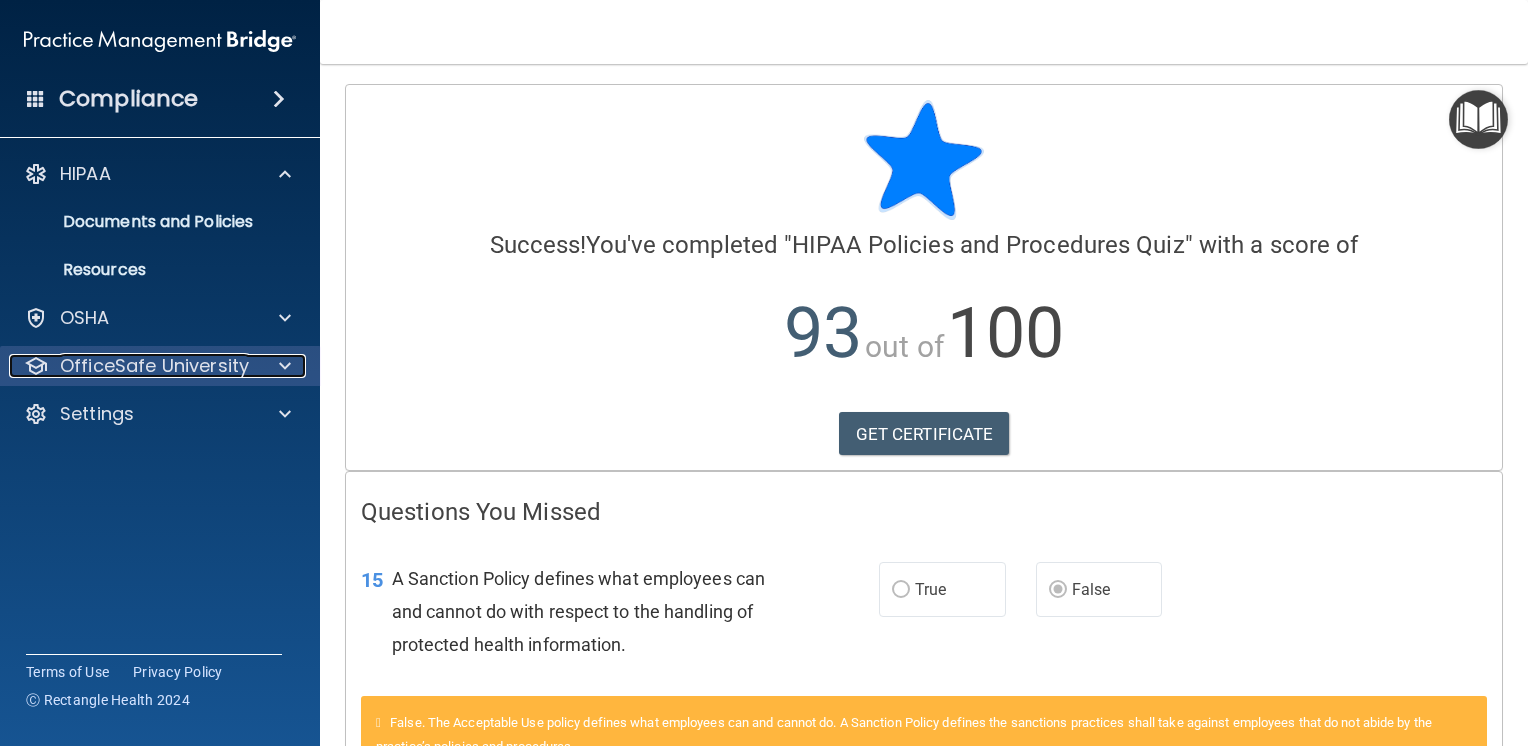 click on "OfficeSafe University" at bounding box center (154, 366) 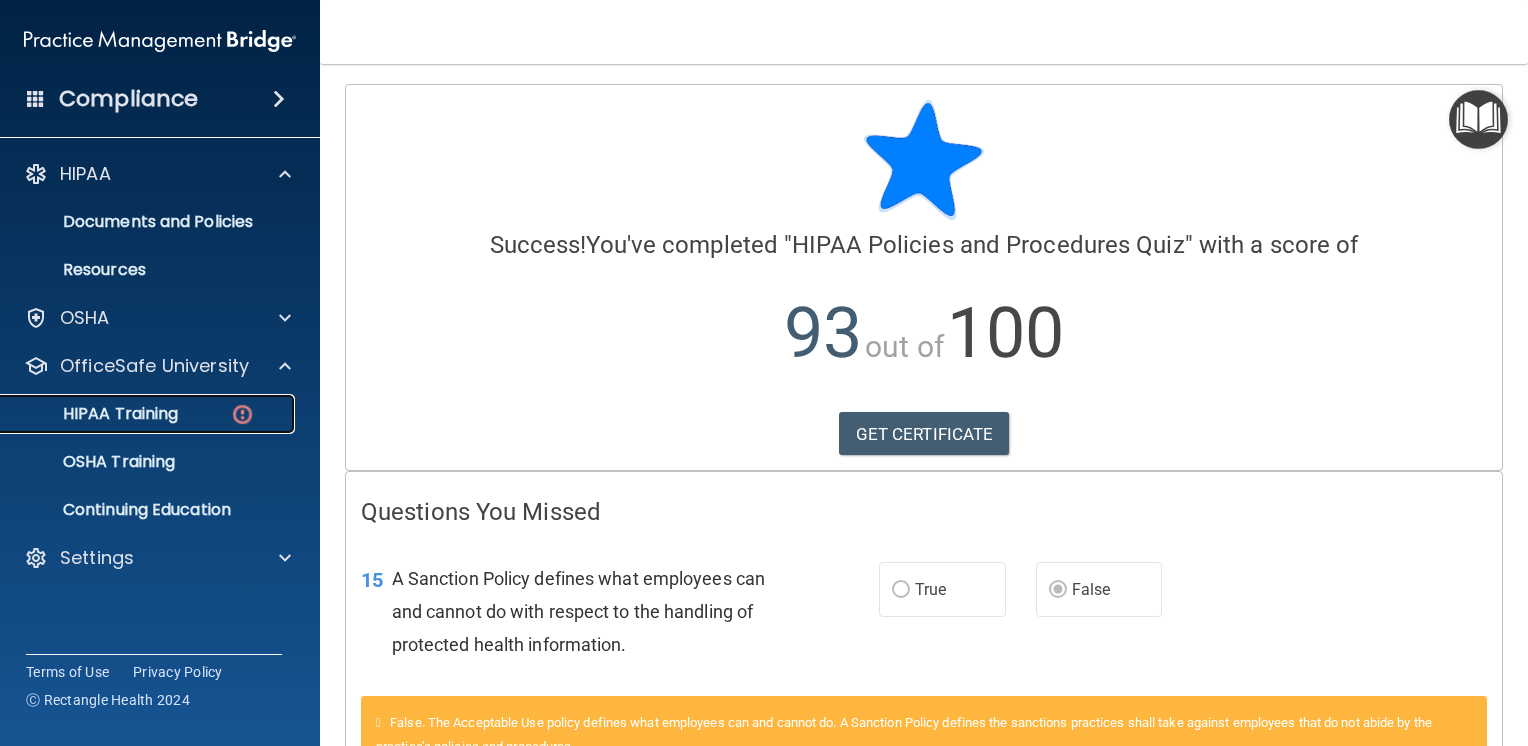 click on "HIPAA Training" at bounding box center [95, 414] 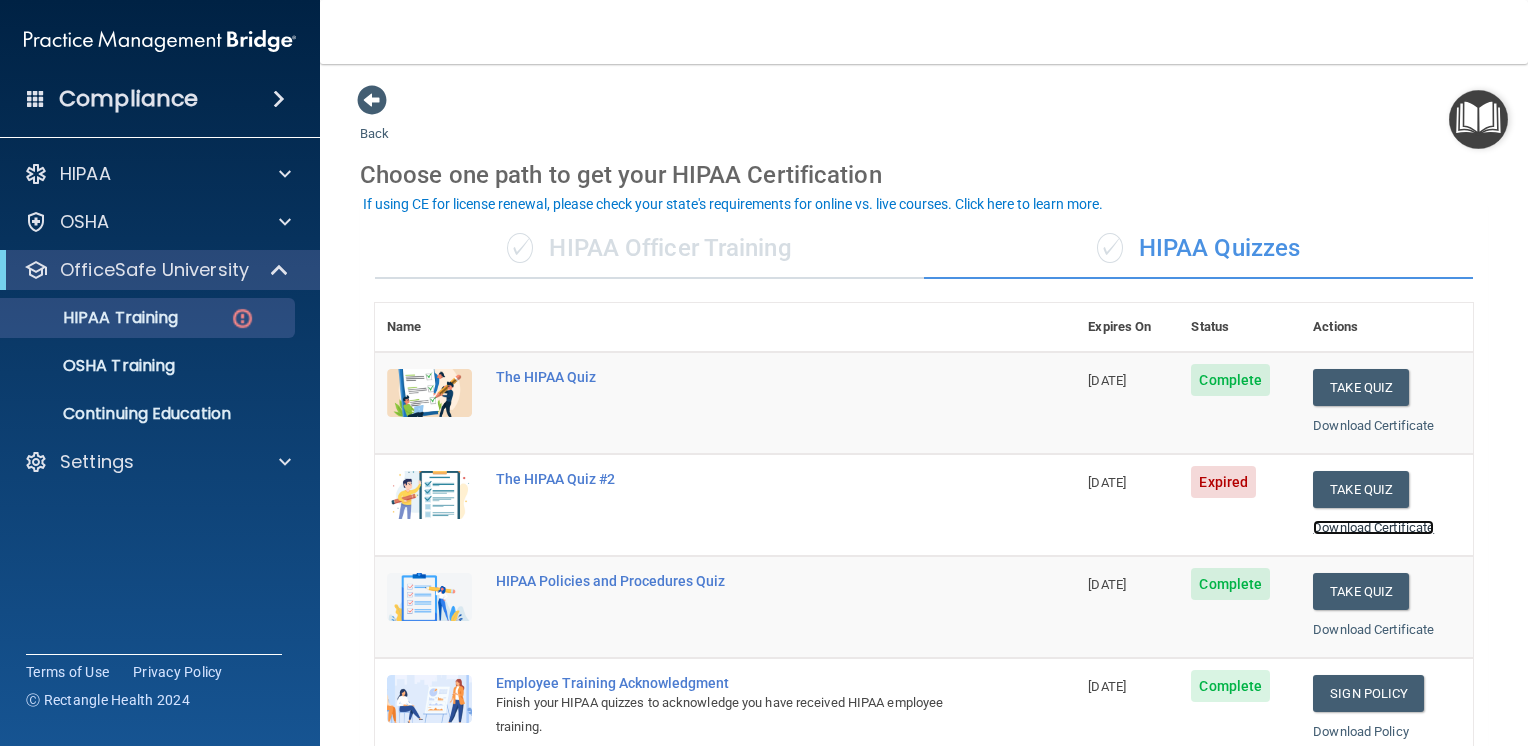 click on "Download Certificate" at bounding box center [1373, 527] 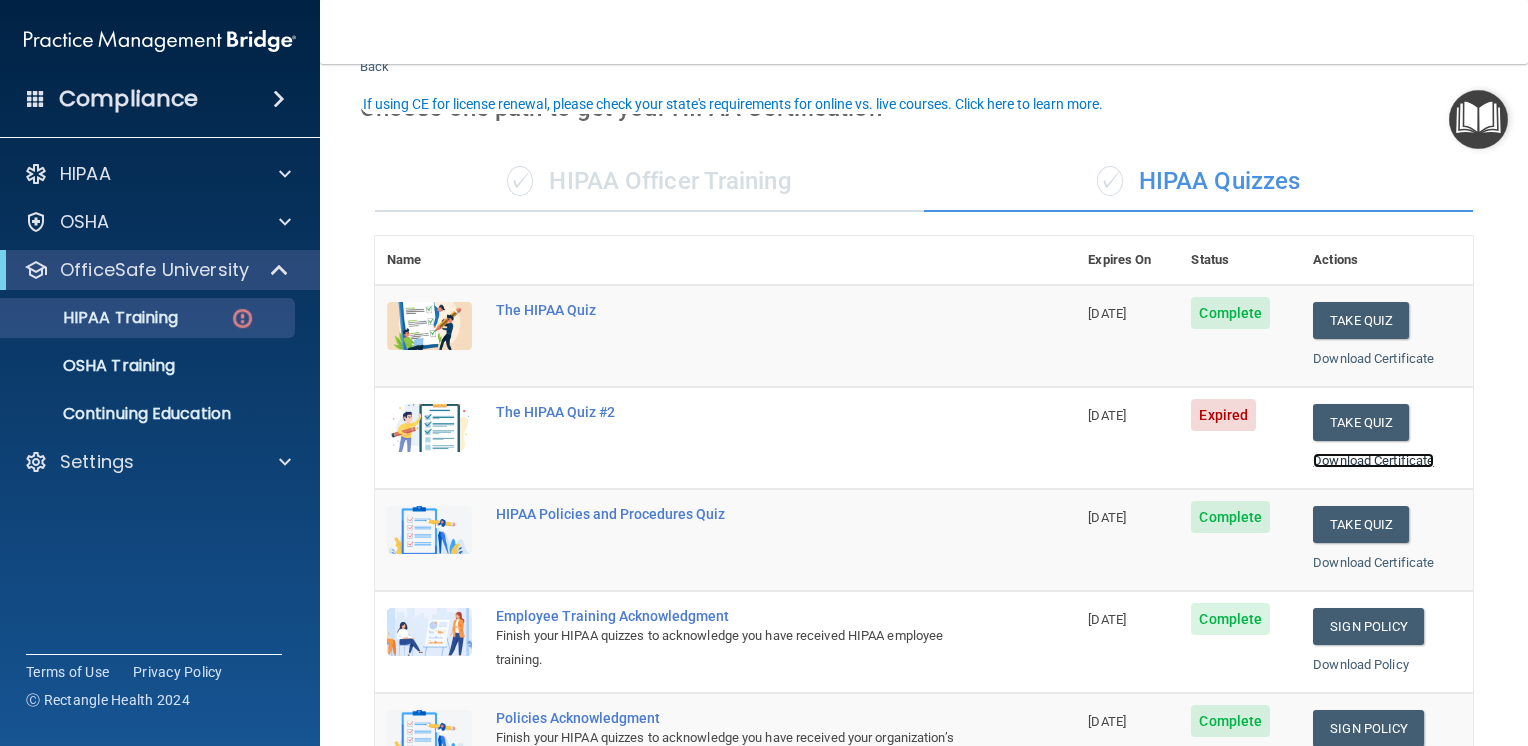 scroll, scrollTop: 100, scrollLeft: 0, axis: vertical 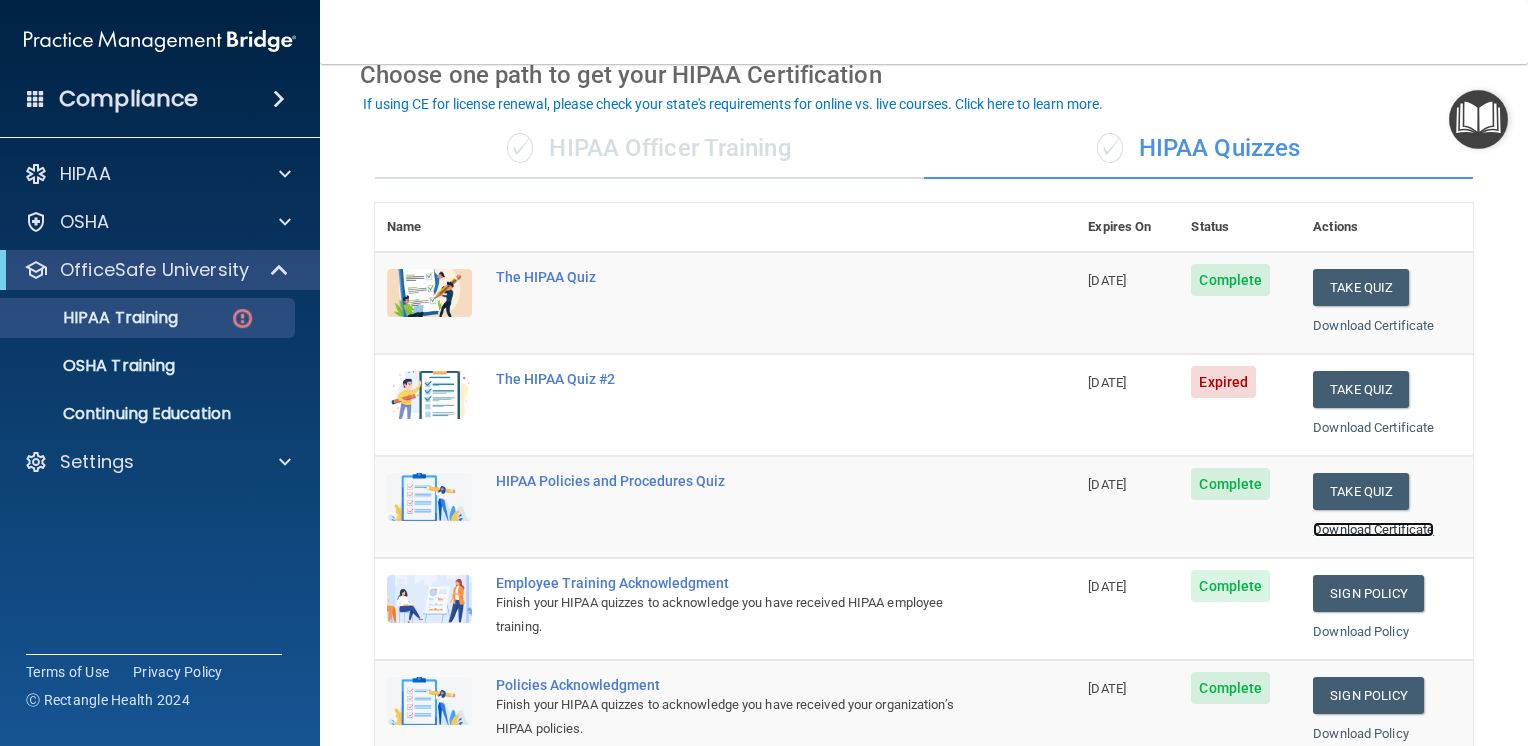 click on "Download Certificate" at bounding box center [1373, 529] 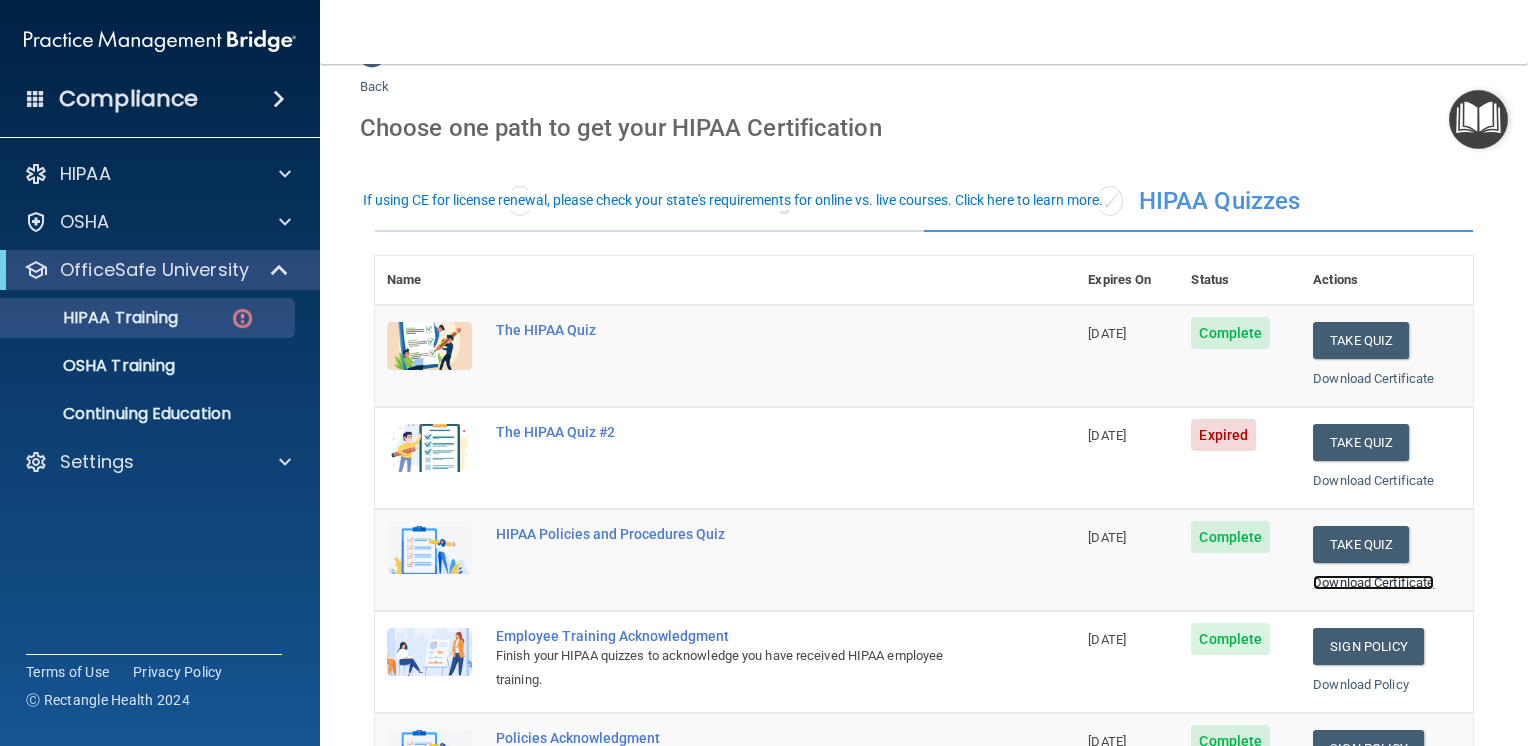 scroll, scrollTop: 0, scrollLeft: 0, axis: both 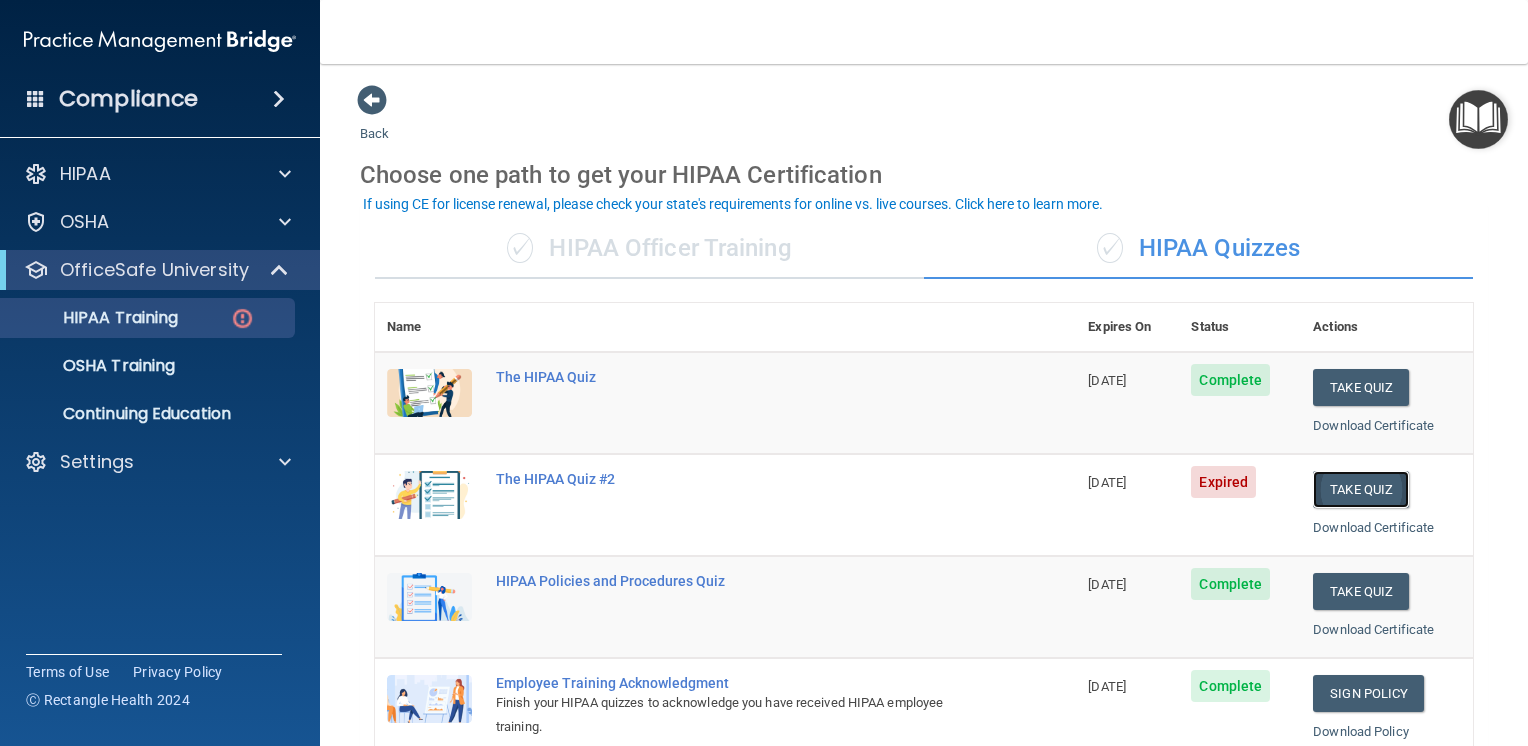 click on "Take Quiz" at bounding box center (1361, 489) 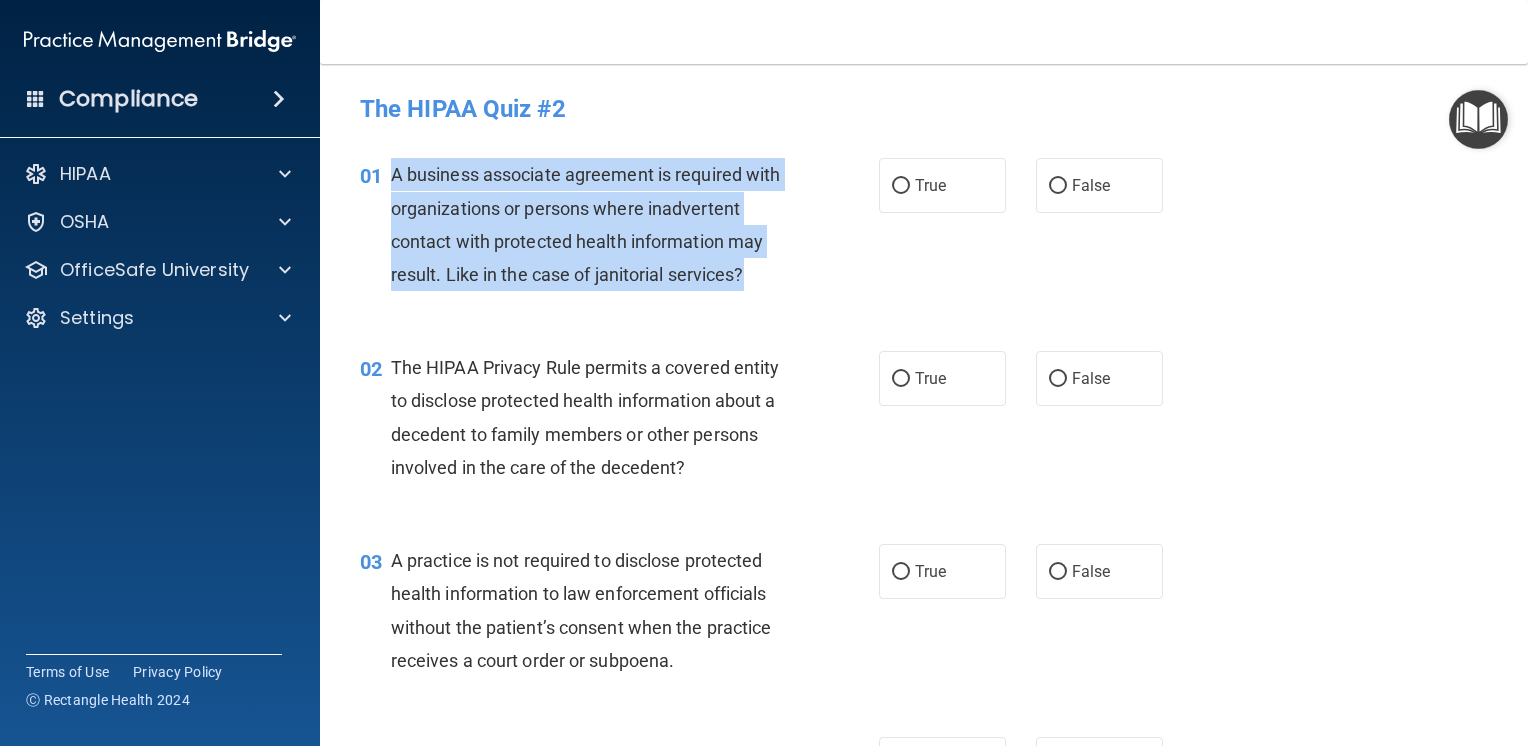 drag, startPoint x: 390, startPoint y: 176, endPoint x: 755, endPoint y: 266, distance: 375.9322 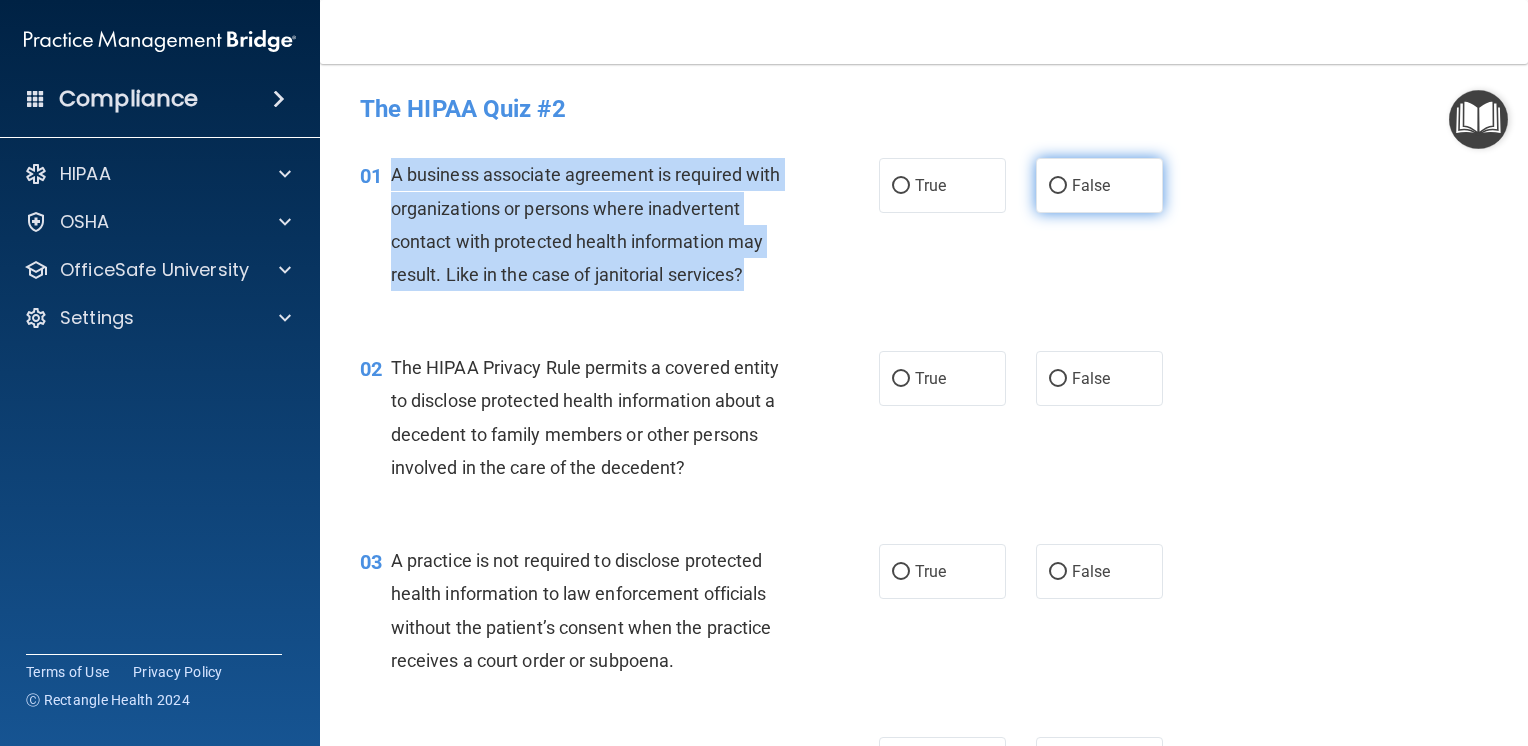 click on "False" at bounding box center [1058, 186] 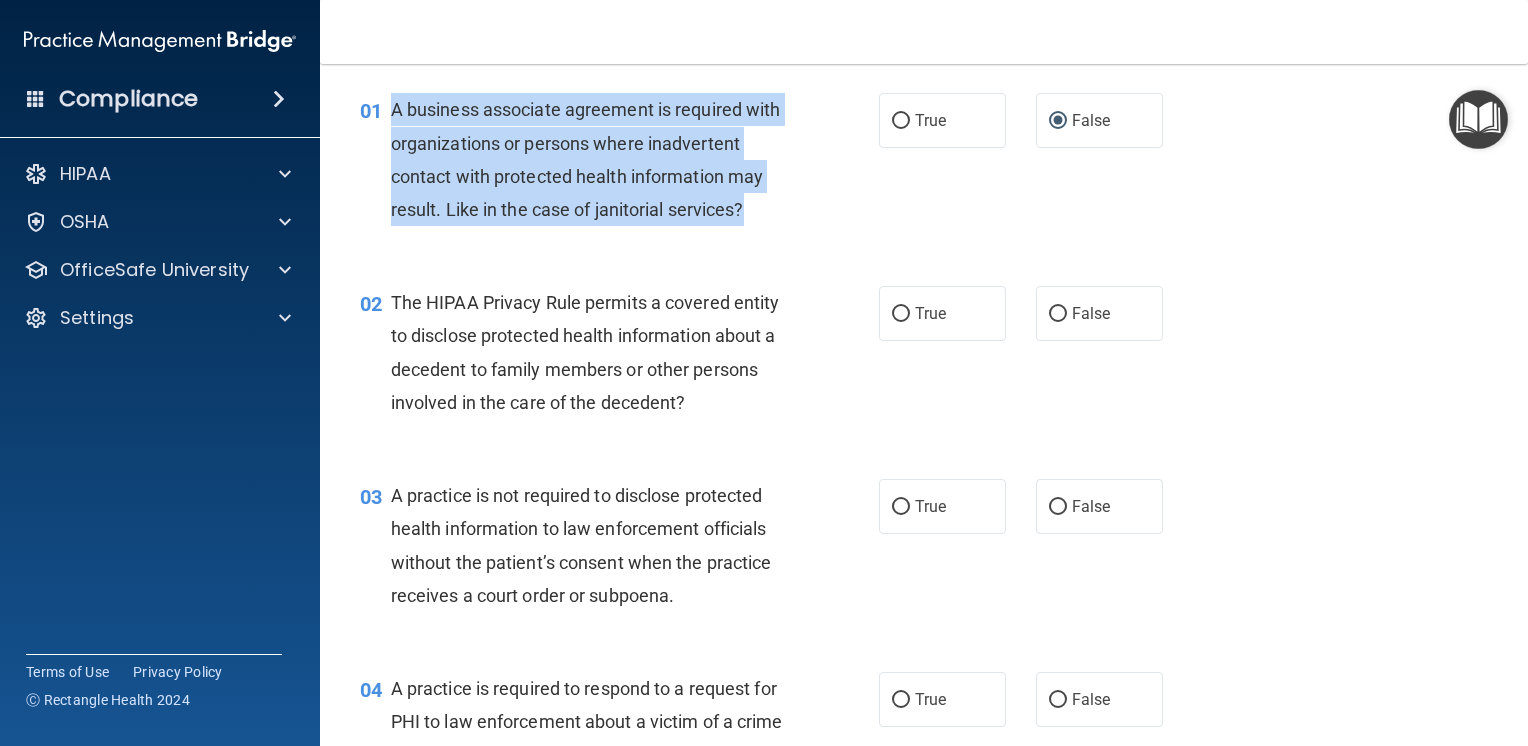scroll, scrollTop: 100, scrollLeft: 0, axis: vertical 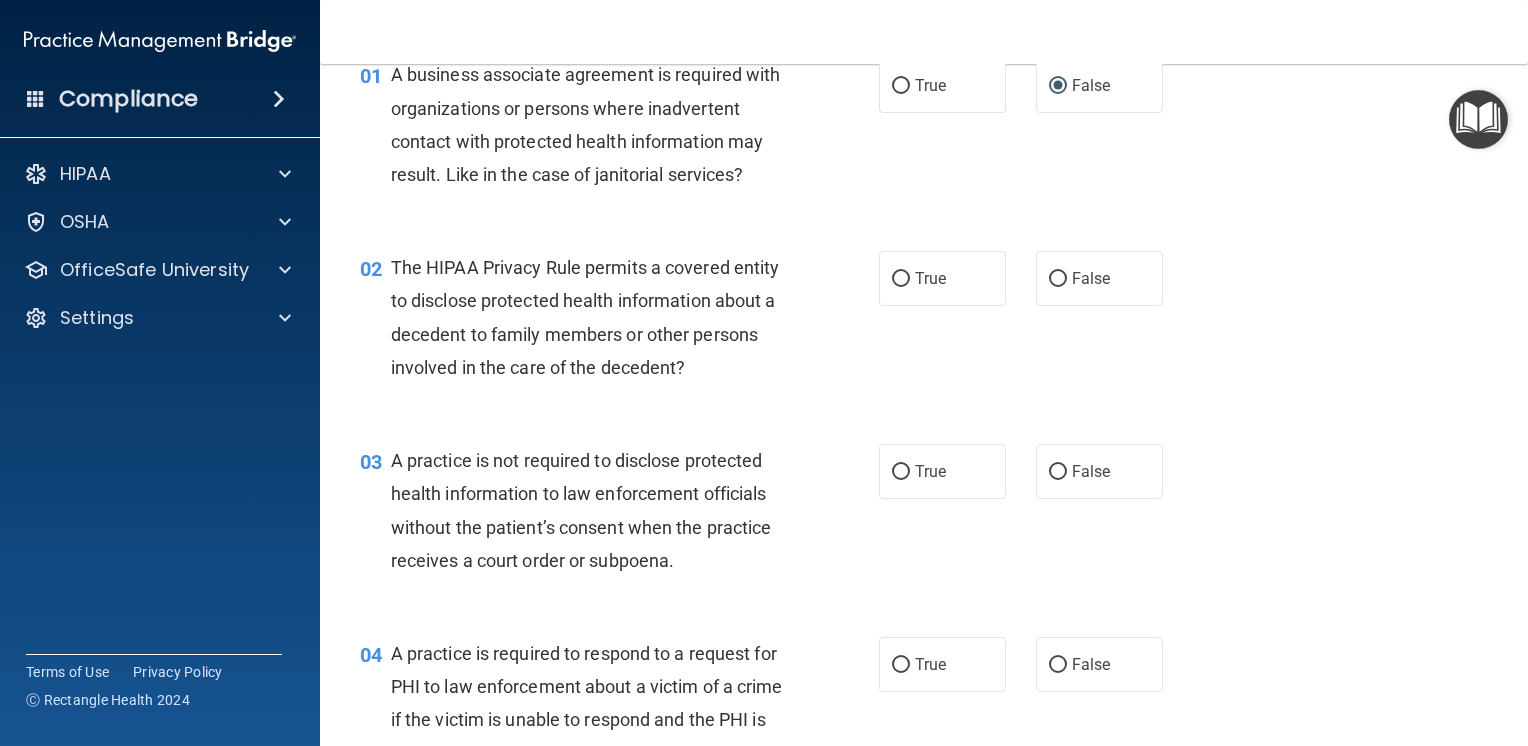 click on "The HIPAA Privacy Rule permits a covered entity to disclose protected health information about a decedent to family members or other persons involved in the care of the decedent?" at bounding box center [585, 317] 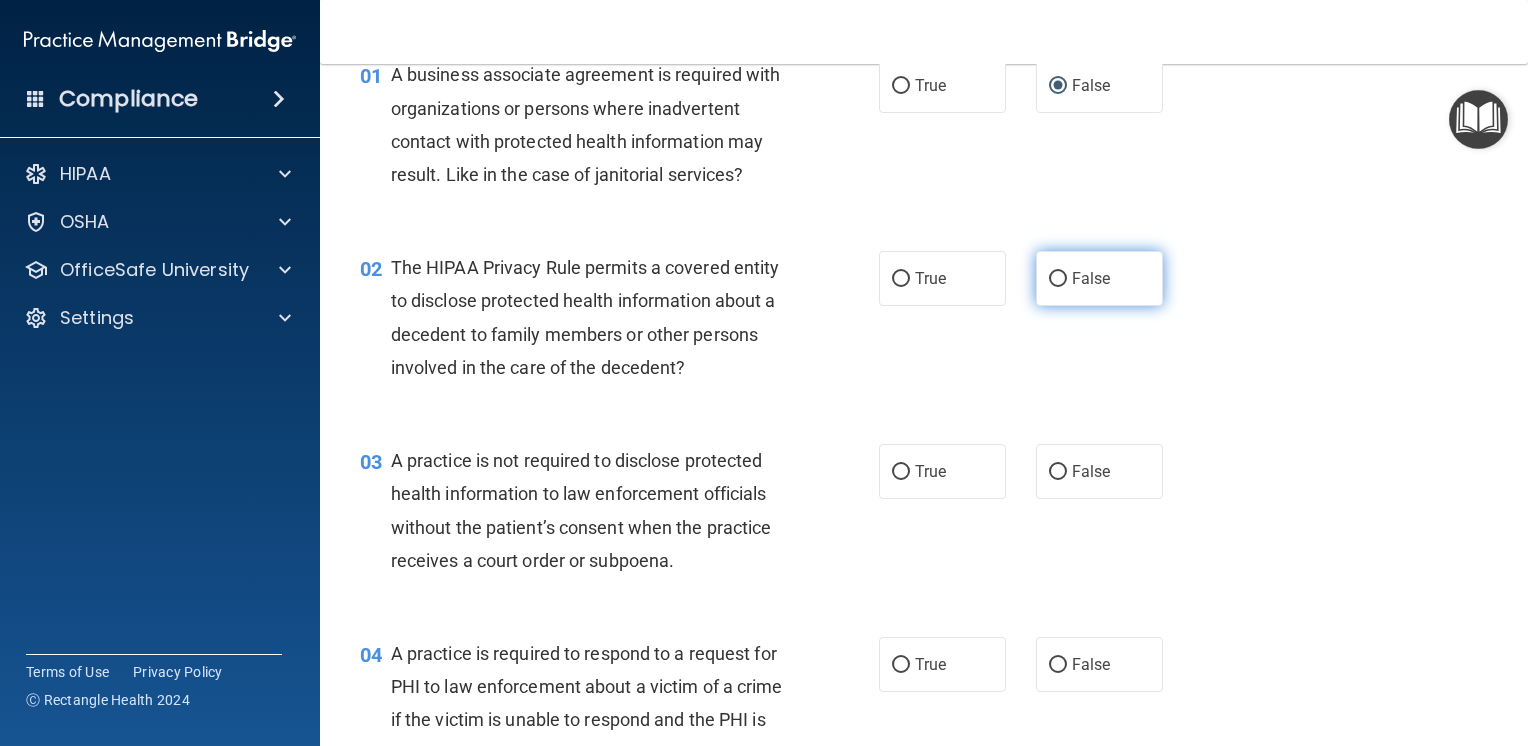 click on "False" at bounding box center (1058, 279) 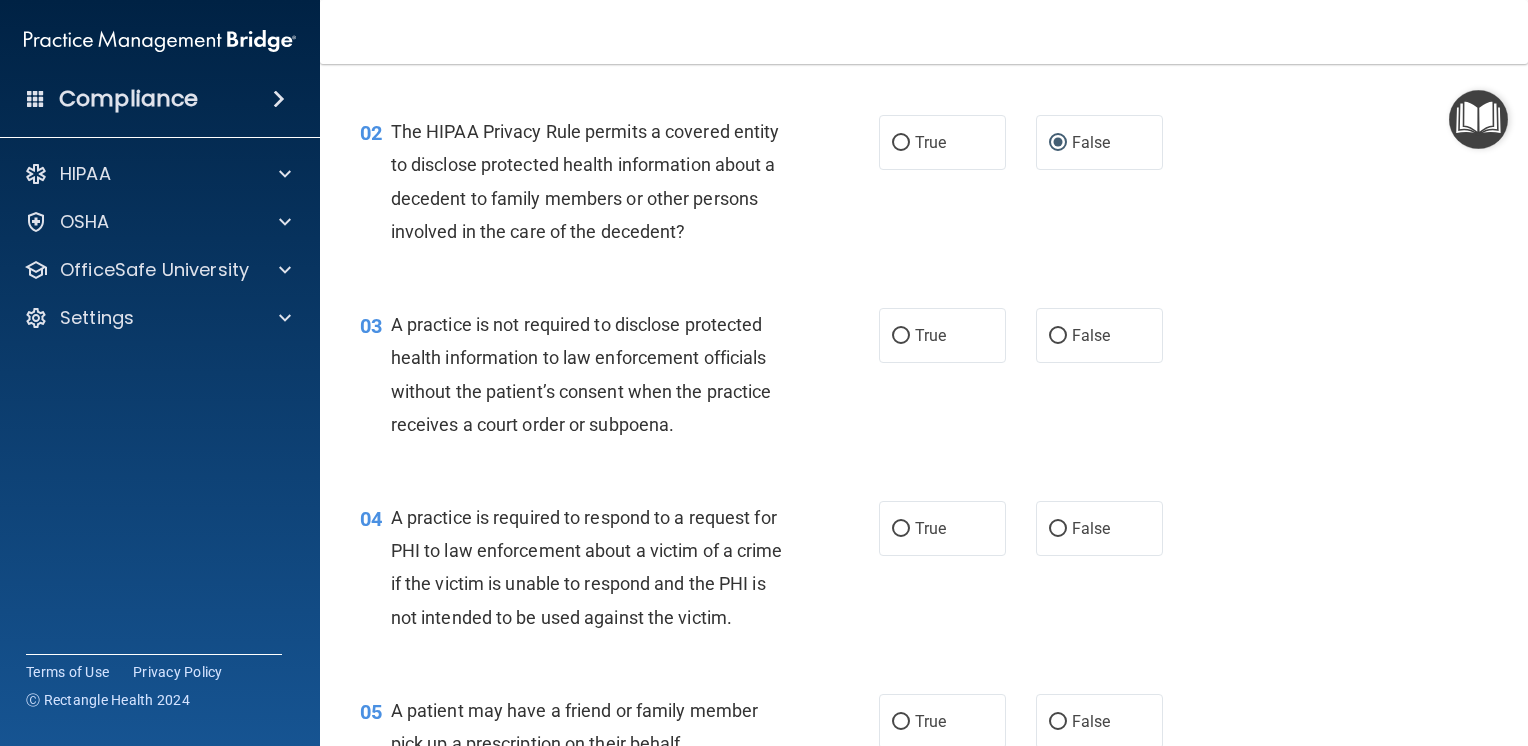 scroll, scrollTop: 300, scrollLeft: 0, axis: vertical 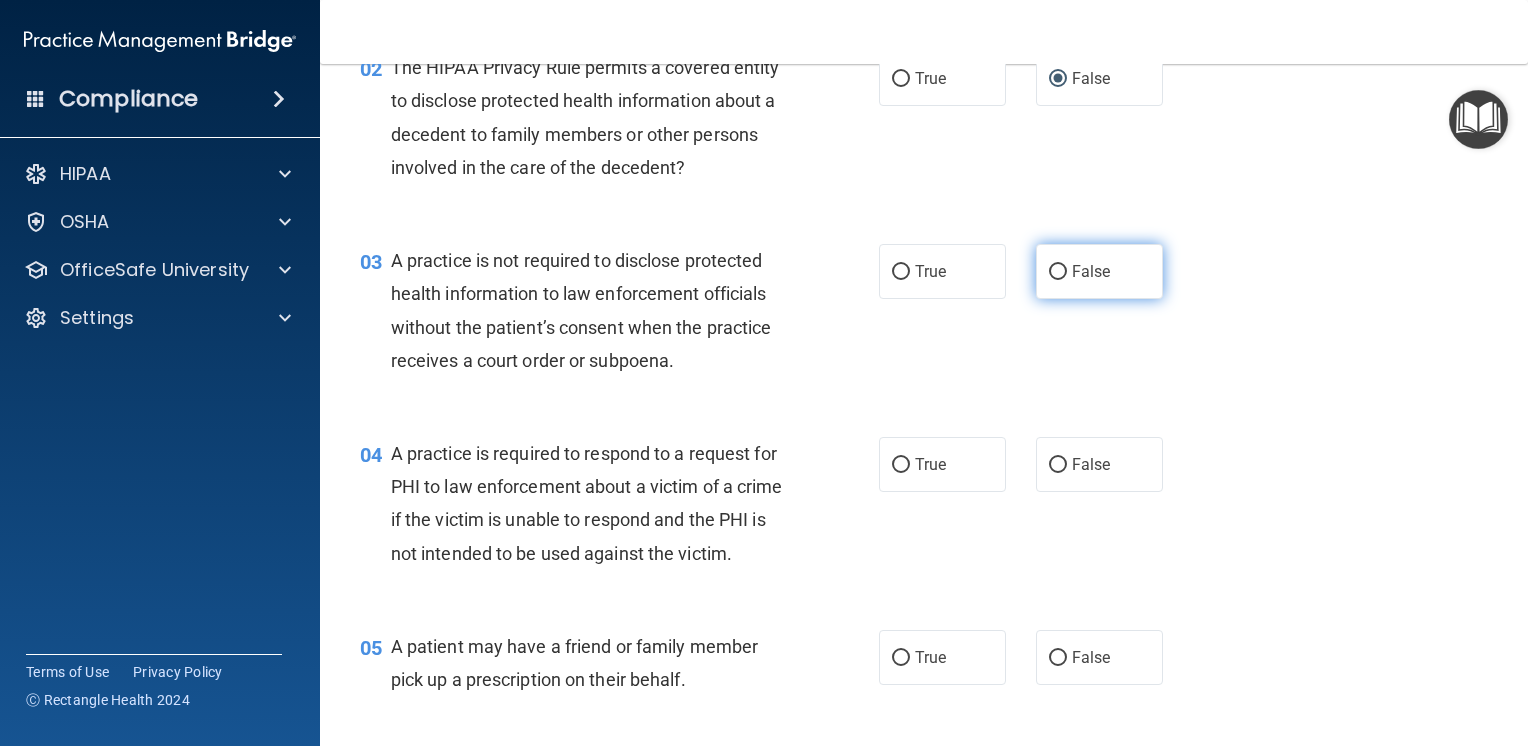 click on "False" at bounding box center (1058, 272) 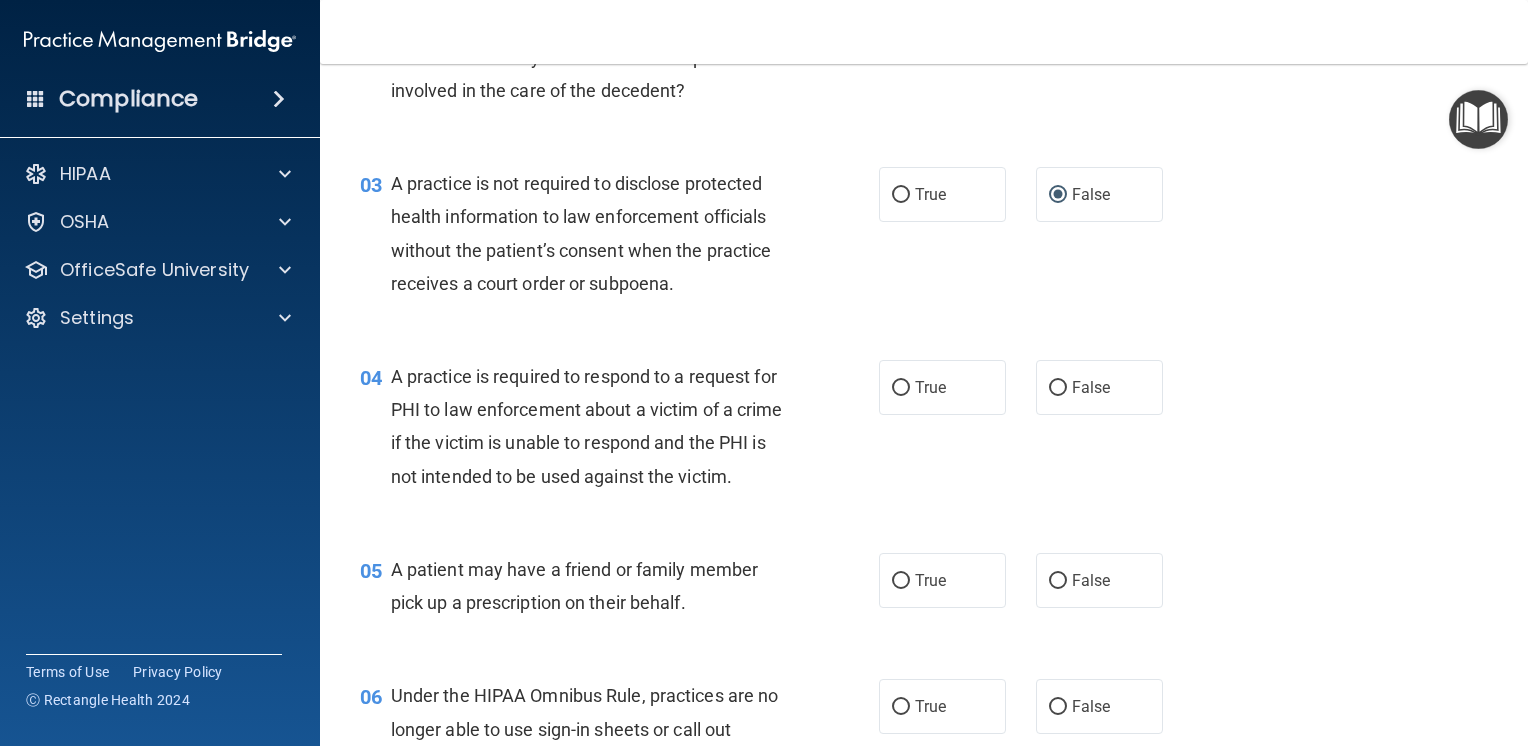 scroll, scrollTop: 500, scrollLeft: 0, axis: vertical 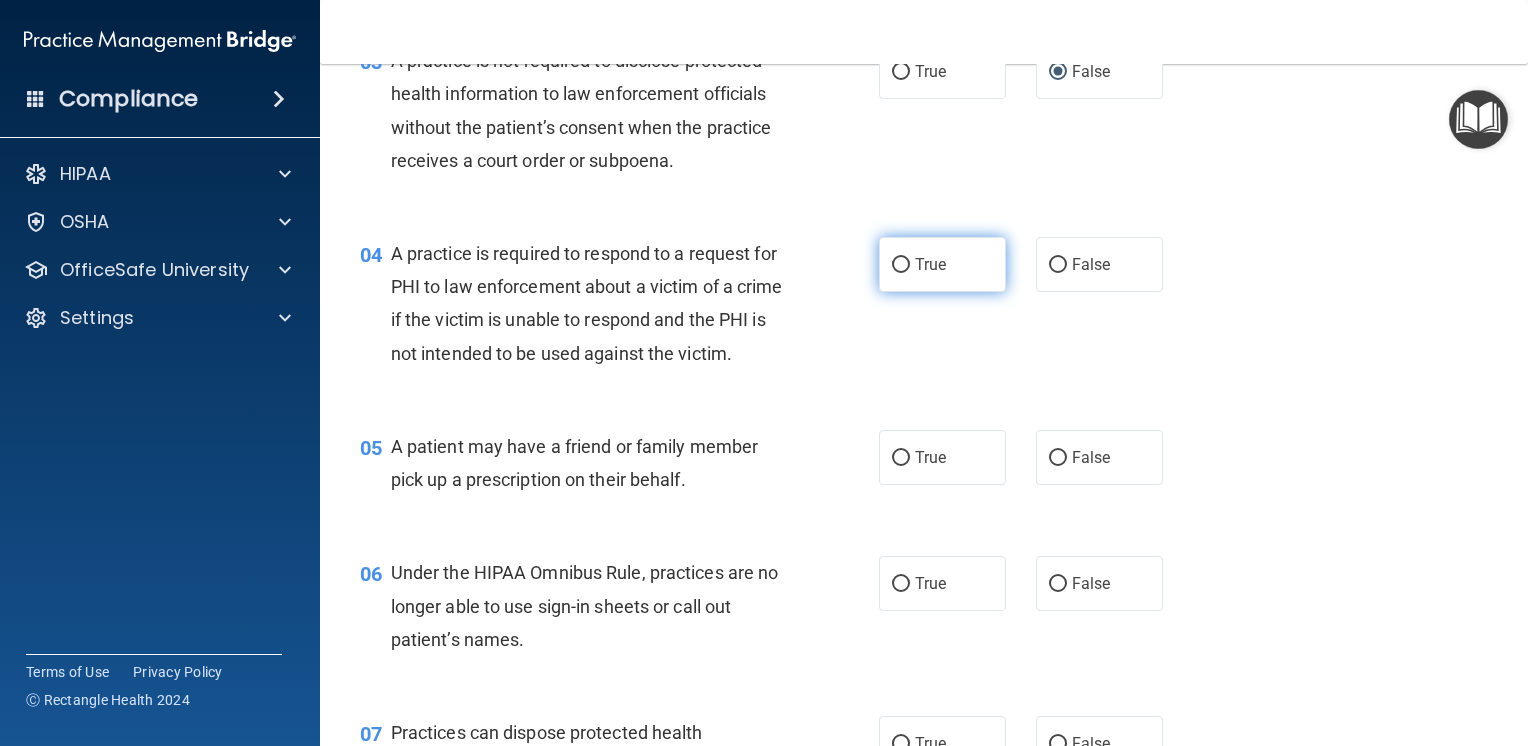 click on "True" at bounding box center [901, 265] 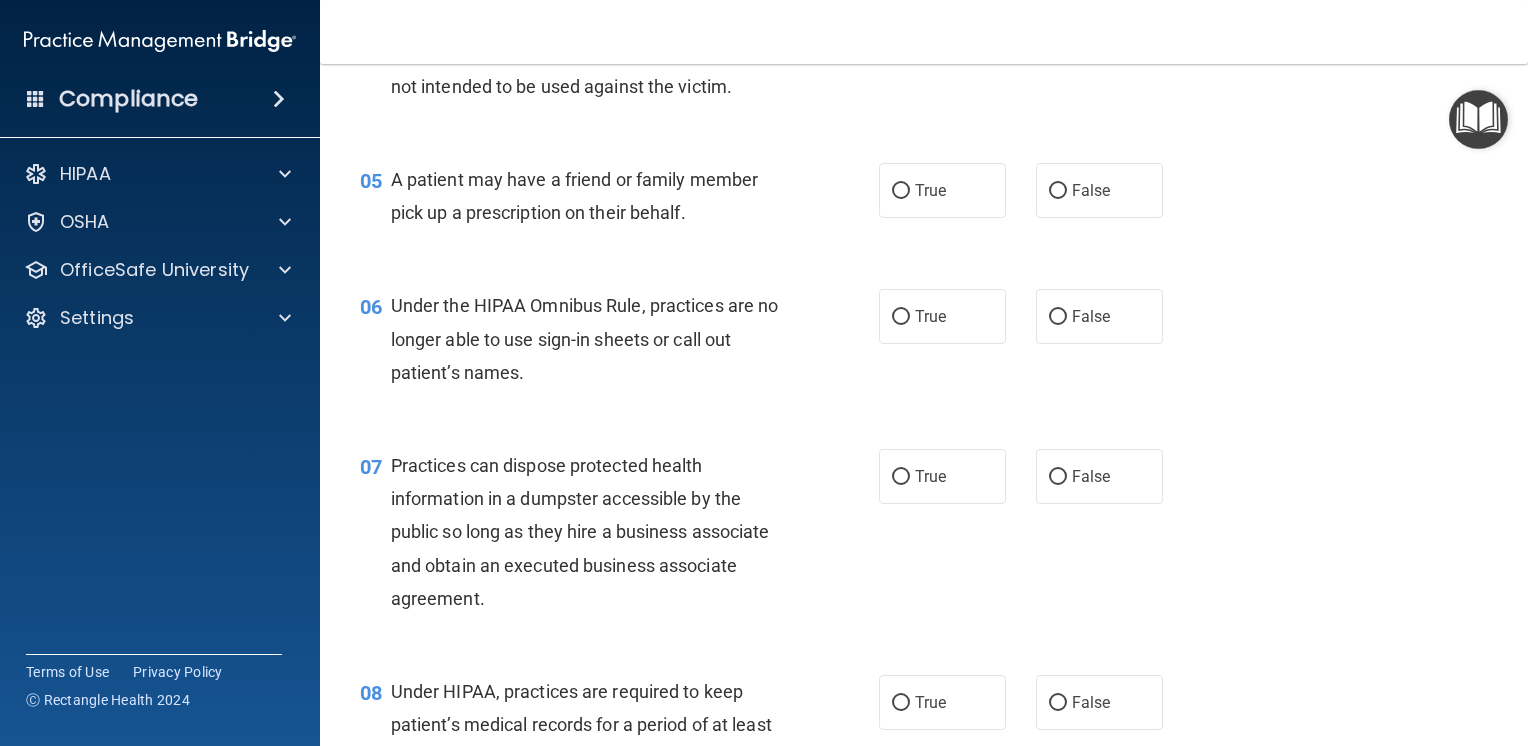 scroll, scrollTop: 800, scrollLeft: 0, axis: vertical 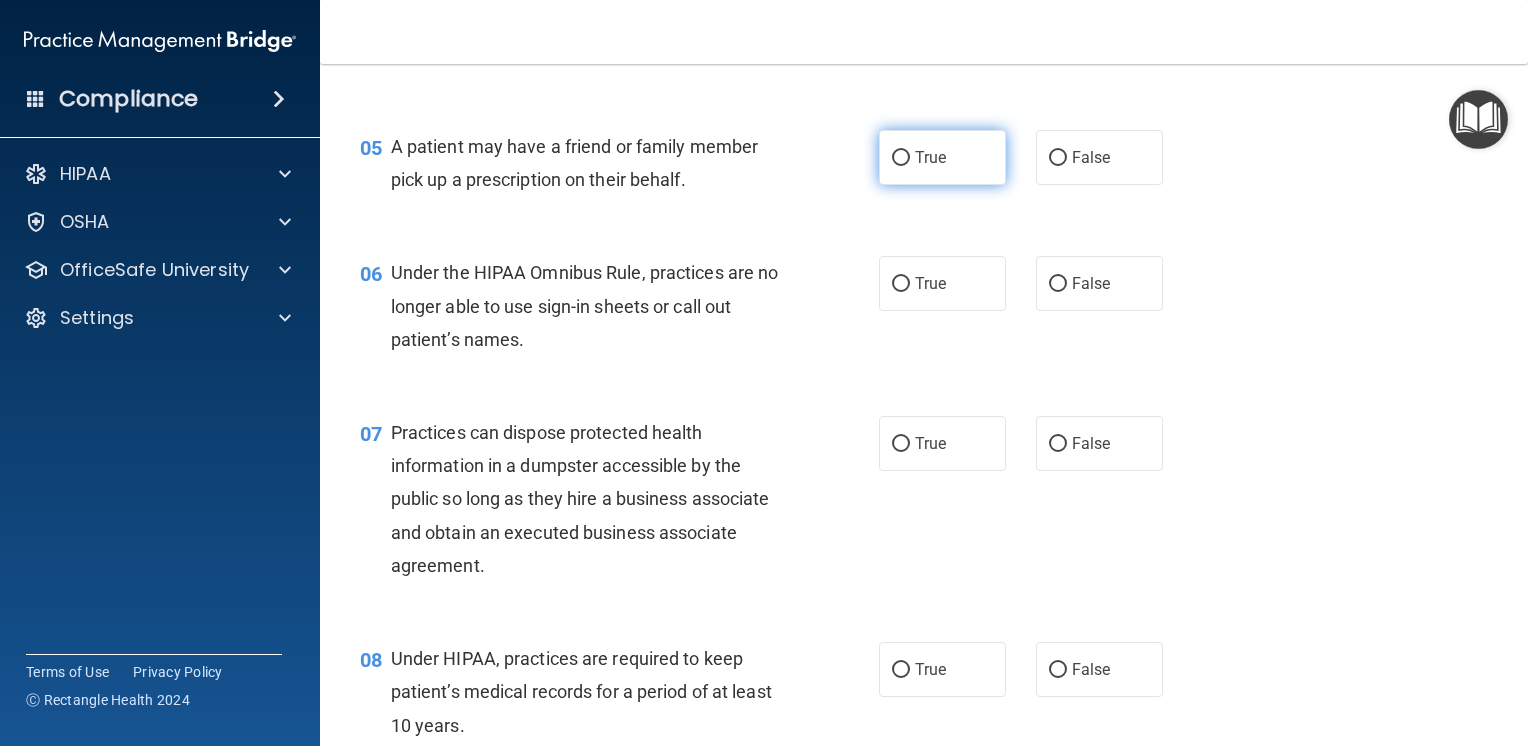 click on "True" at bounding box center [901, 158] 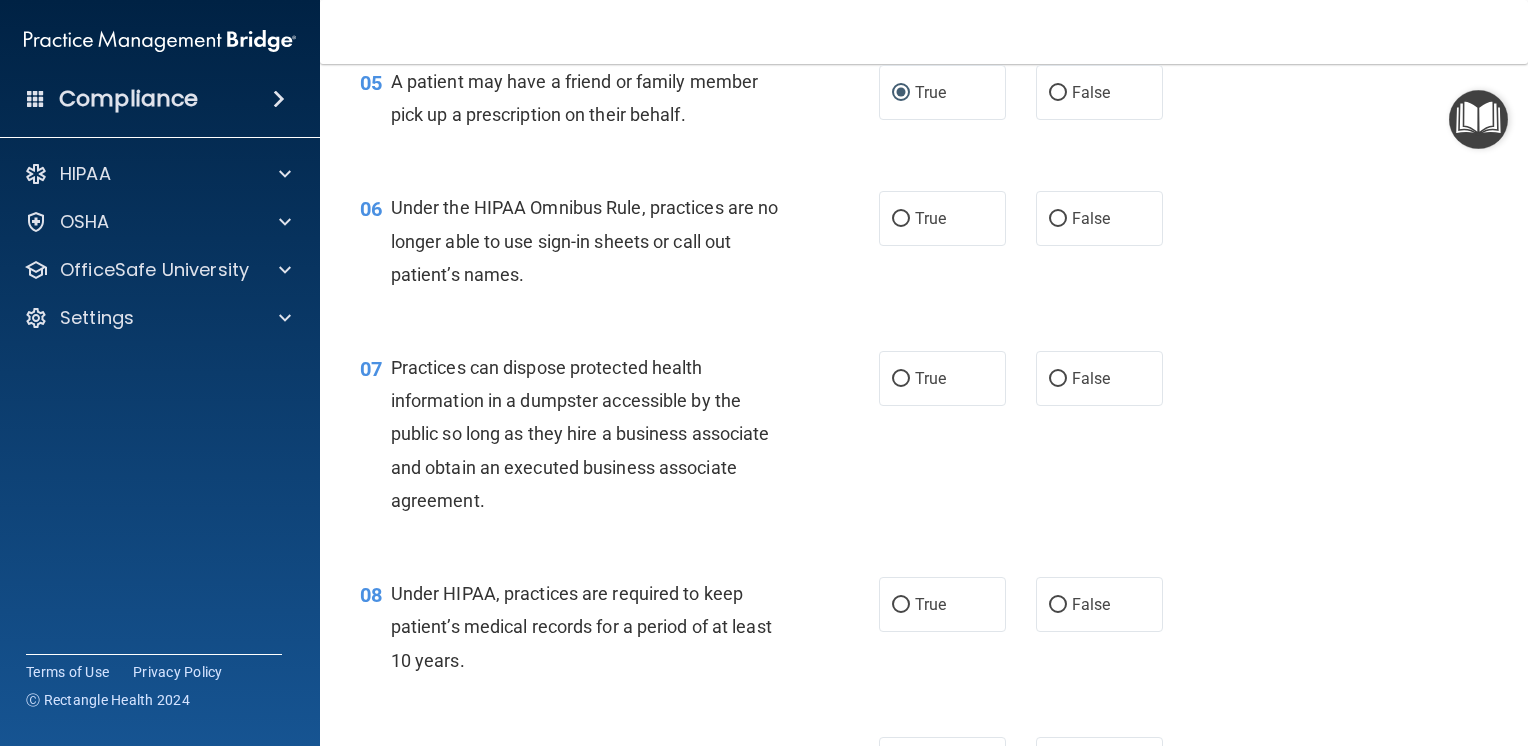 scroll, scrollTop: 900, scrollLeft: 0, axis: vertical 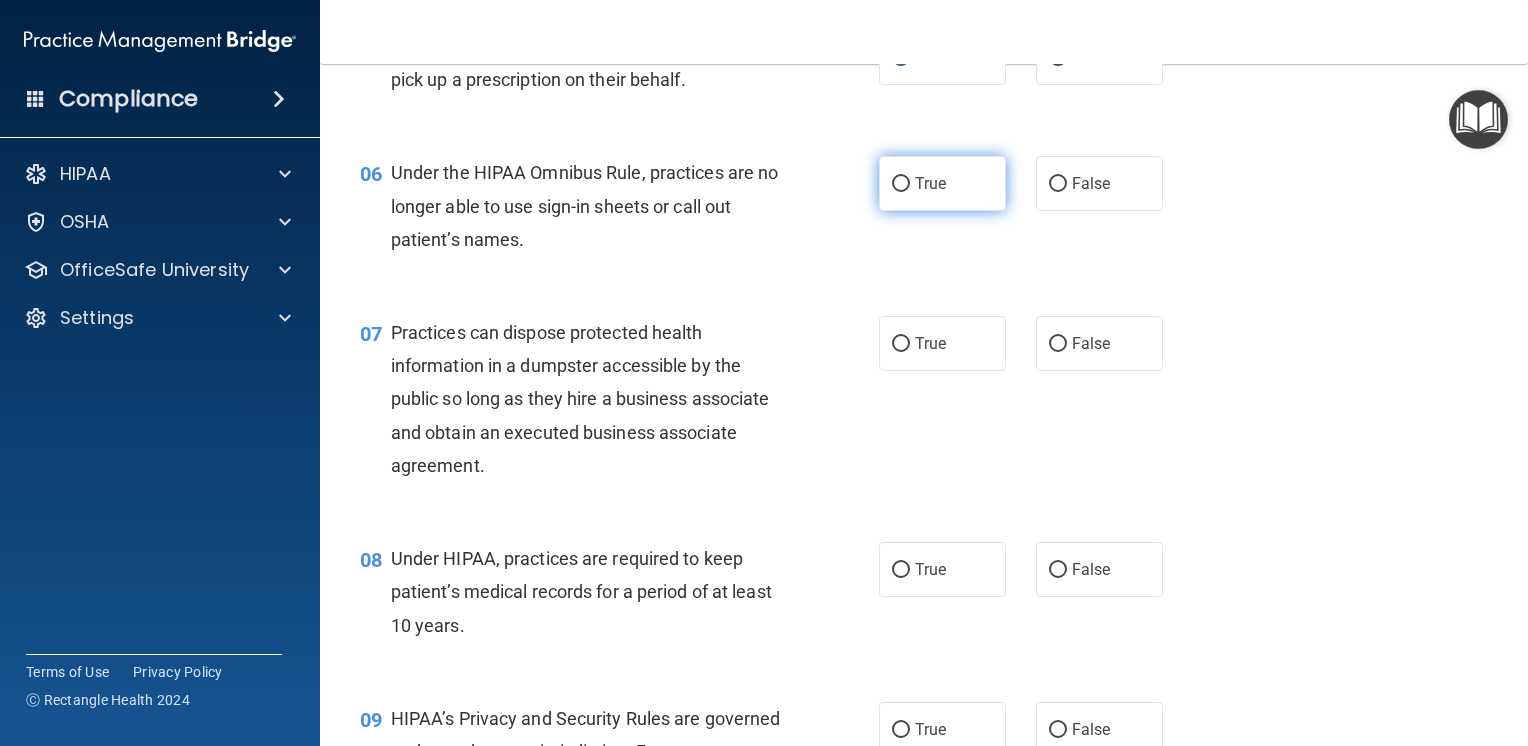 click on "True" at bounding box center [942, 183] 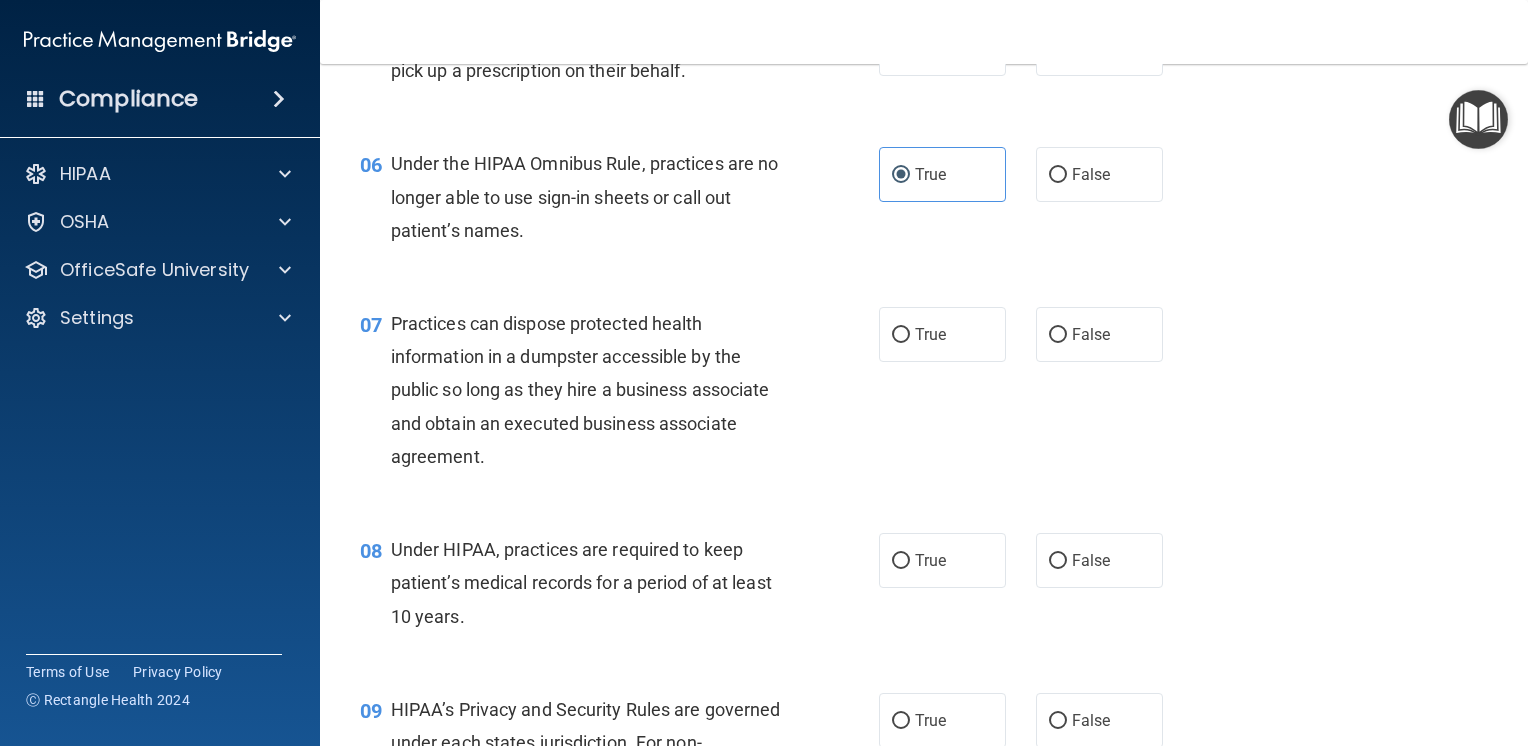 scroll, scrollTop: 900, scrollLeft: 0, axis: vertical 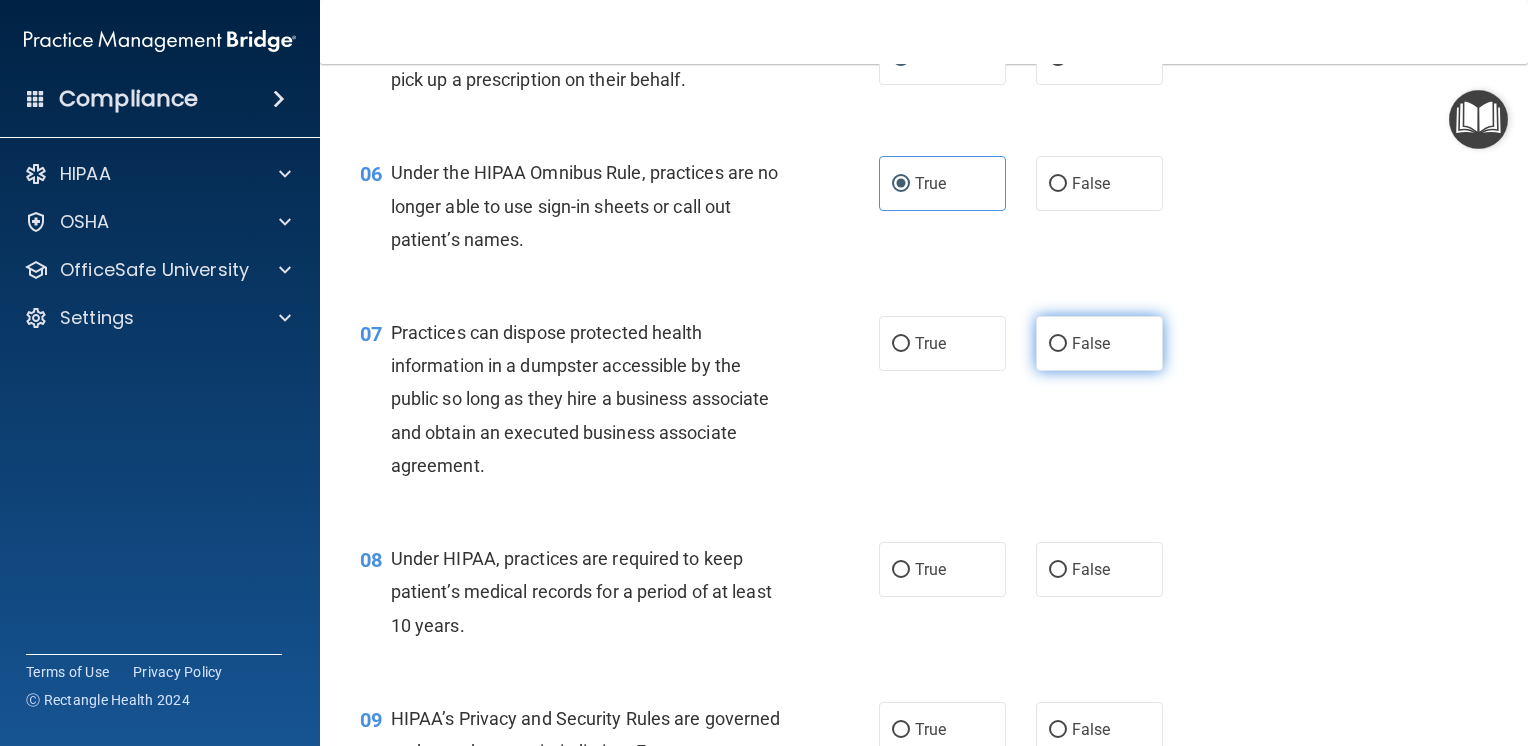 click on "False" at bounding box center [1058, 344] 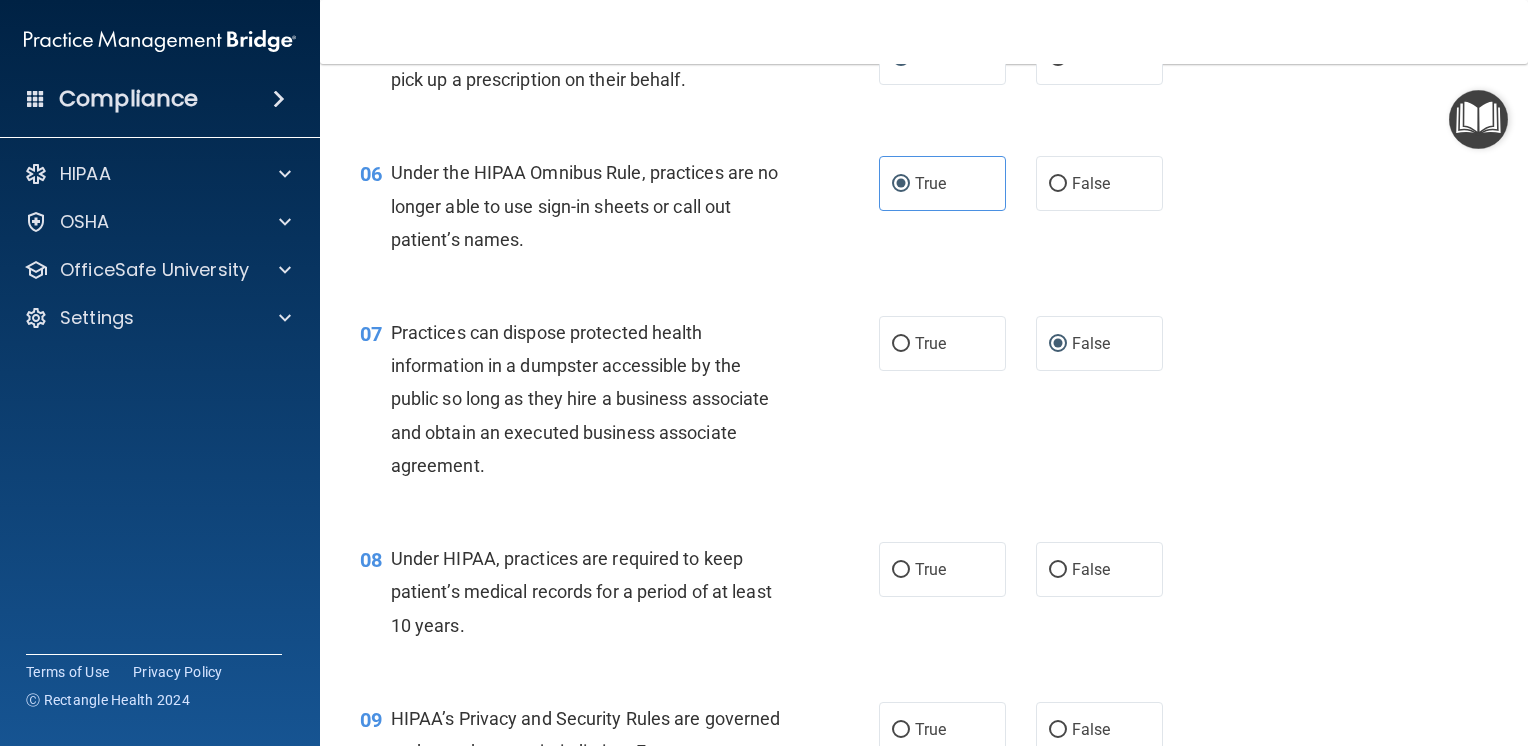 scroll, scrollTop: 1100, scrollLeft: 0, axis: vertical 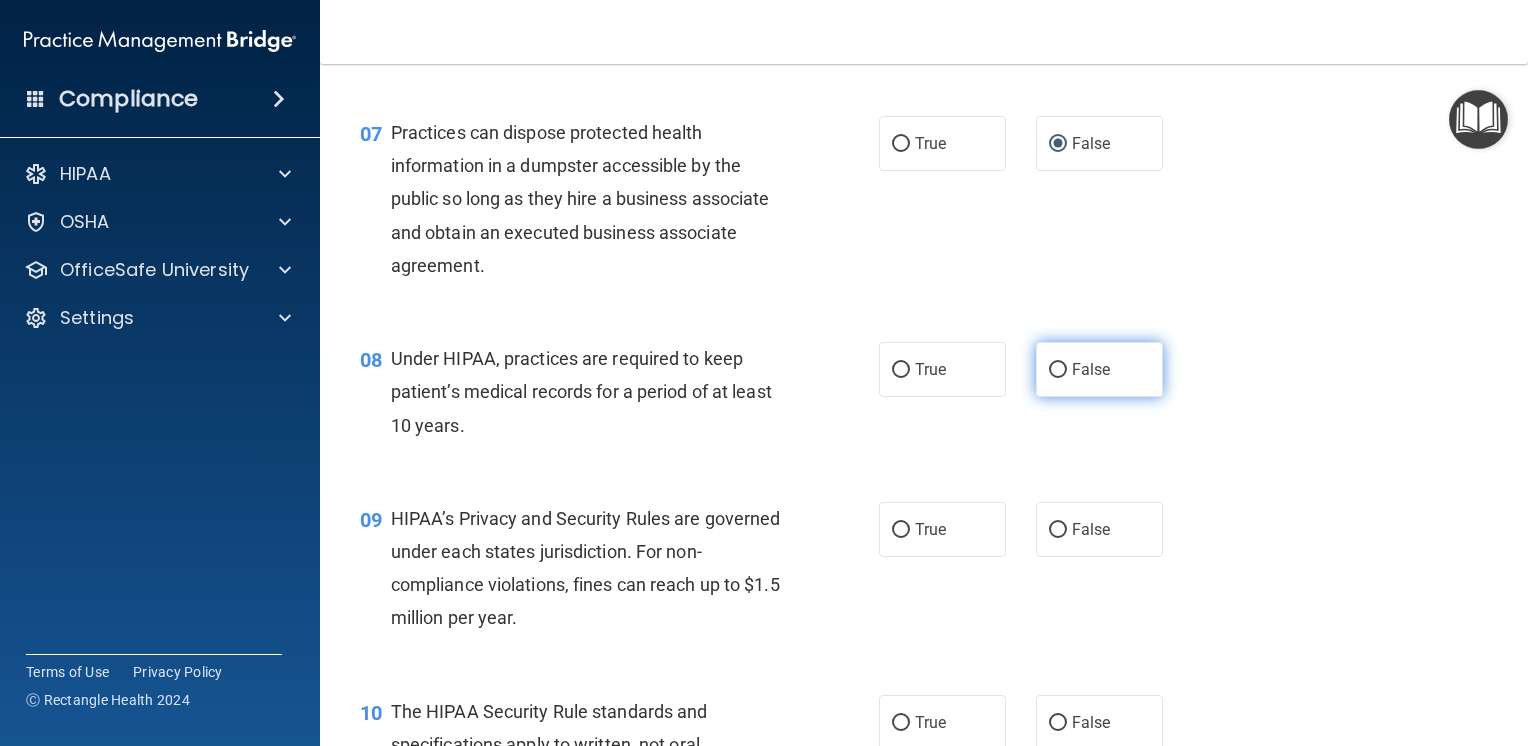 click on "False" at bounding box center [1058, 370] 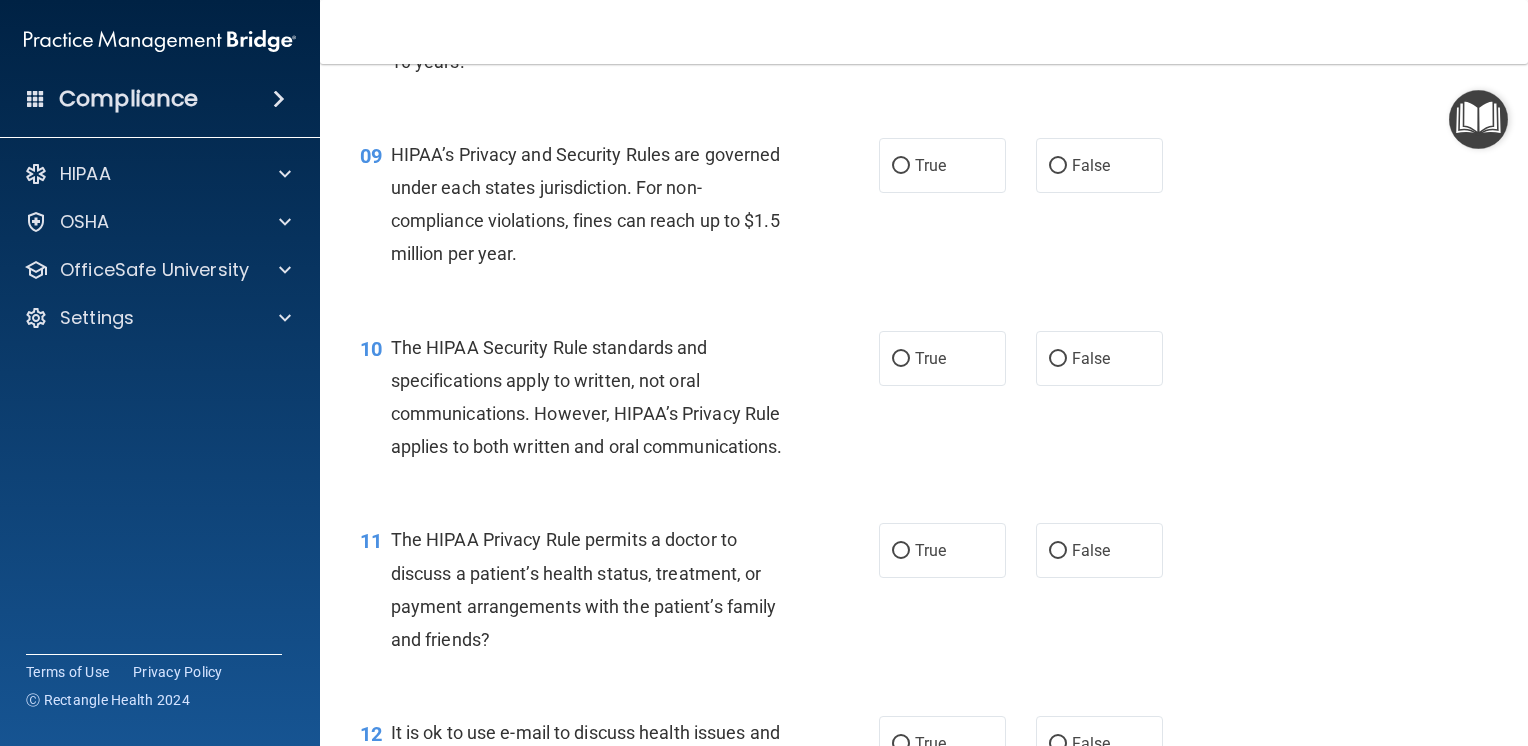 scroll, scrollTop: 1500, scrollLeft: 0, axis: vertical 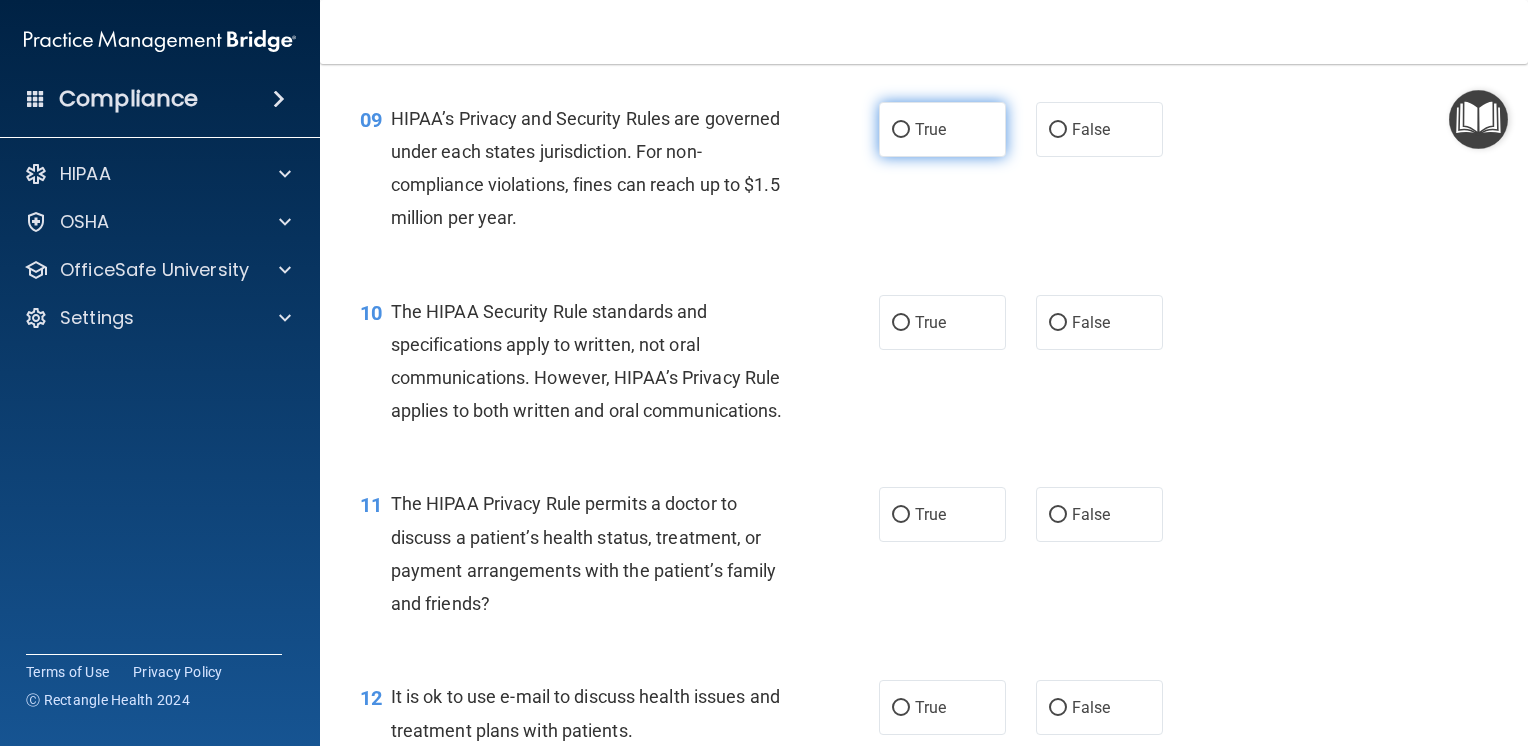 click on "True" at bounding box center (901, 130) 